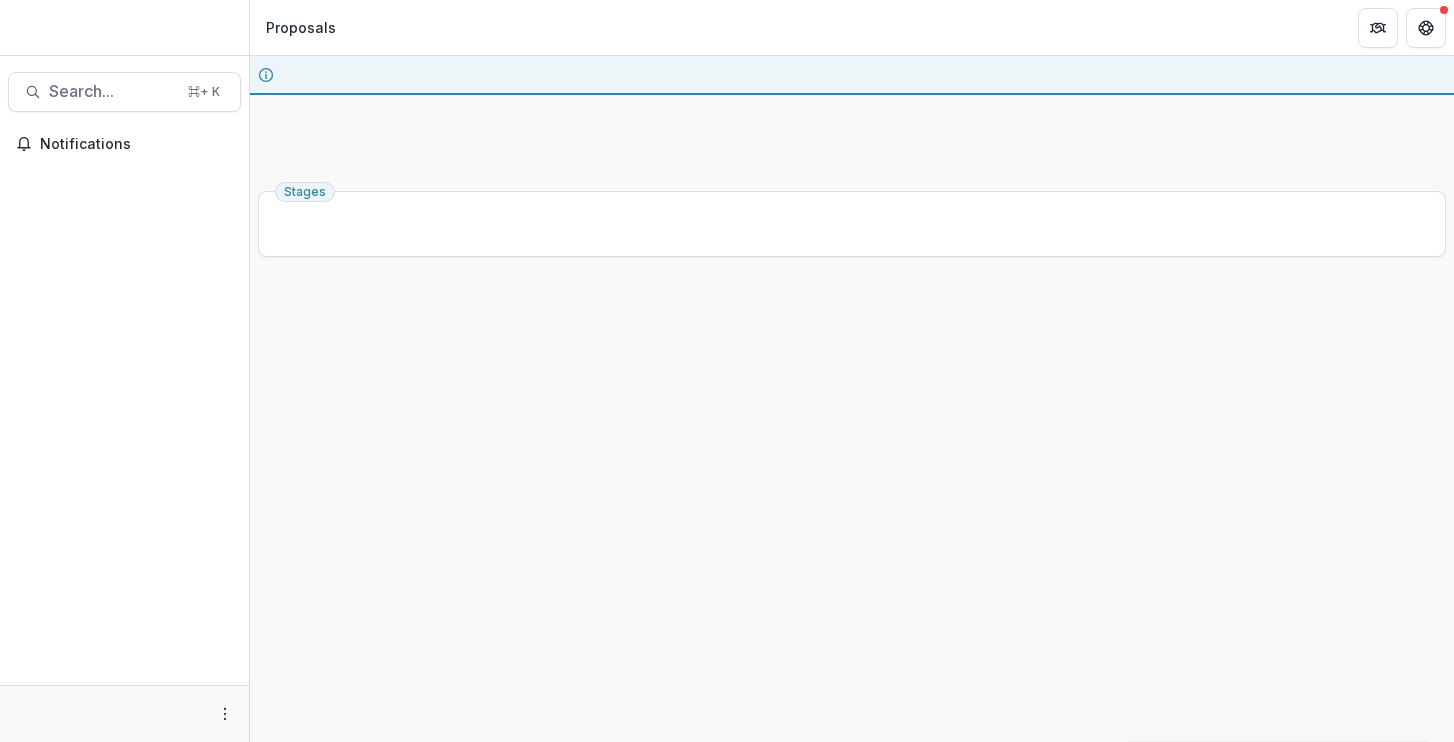 scroll, scrollTop: 0, scrollLeft: 0, axis: both 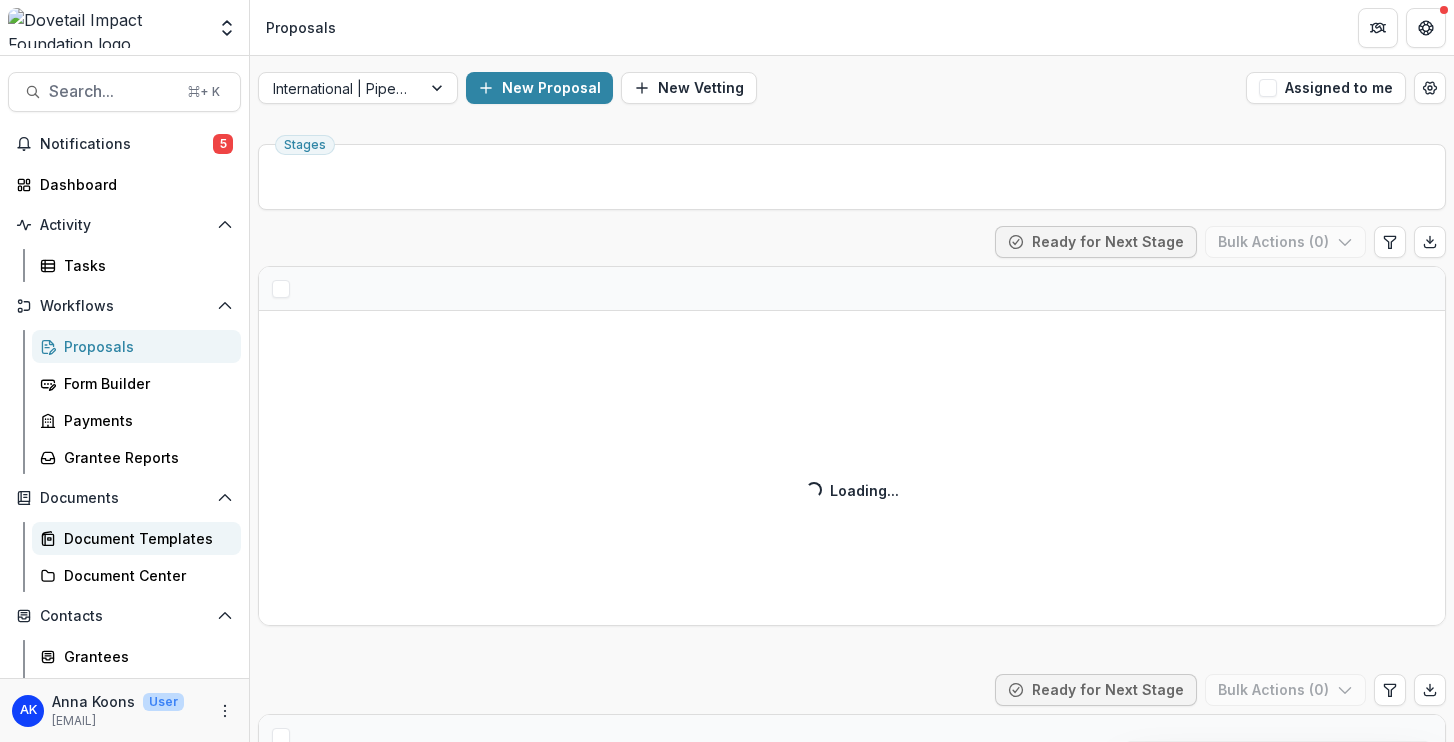 click on "Document Templates" at bounding box center (144, 538) 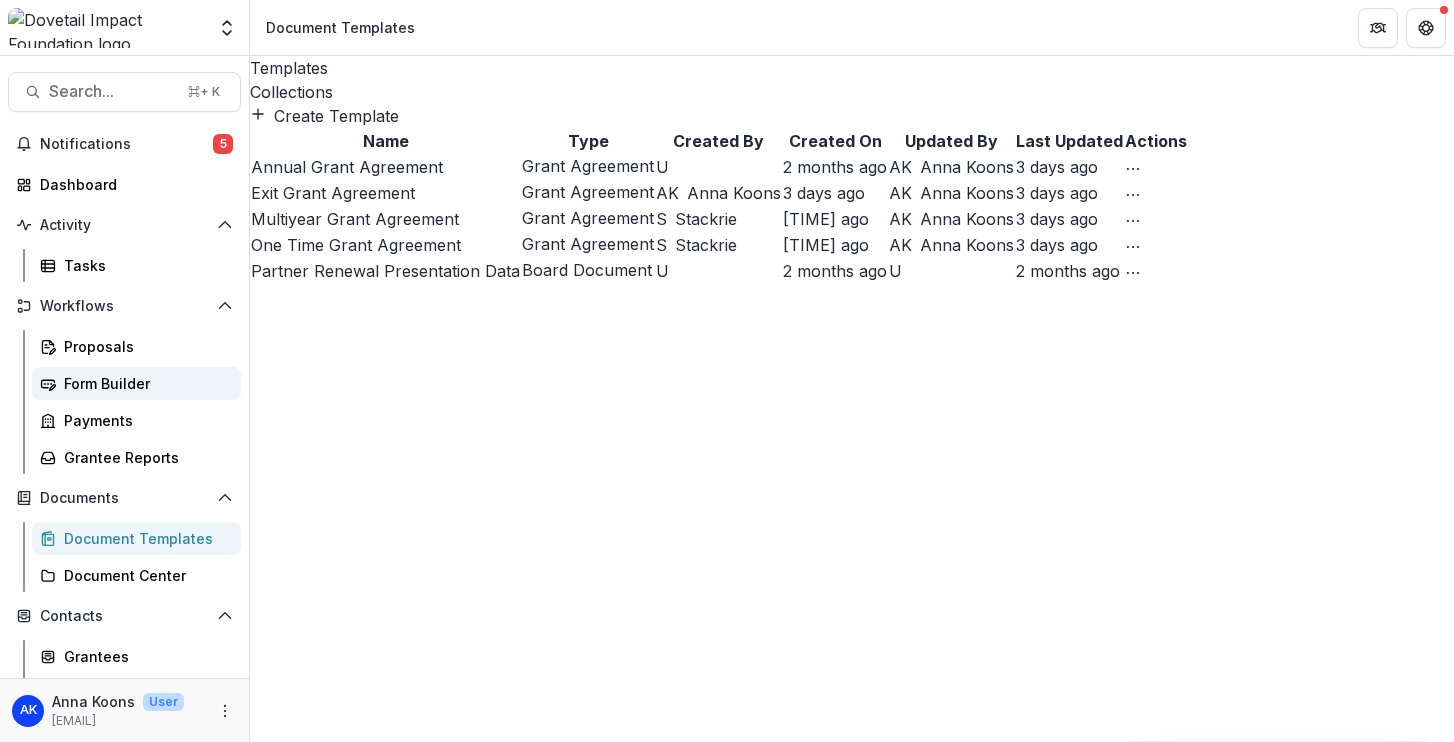 click on "Form Builder" at bounding box center [144, 383] 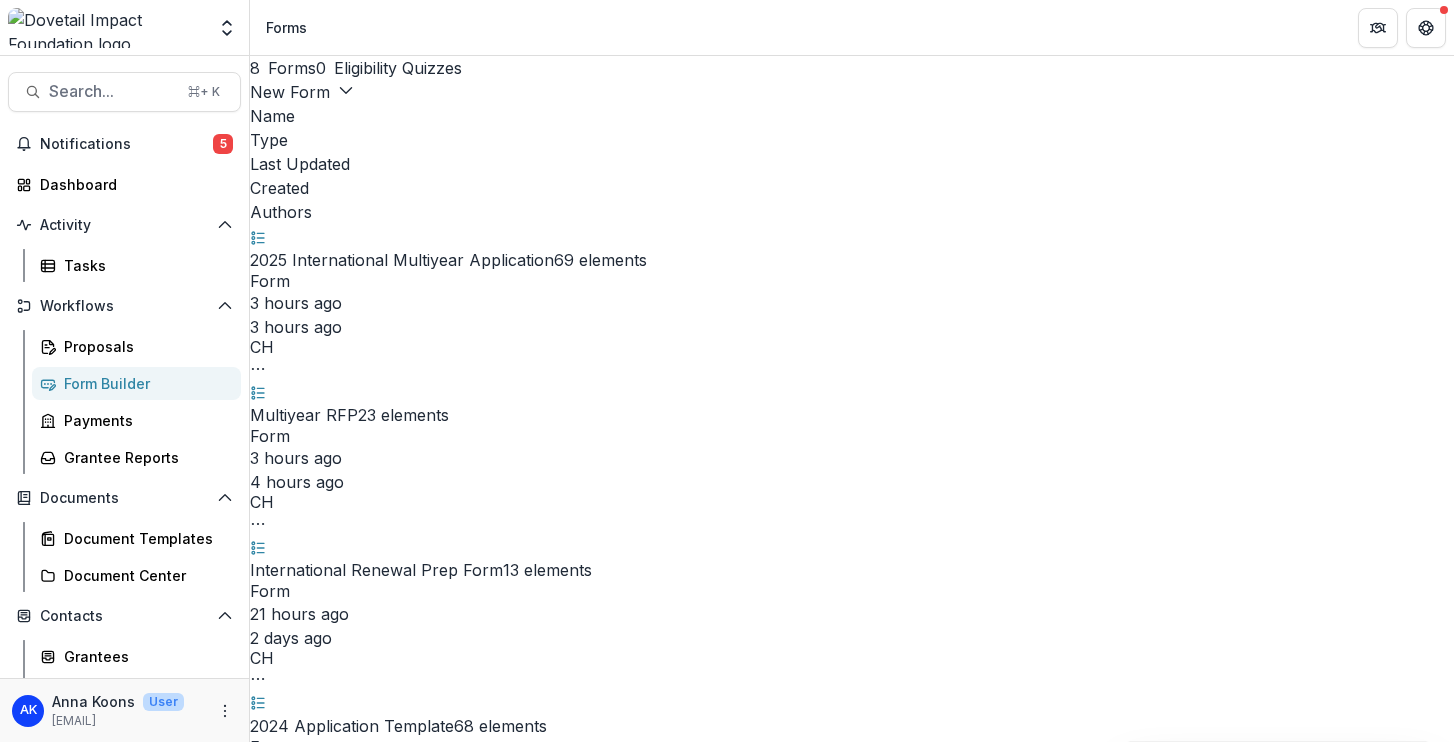 click on "Search... ⌘  + K Notifications 5 Dashboard Activity Tasks Workflows Proposals Form Builder Payments Grantee Reports Documents Document Templates Document Center Contacts Grantees Communications Email Review Data & Reporting Dashboard Data Report AK Anna Koons User anna@dovetailimpact.org" at bounding box center [125, 399] 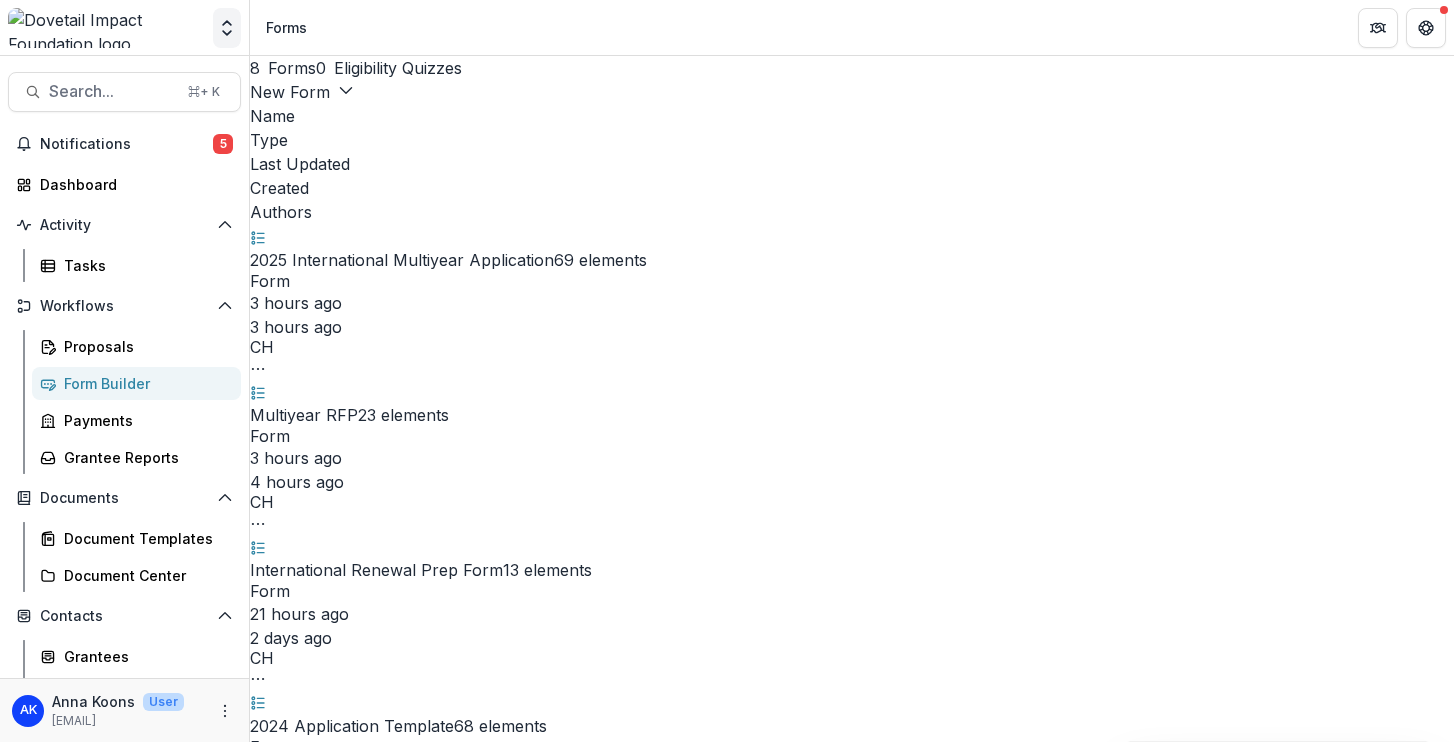 click 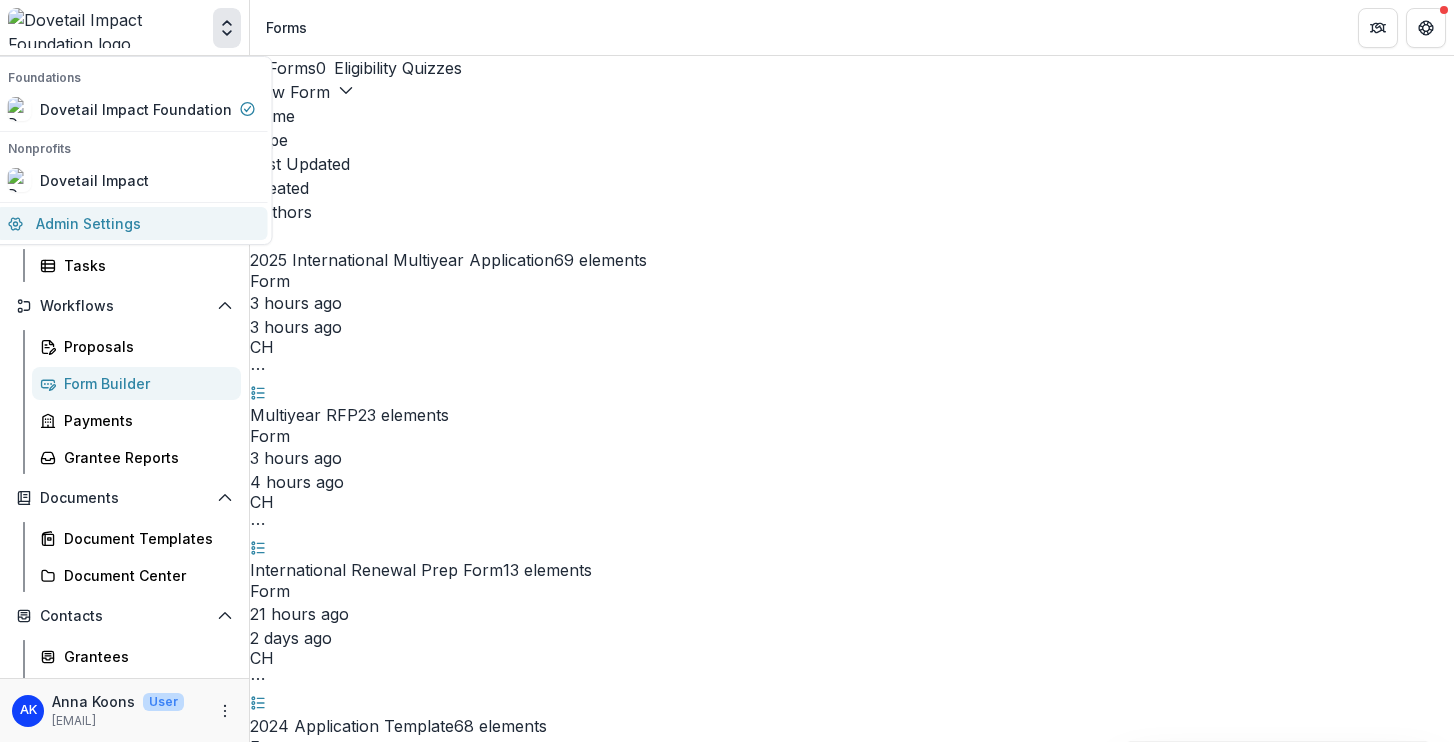 click on "Admin Settings" at bounding box center [132, 223] 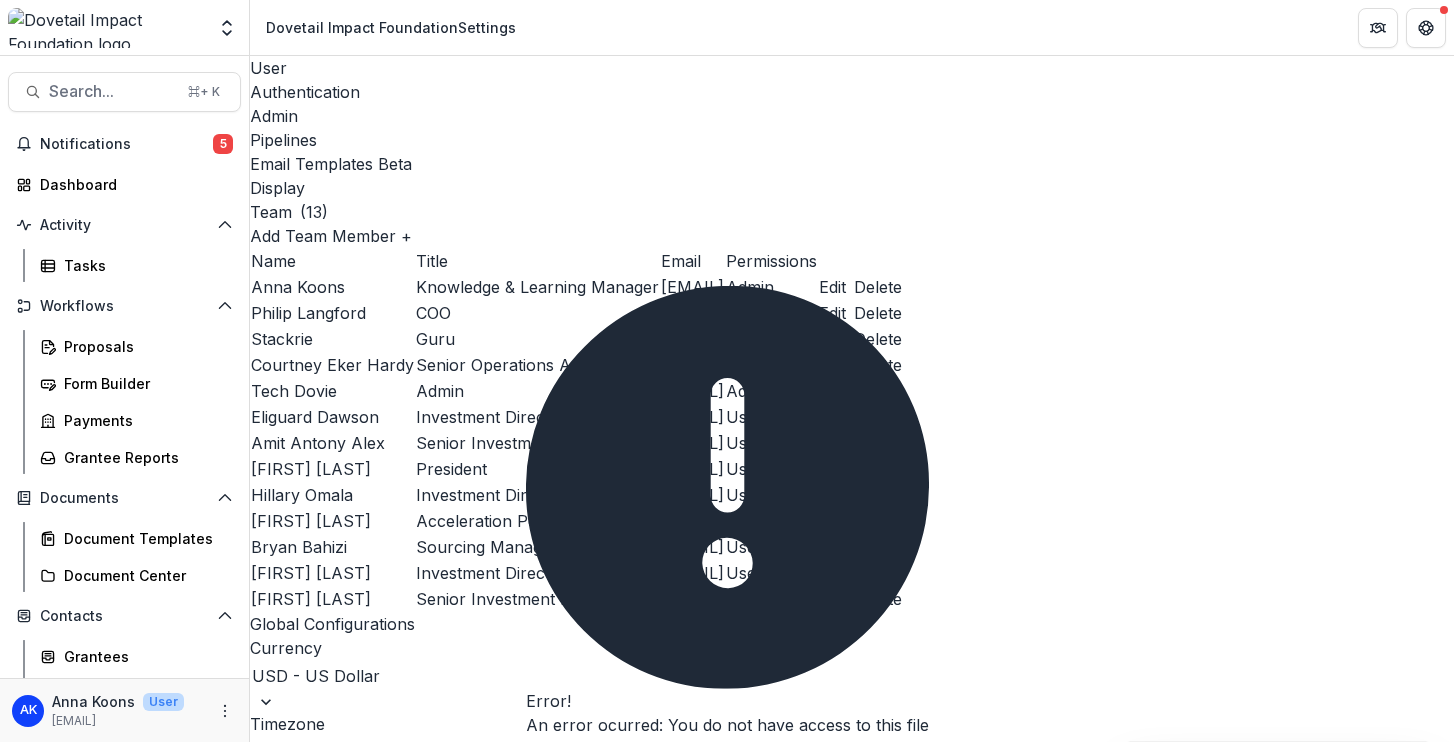 click on "Pipelines" at bounding box center (852, 140) 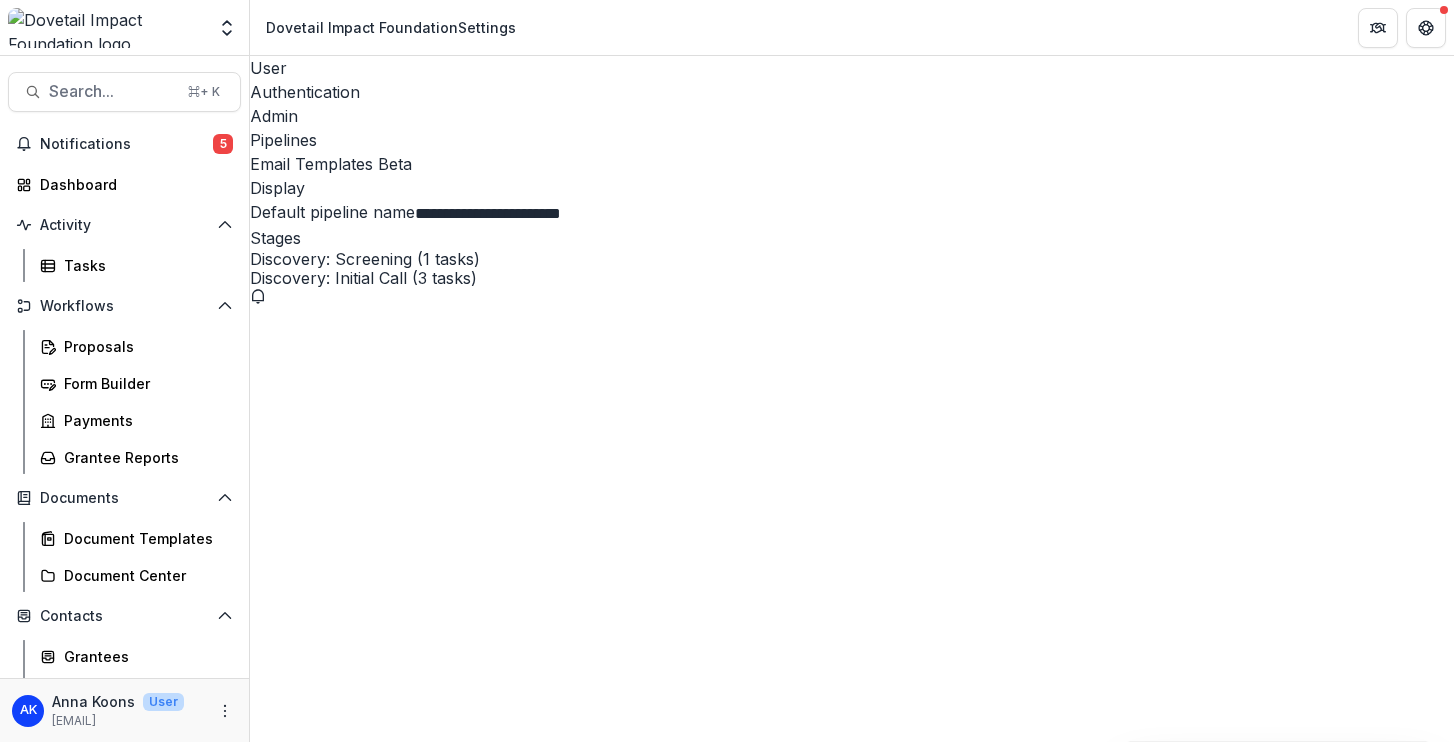 click on "Recommendation: Approved (Disbursement: Approved) (1 tasks)" at bounding box center (852, 7771) 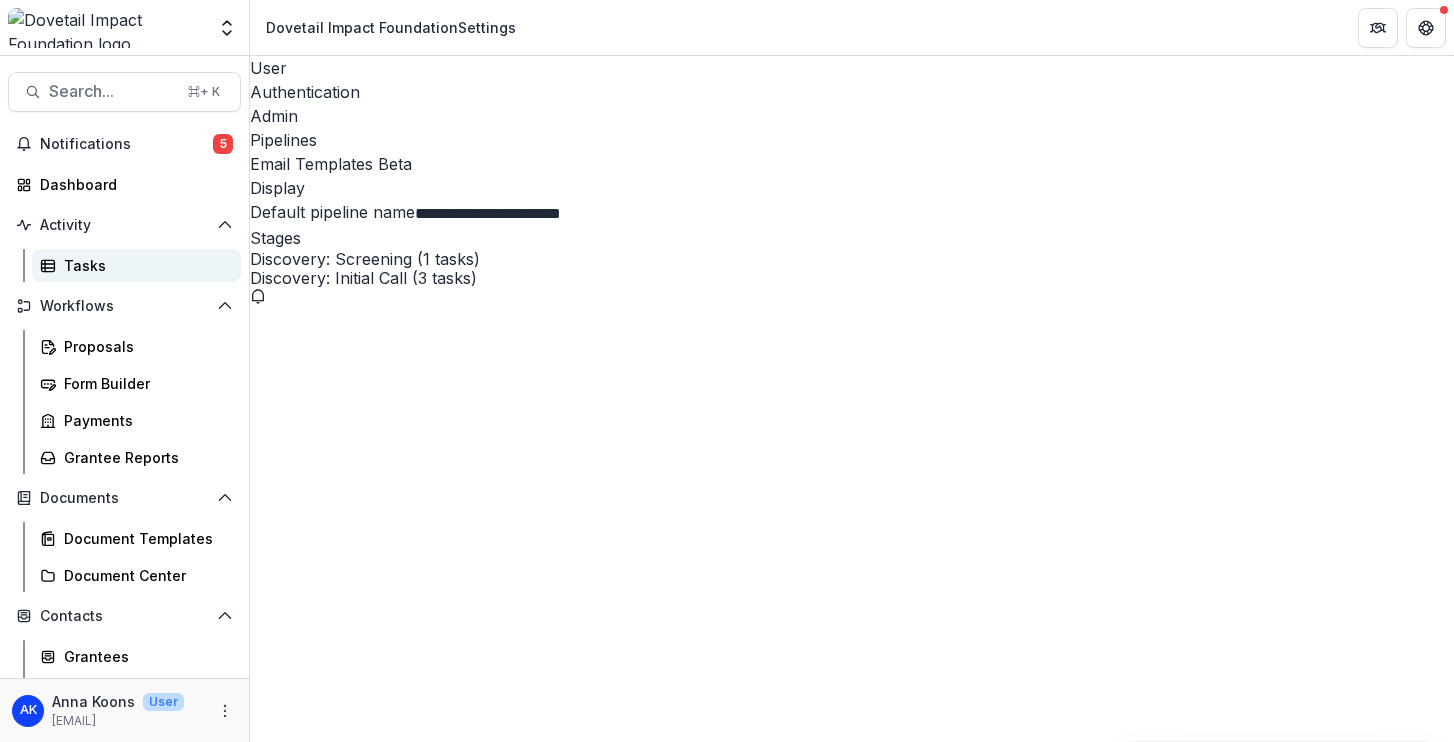 click on "Tasks" at bounding box center (144, 265) 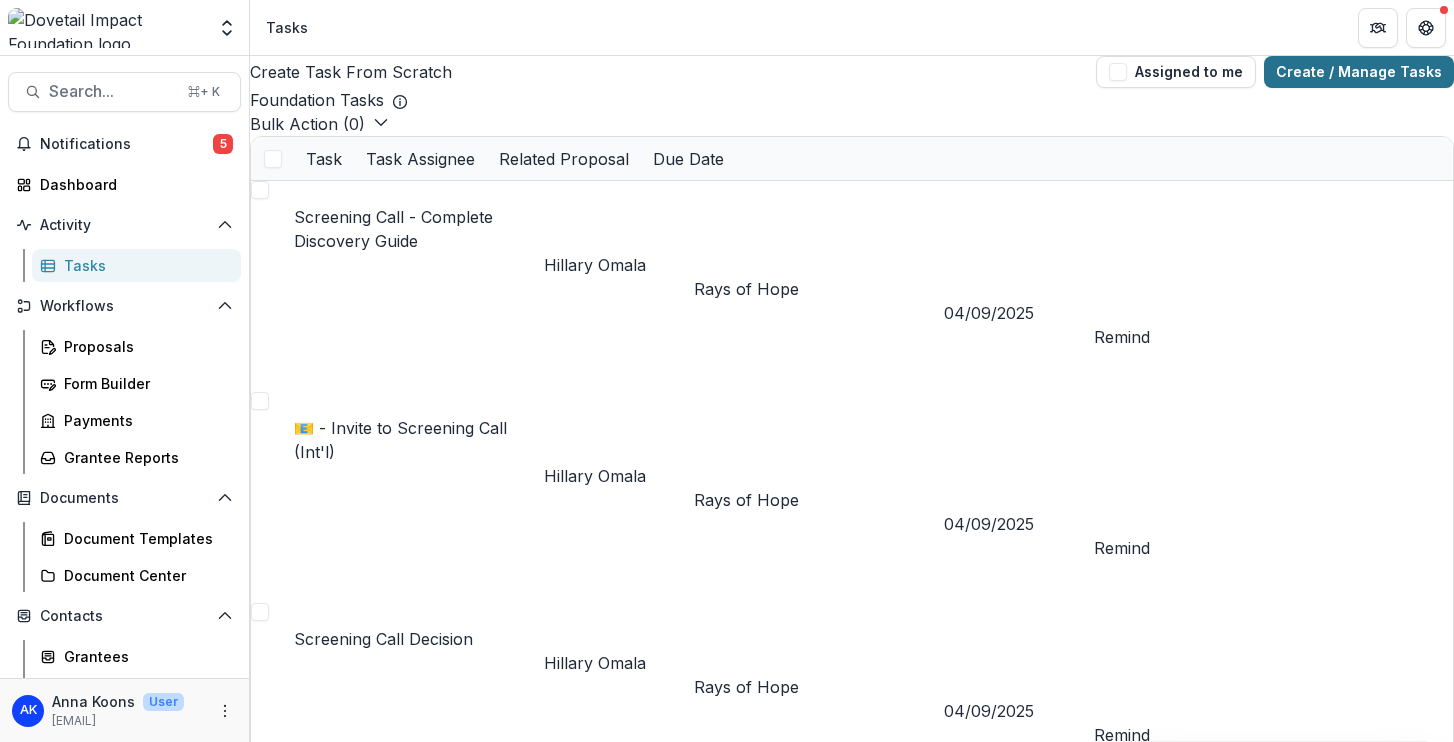 click on "Create / Manage Tasks" at bounding box center (1359, 72) 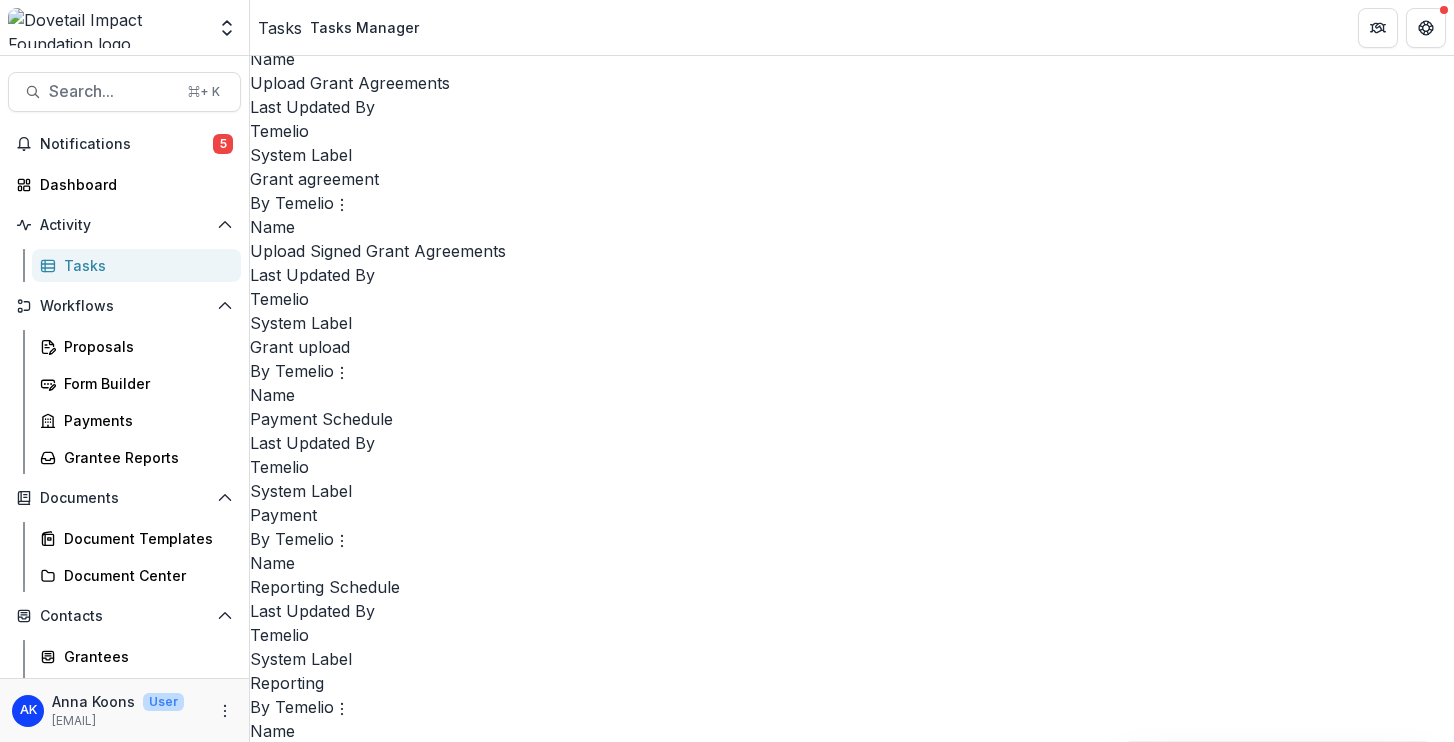 scroll, scrollTop: 1447, scrollLeft: 0, axis: vertical 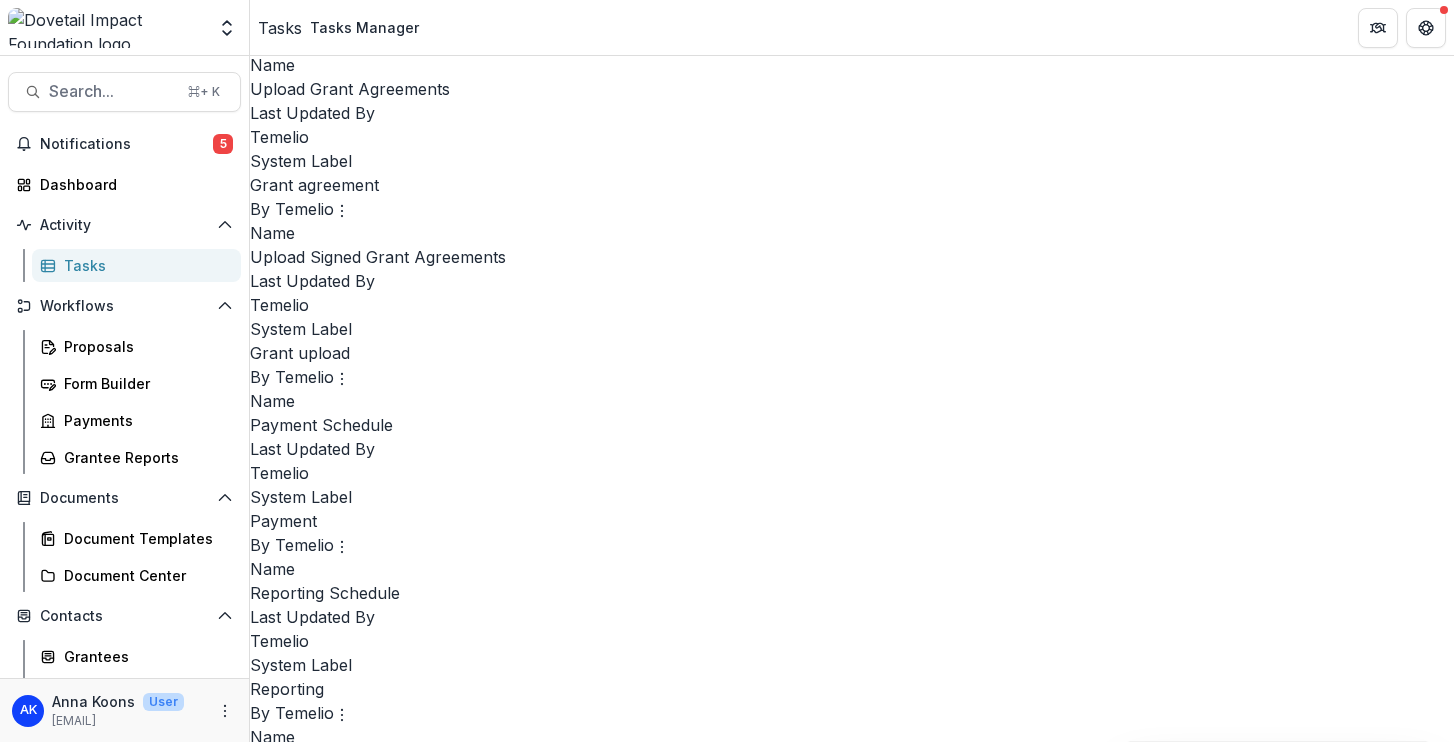 click 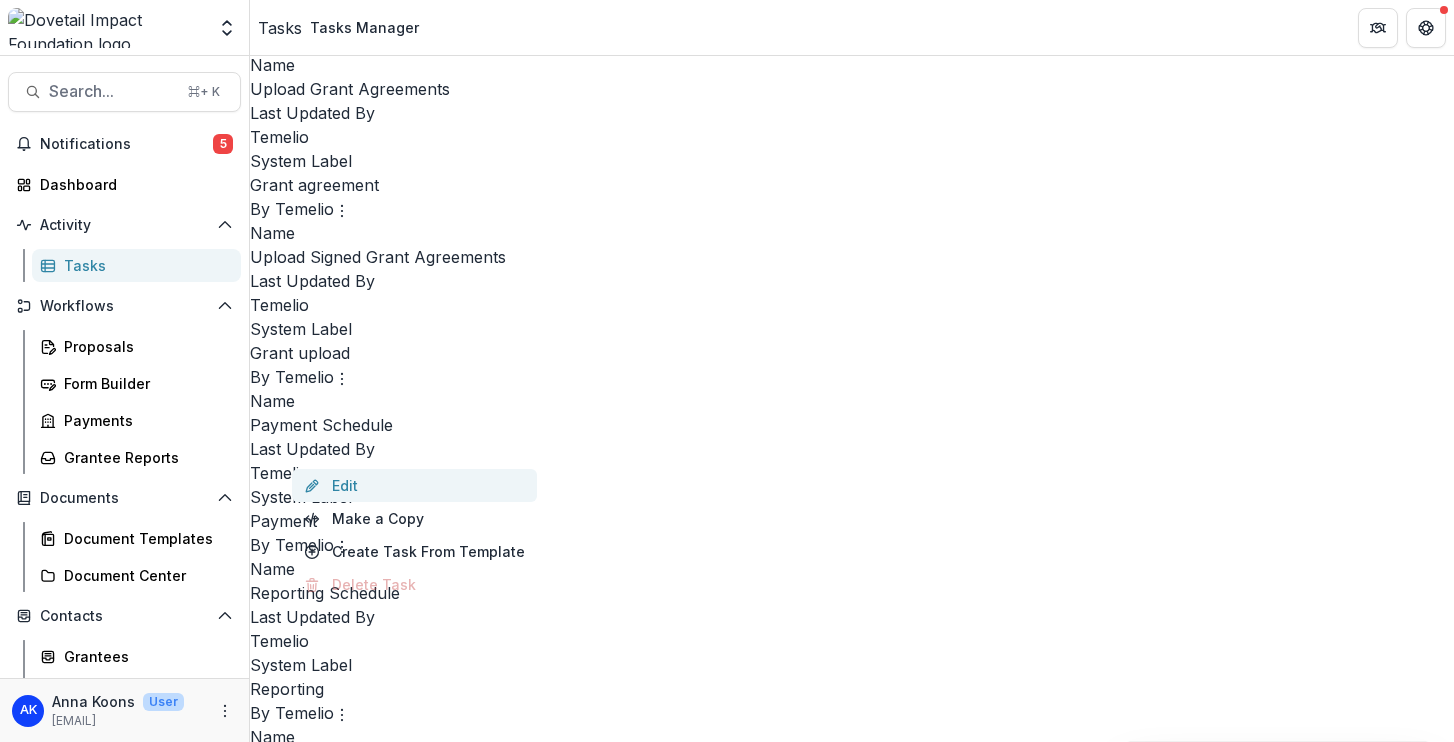 click on "Edit" at bounding box center [414, 485] 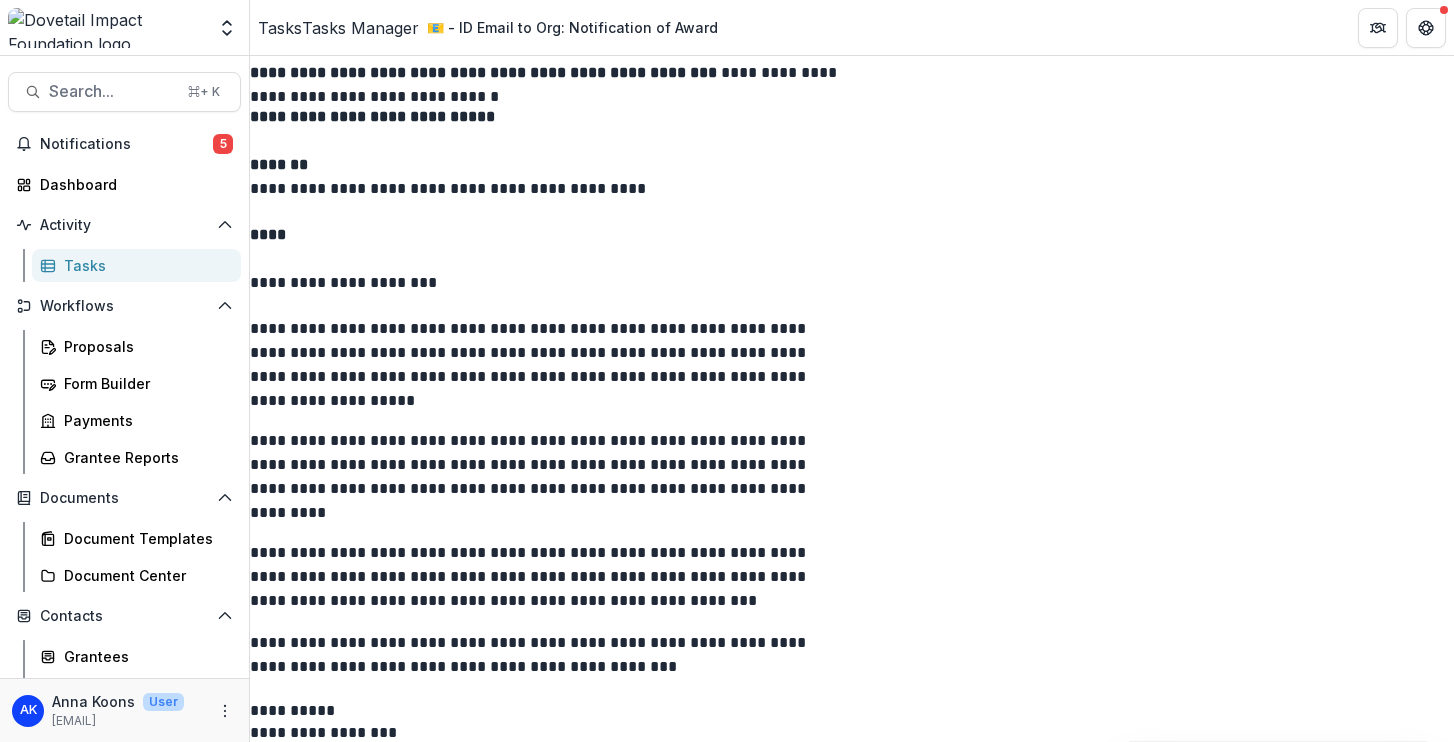 scroll, scrollTop: 194, scrollLeft: 0, axis: vertical 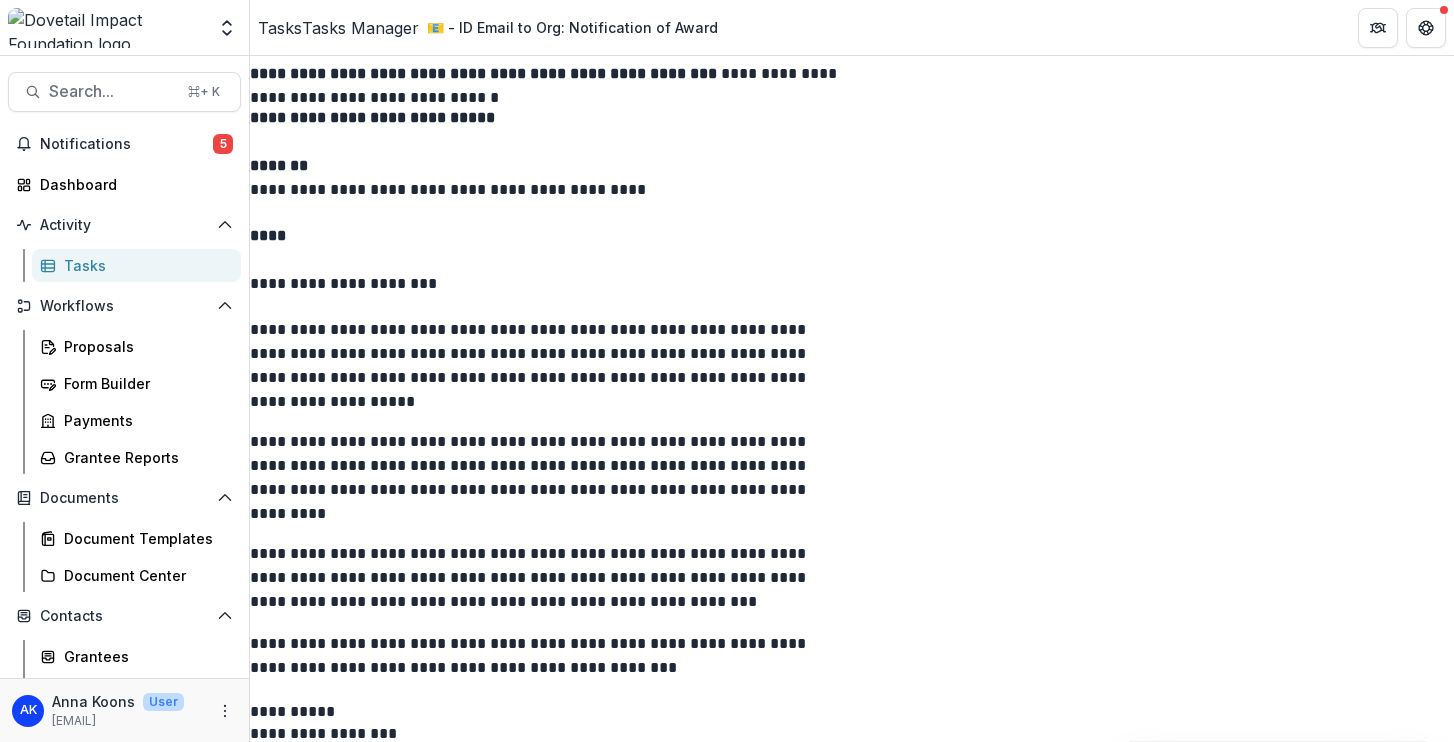 drag, startPoint x: 1041, startPoint y: 280, endPoint x: 1055, endPoint y: 321, distance: 43.32436 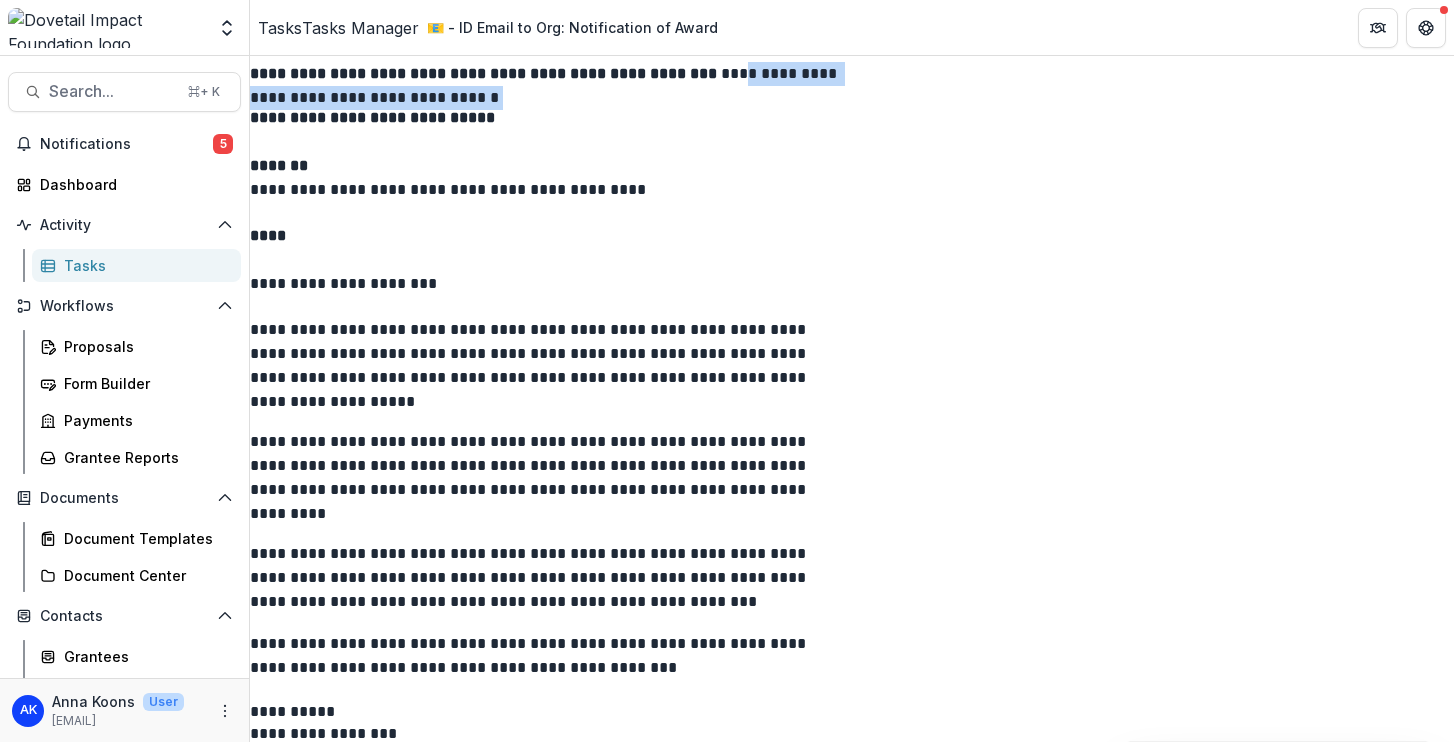 drag, startPoint x: 1038, startPoint y: 287, endPoint x: 1045, endPoint y: 302, distance: 16.552946 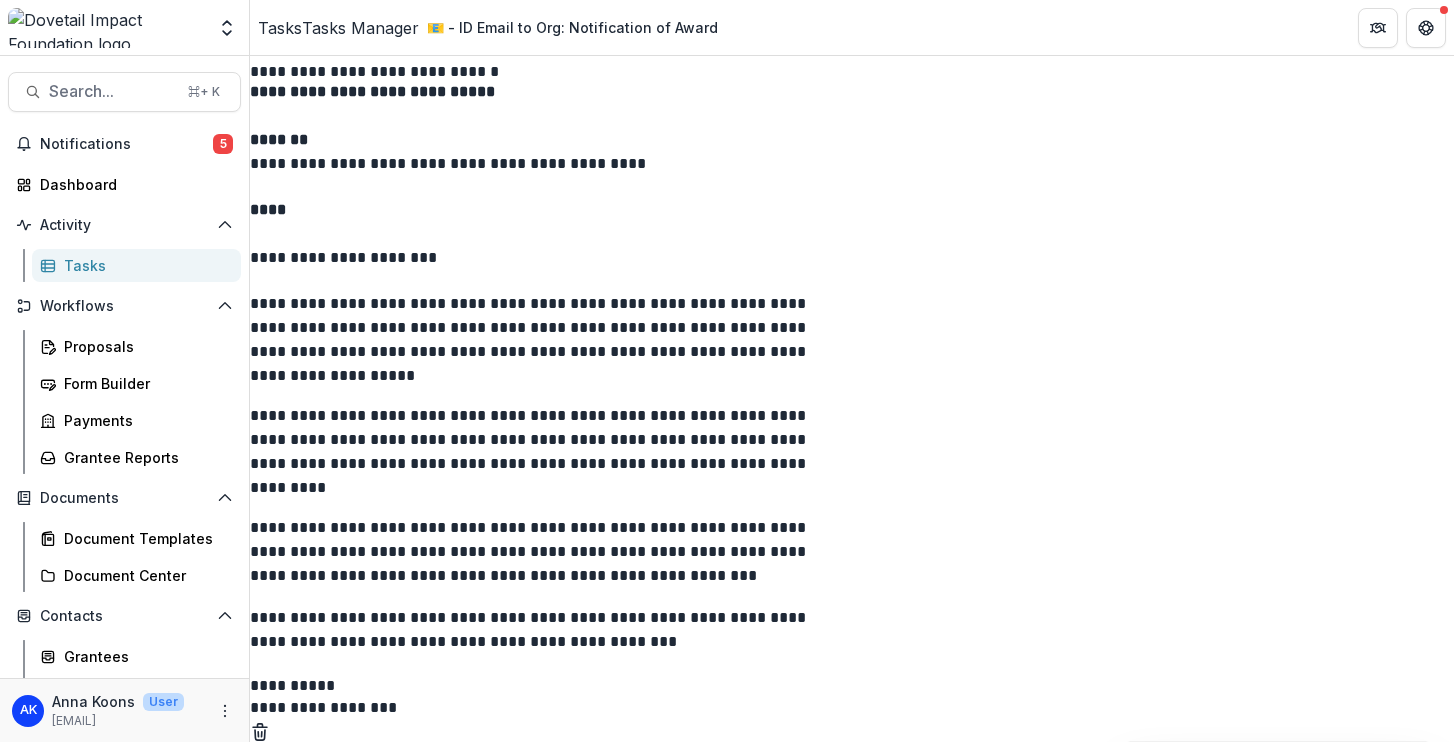 scroll, scrollTop: 436, scrollLeft: 0, axis: vertical 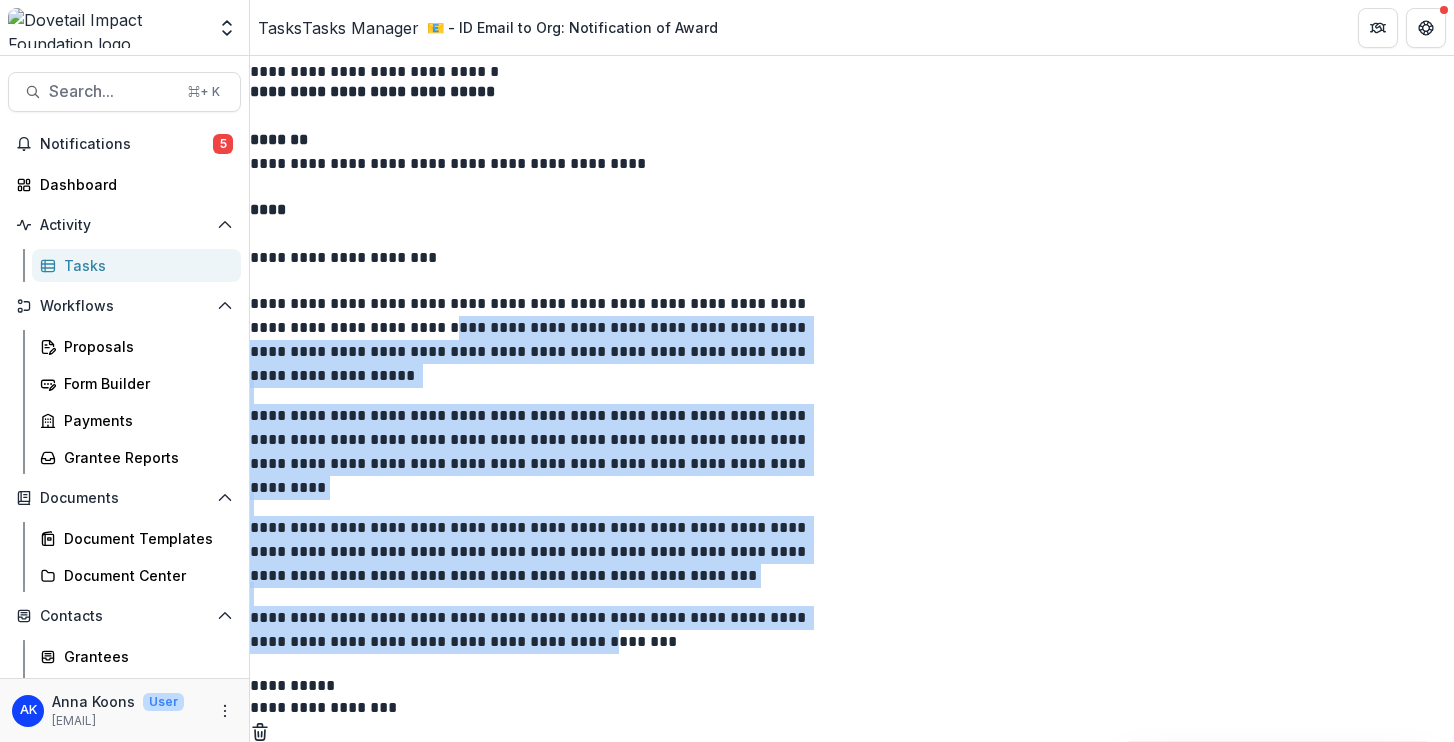 drag, startPoint x: 853, startPoint y: 617, endPoint x: 696, endPoint y: 308, distance: 346.59775 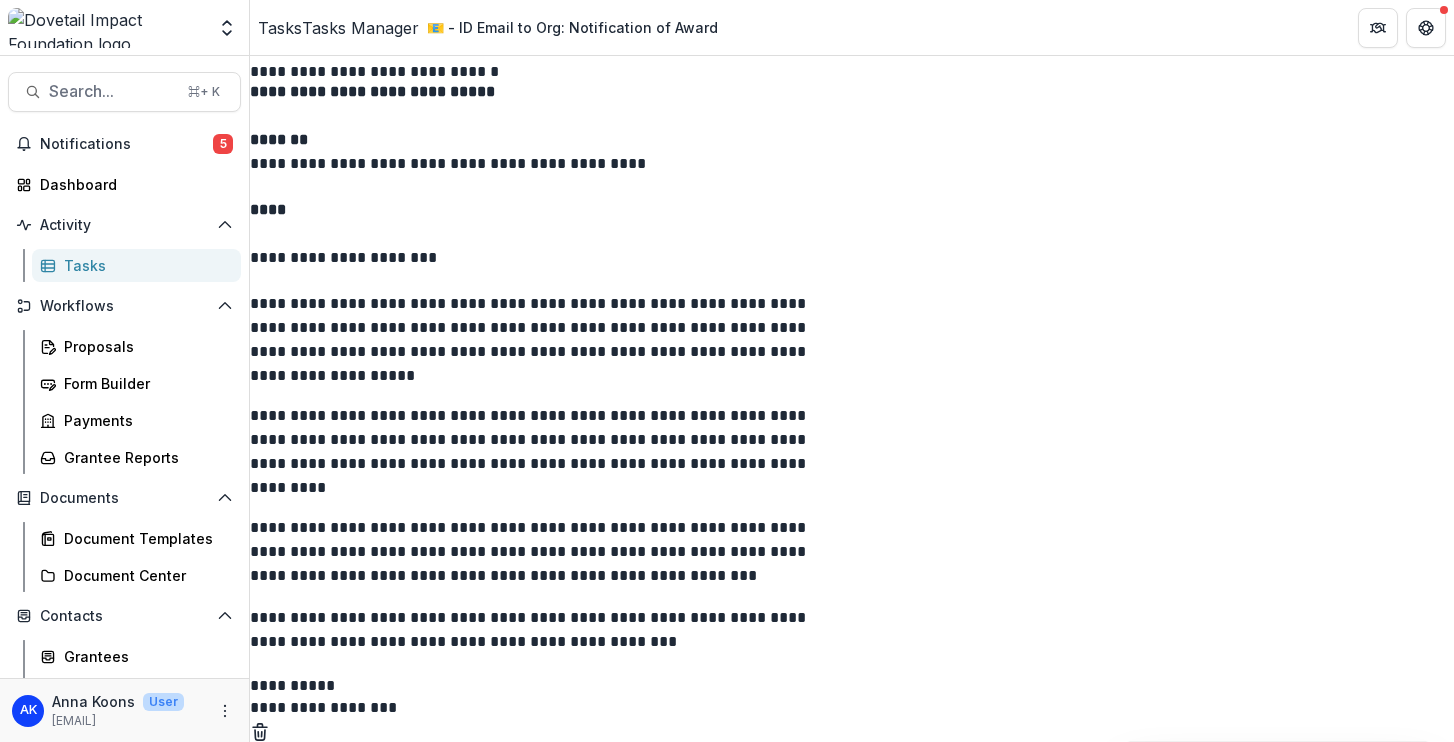 click at bounding box center (852, 280) 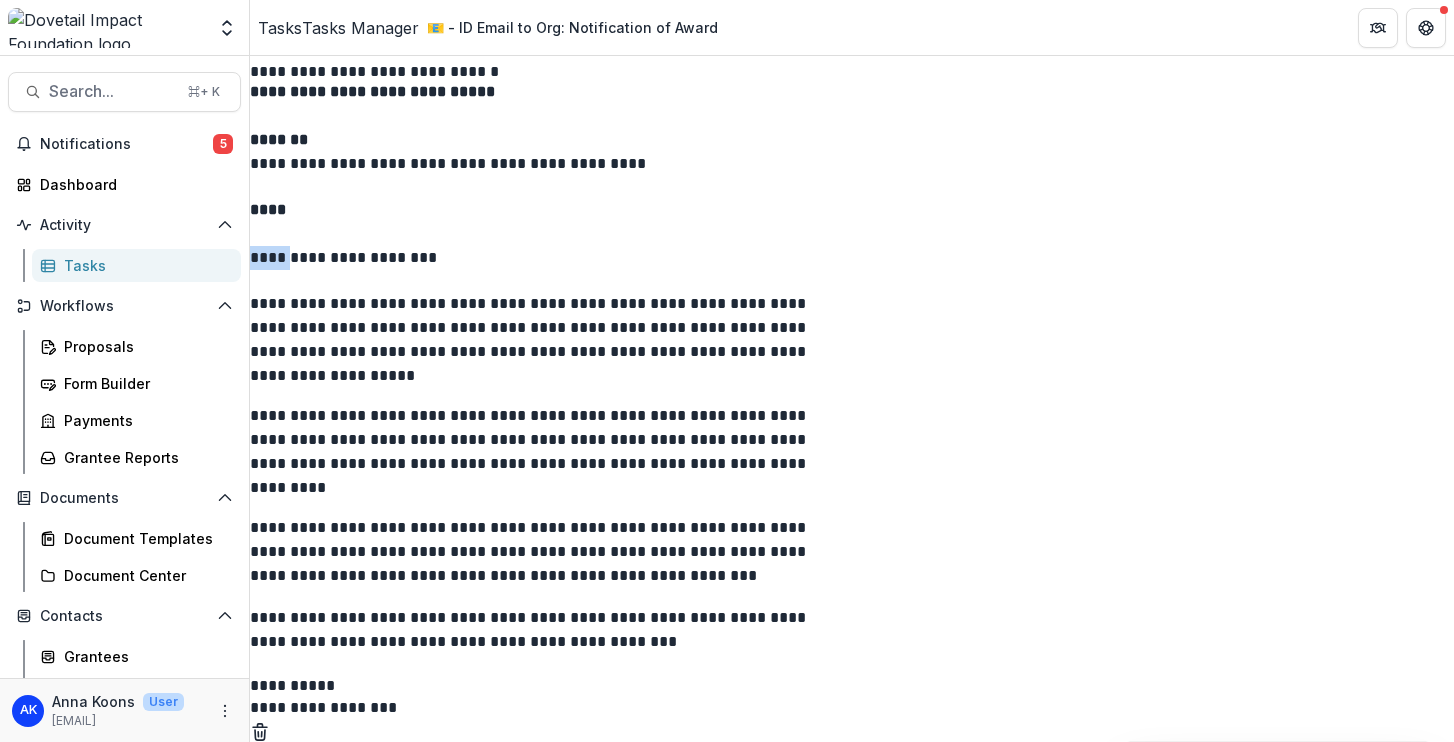 click on "**********" at bounding box center [548, 257] 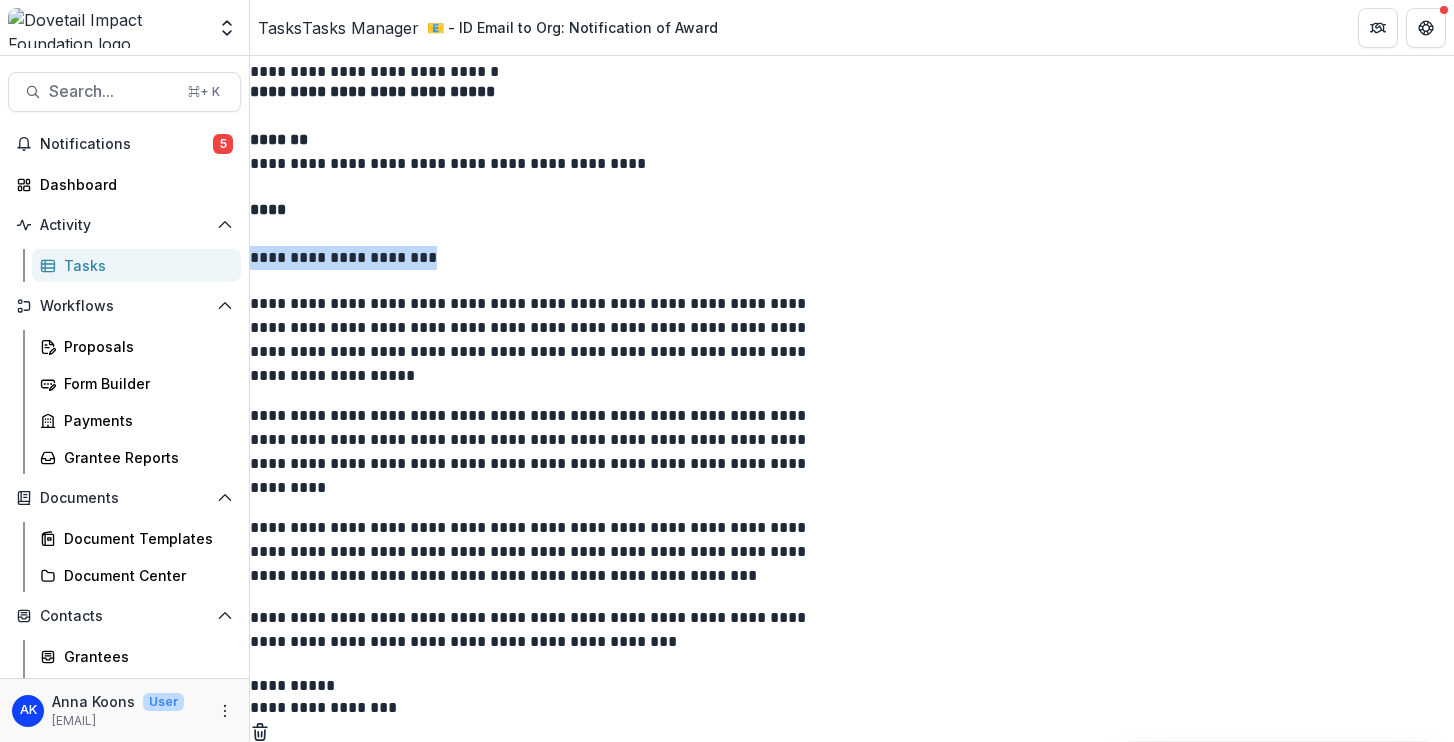 click on "**********" at bounding box center [548, 257] 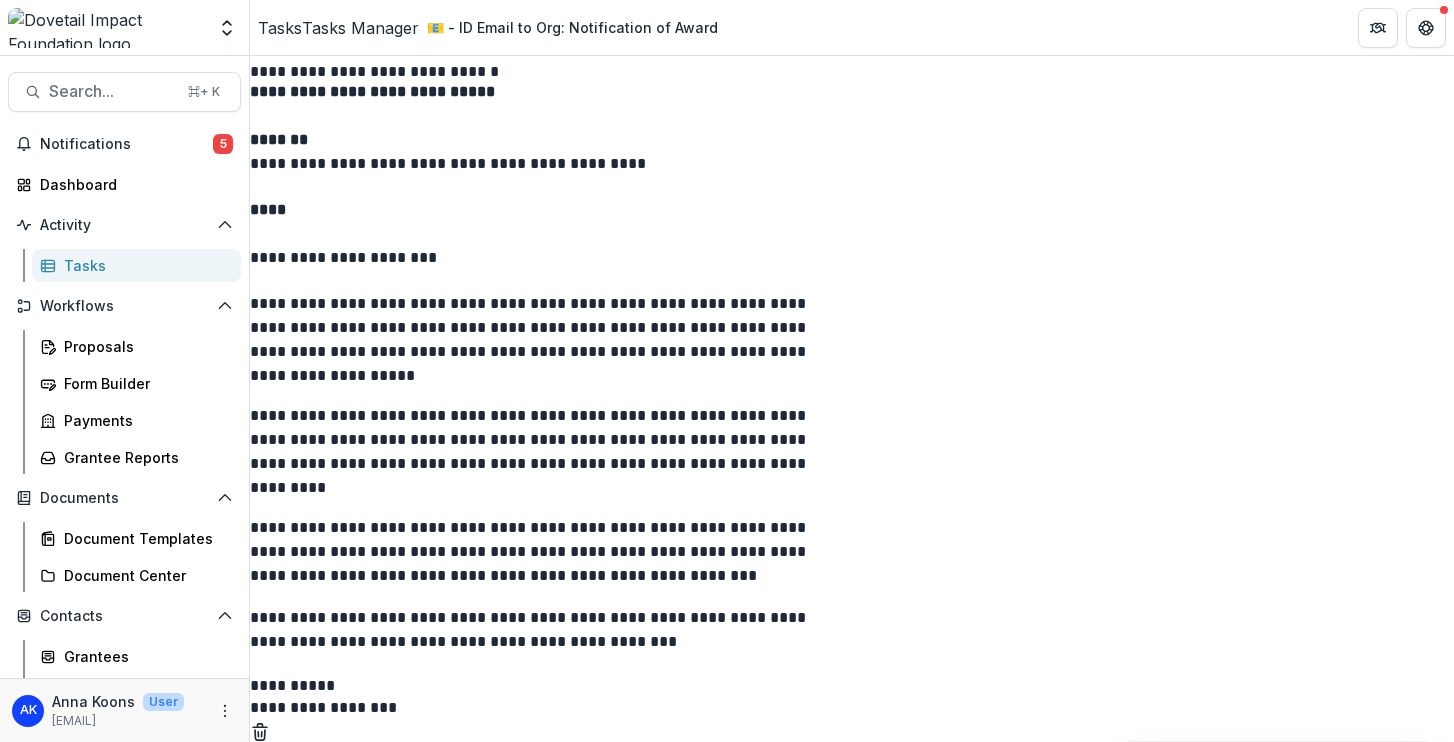 click on "**********" at bounding box center [548, 336] 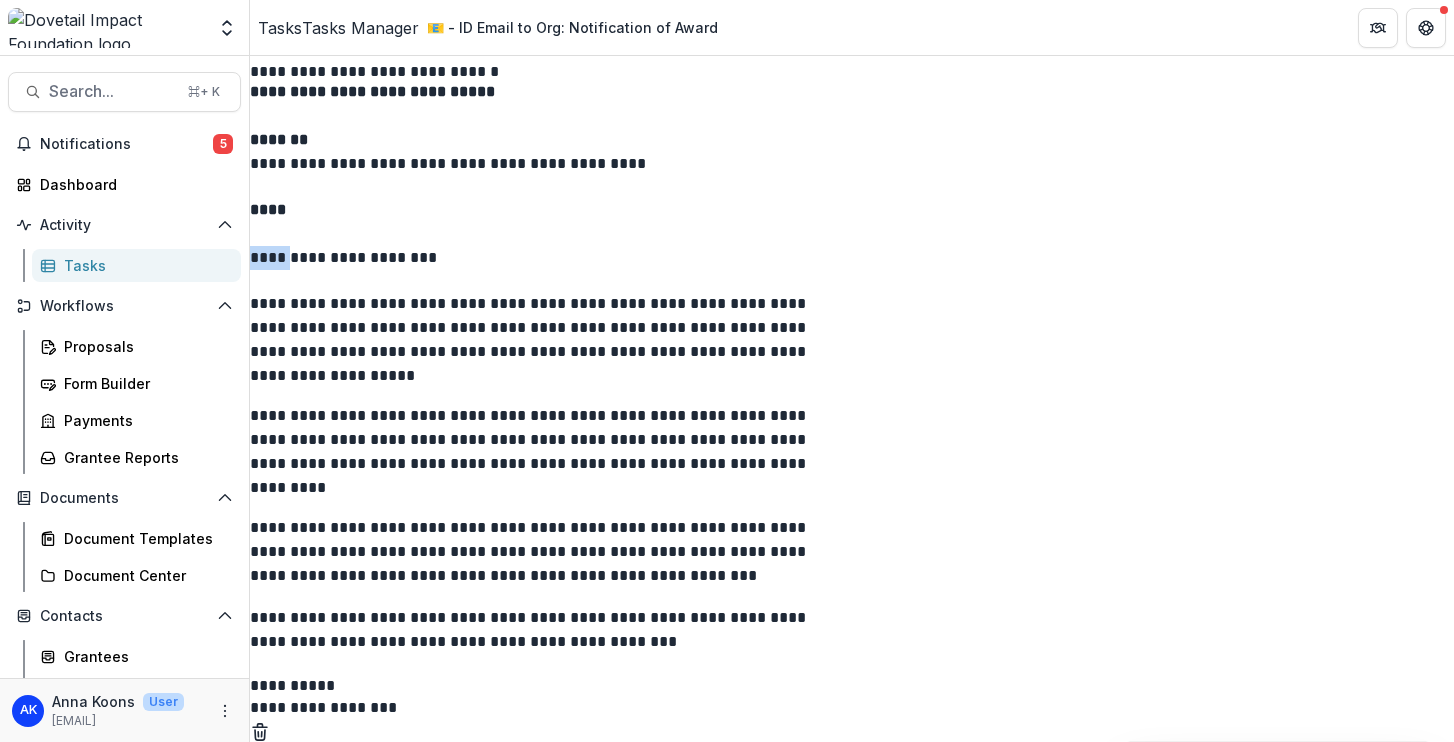 click on "**********" at bounding box center (548, 257) 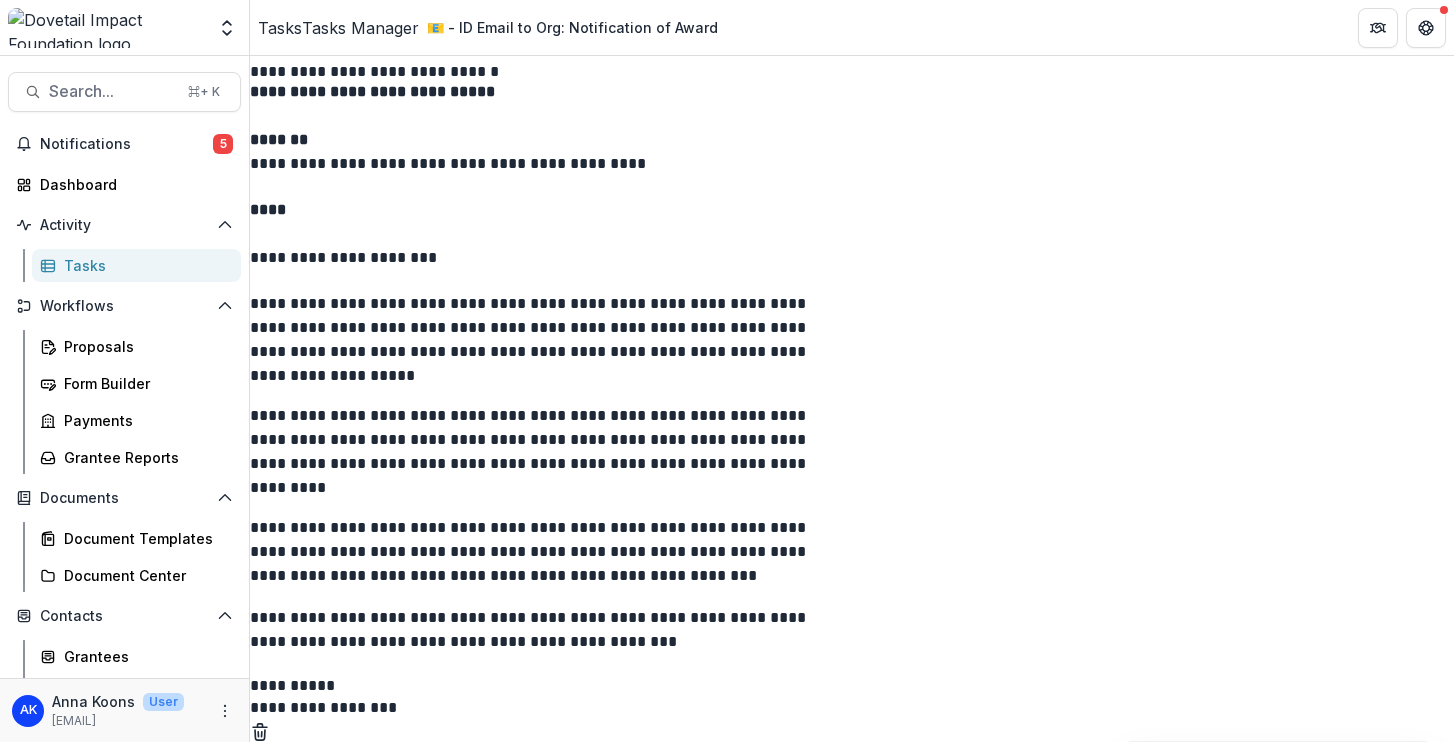 scroll, scrollTop: 412, scrollLeft: 0, axis: vertical 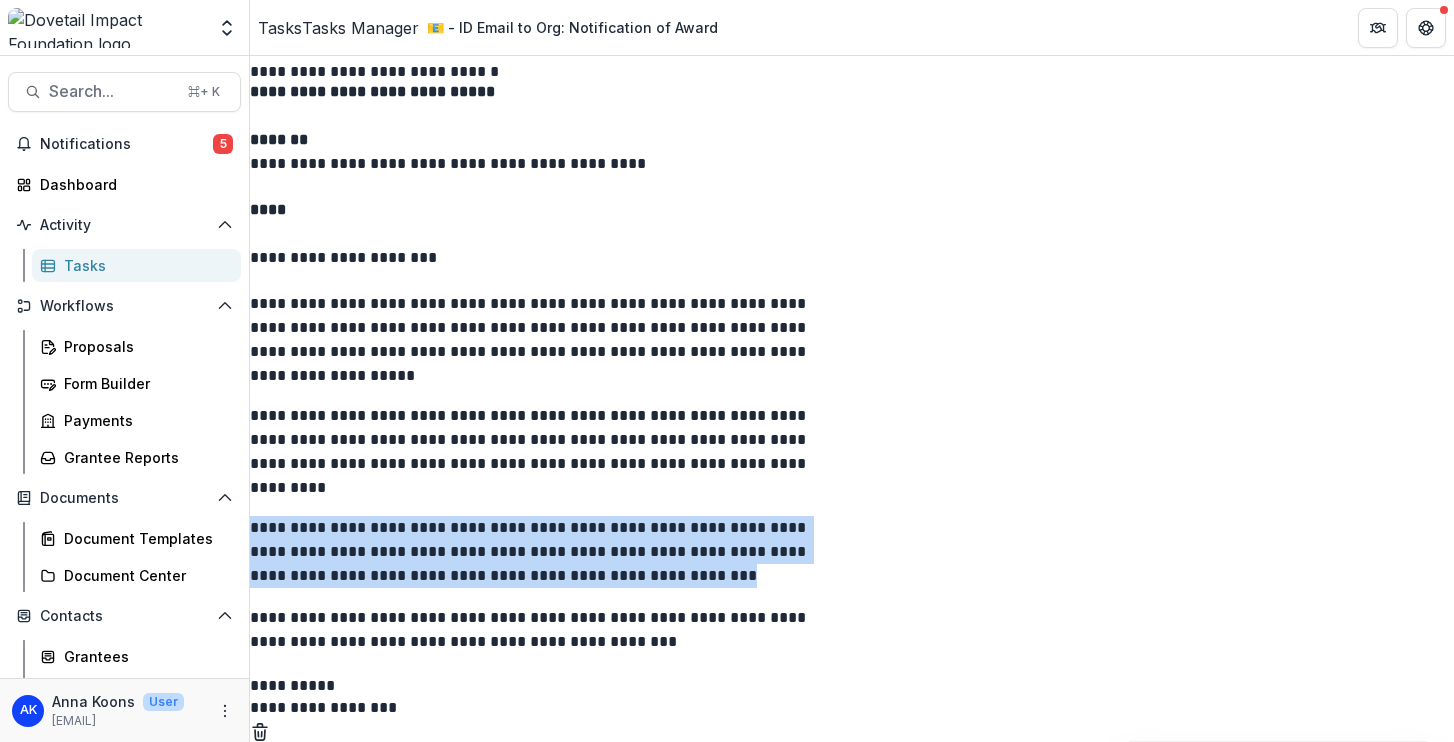 drag, startPoint x: 554, startPoint y: 527, endPoint x: 1006, endPoint y: 580, distance: 455.09668 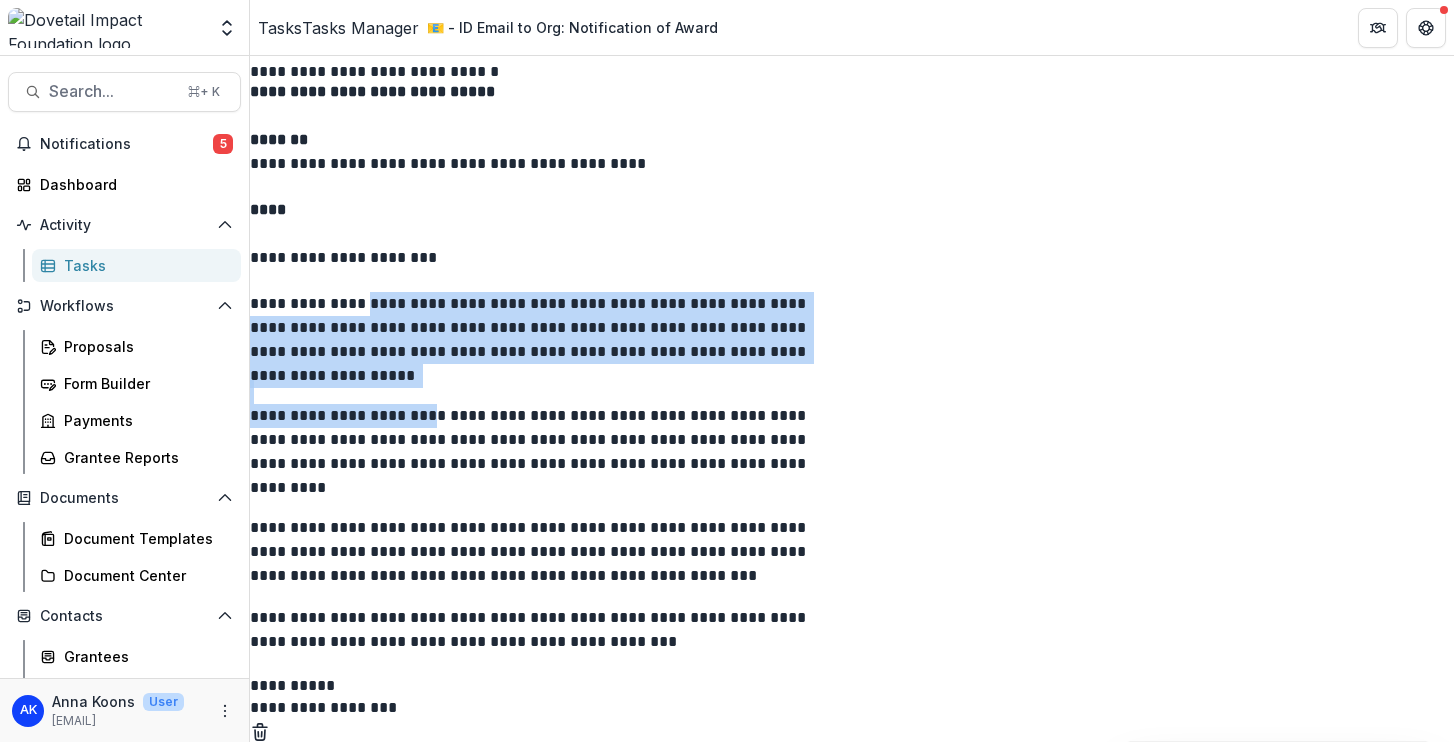 drag, startPoint x: 663, startPoint y: 315, endPoint x: 716, endPoint y: 418, distance: 115.83609 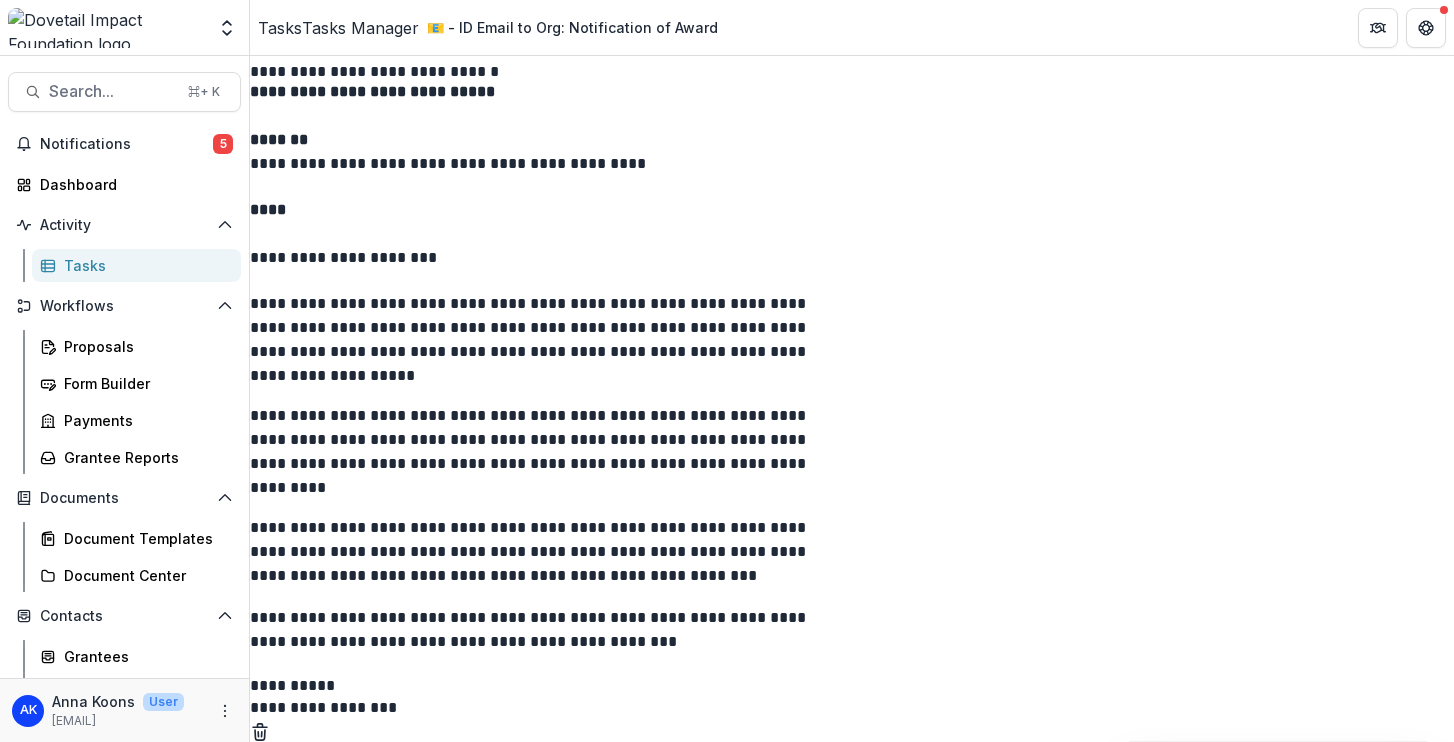 scroll, scrollTop: 290, scrollLeft: 0, axis: vertical 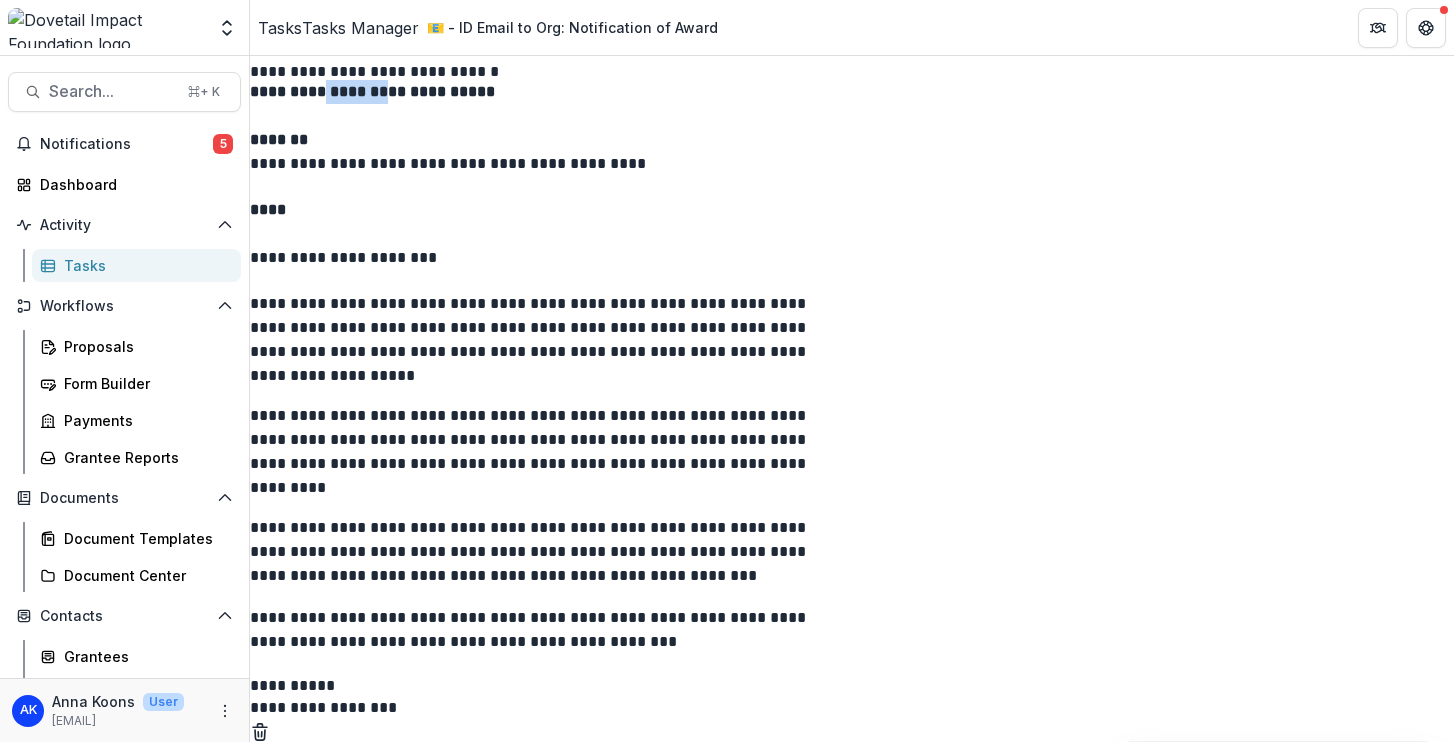 click on "**********" at bounding box center [372, 91] 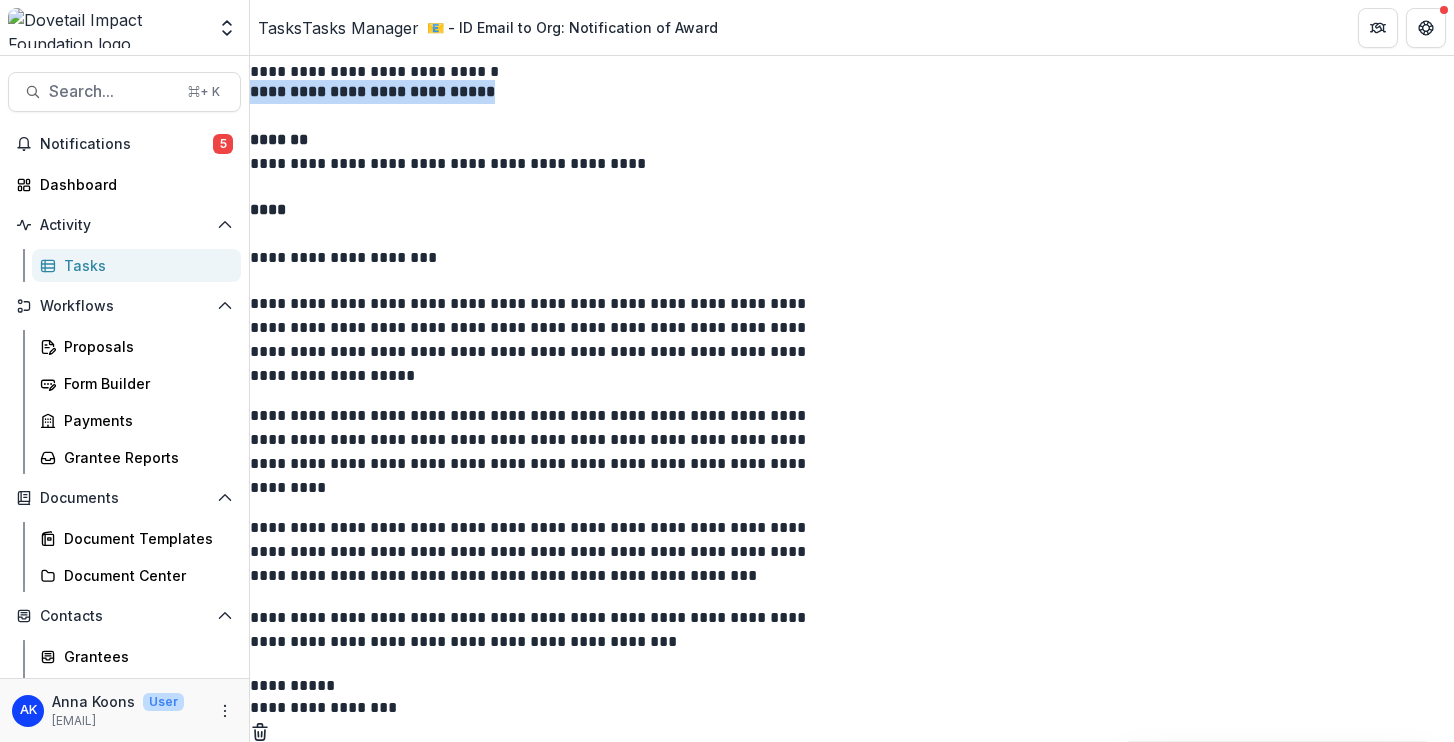 click on "**********" at bounding box center (372, 91) 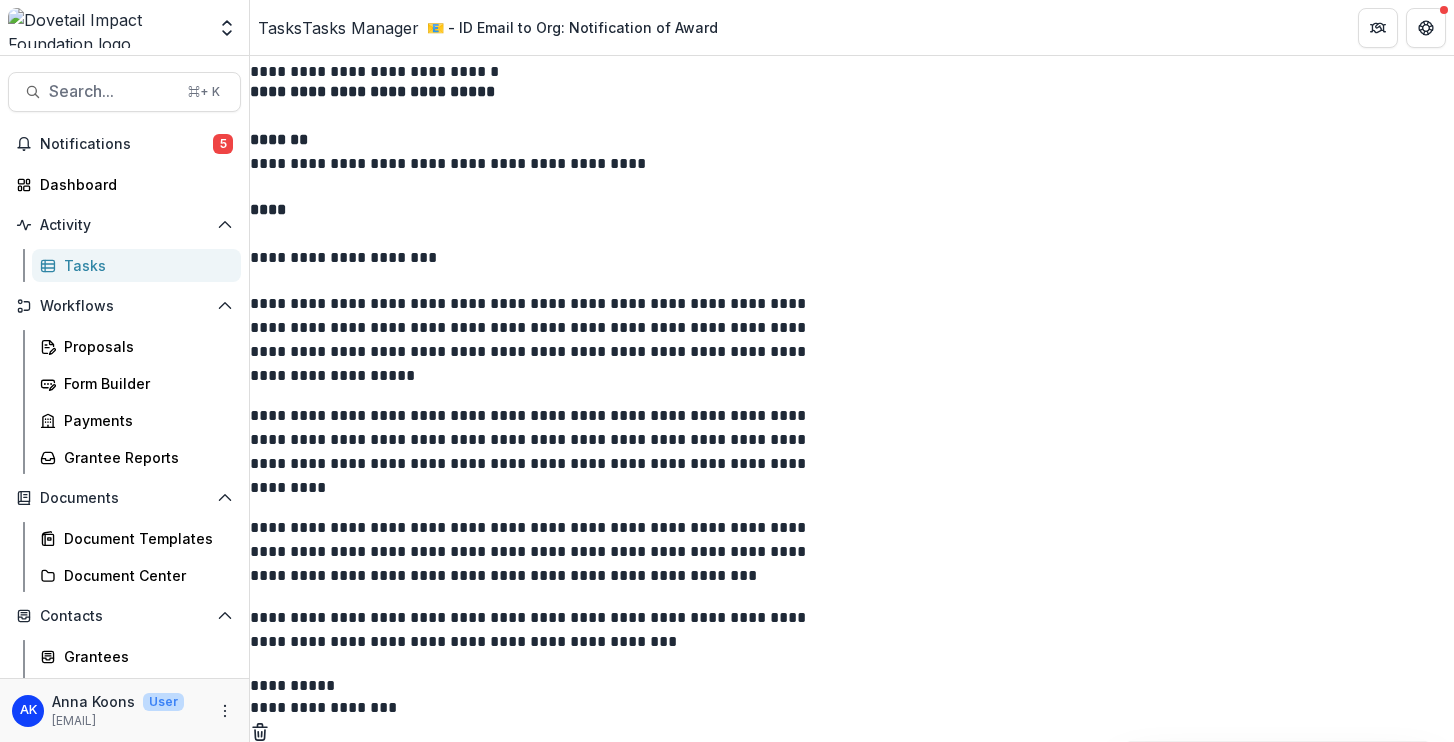 click on "**********" at bounding box center [372, 91] 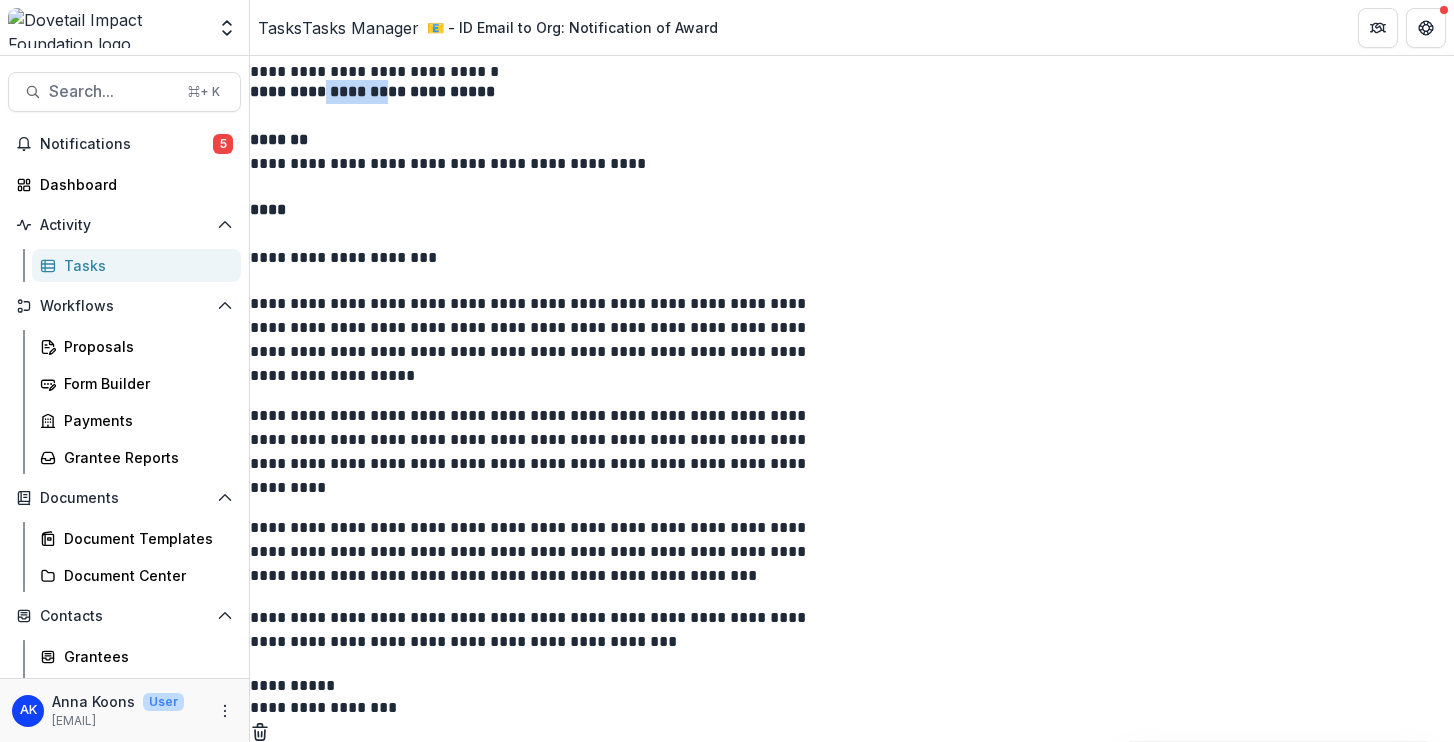 click on "**********" at bounding box center [372, 91] 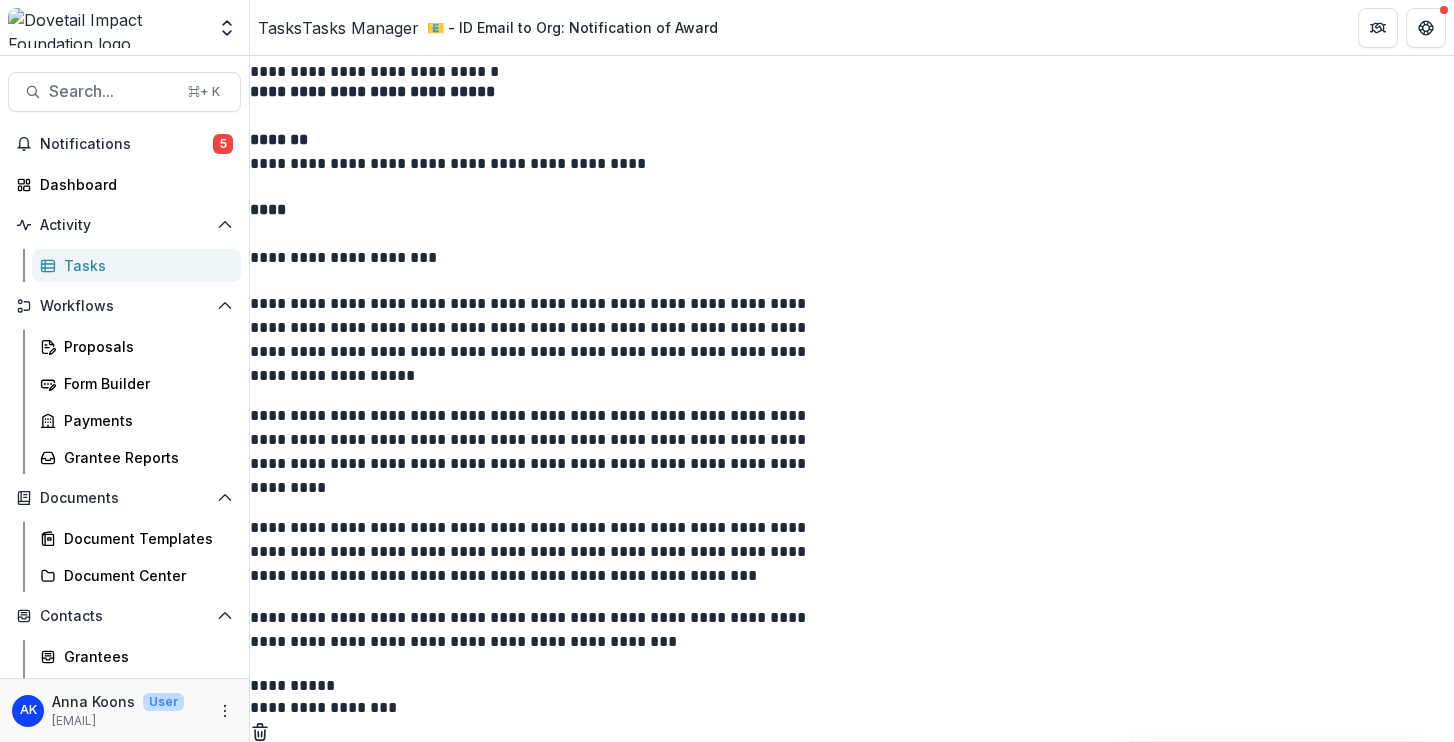 click on "*******" at bounding box center (852, 140) 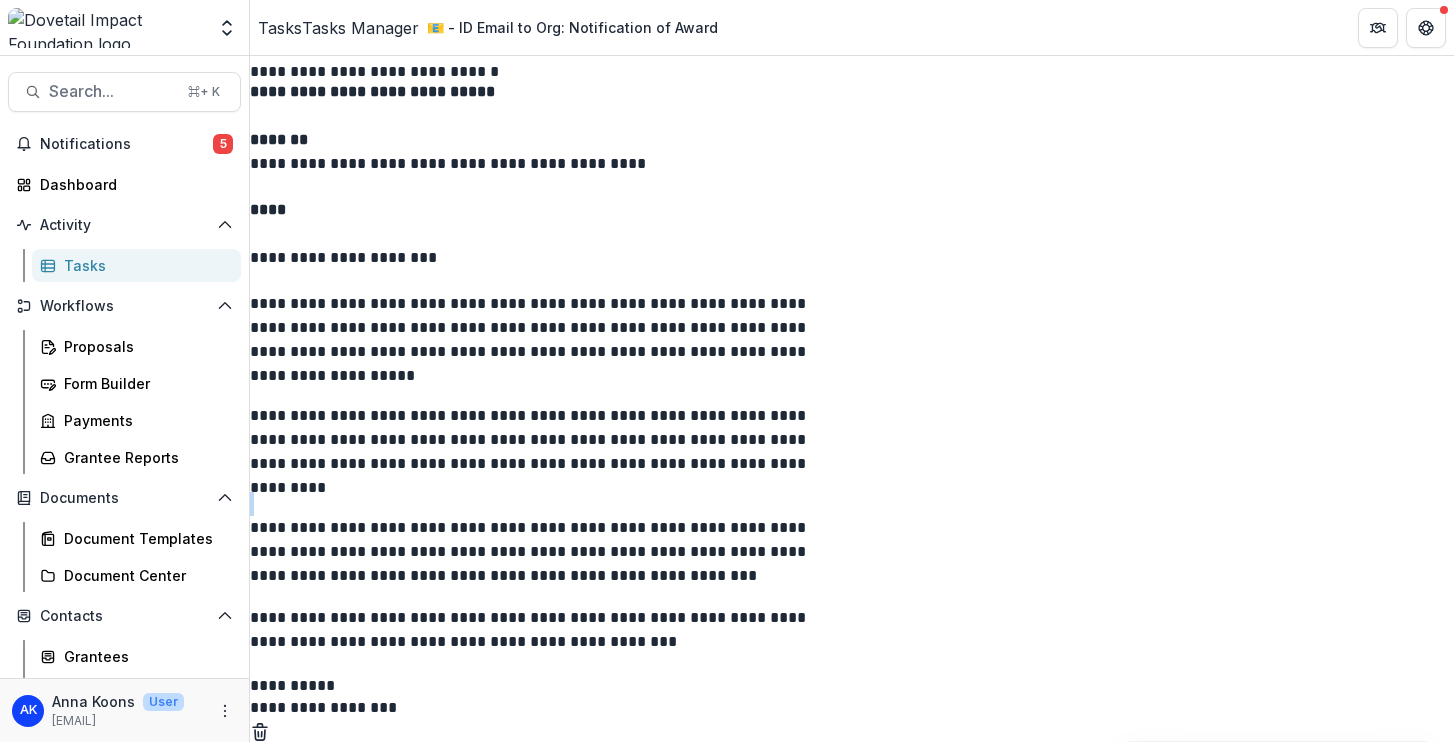 click at bounding box center (852, 504) 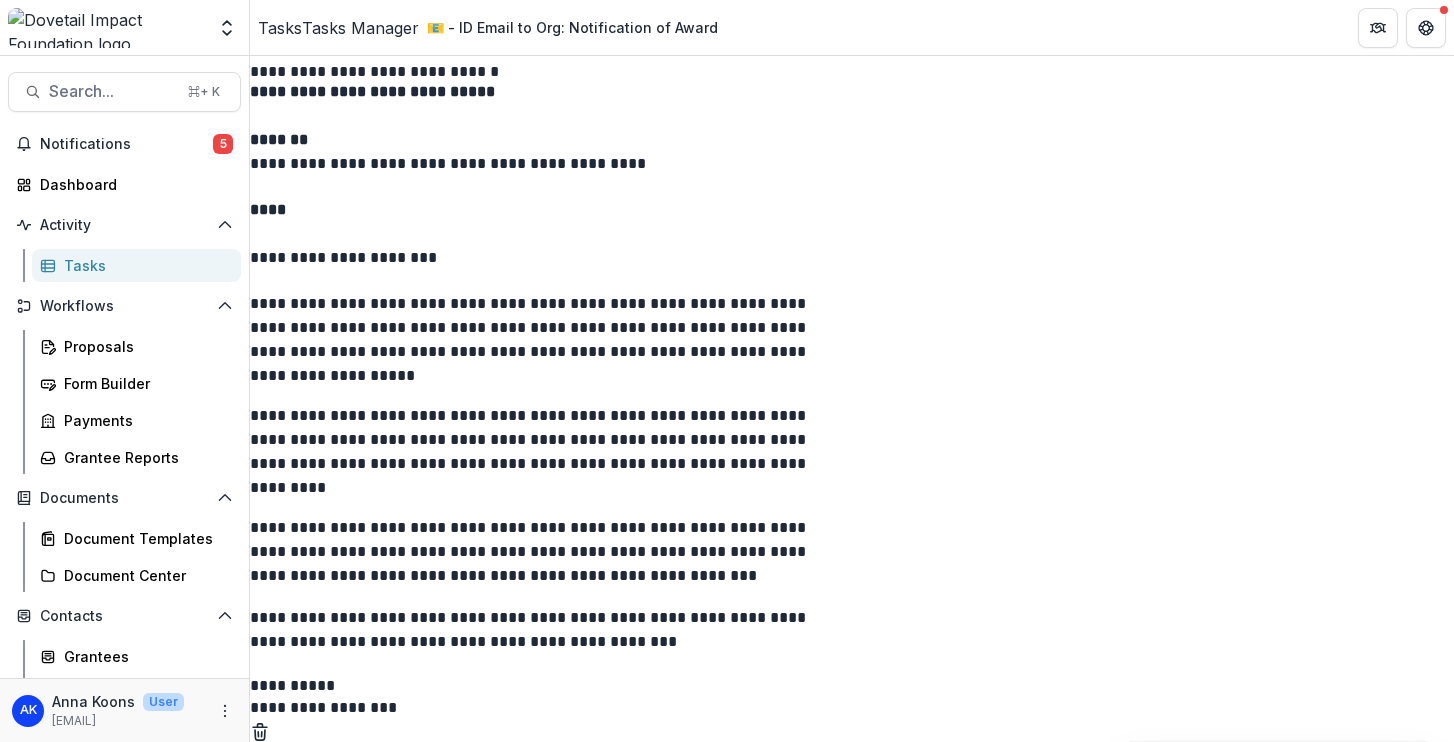 click on "**********" at bounding box center (548, 549) 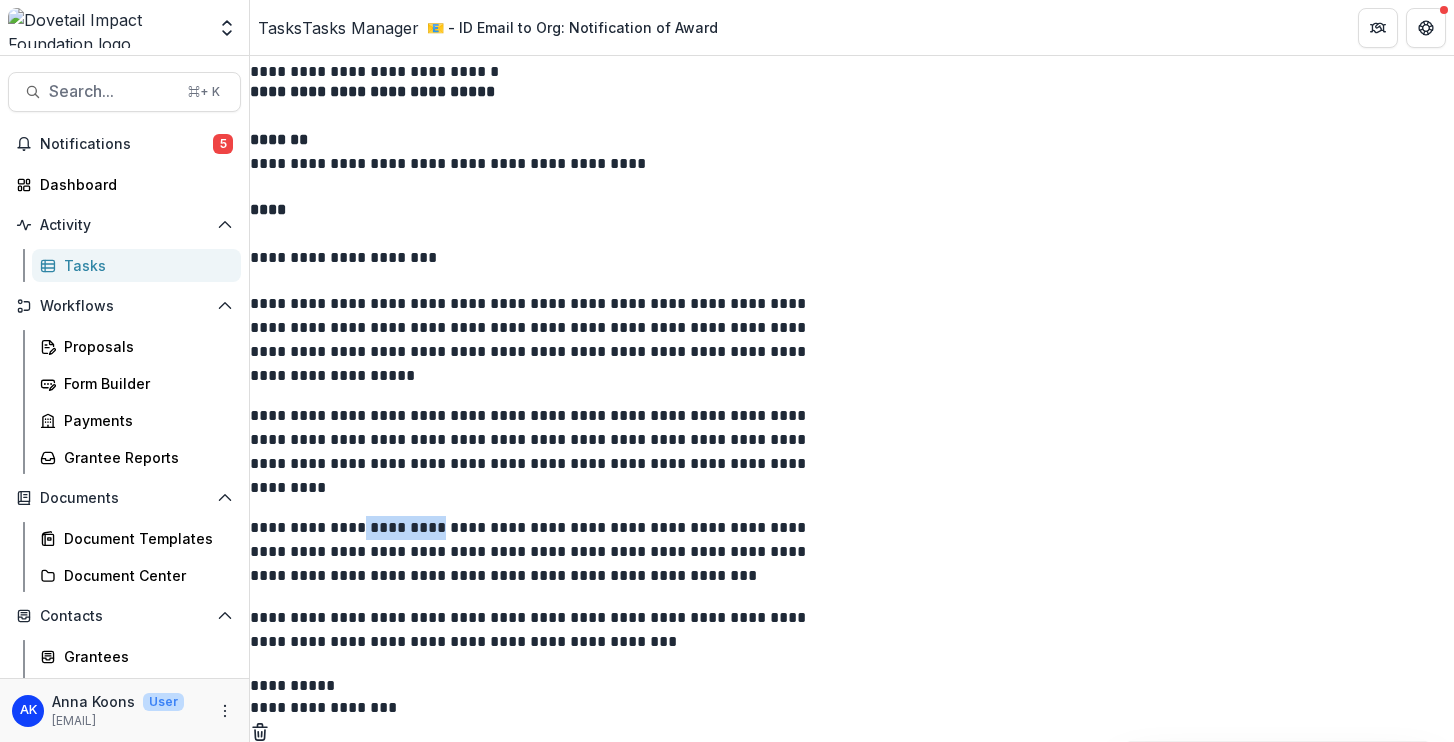 click on "**********" at bounding box center (548, 549) 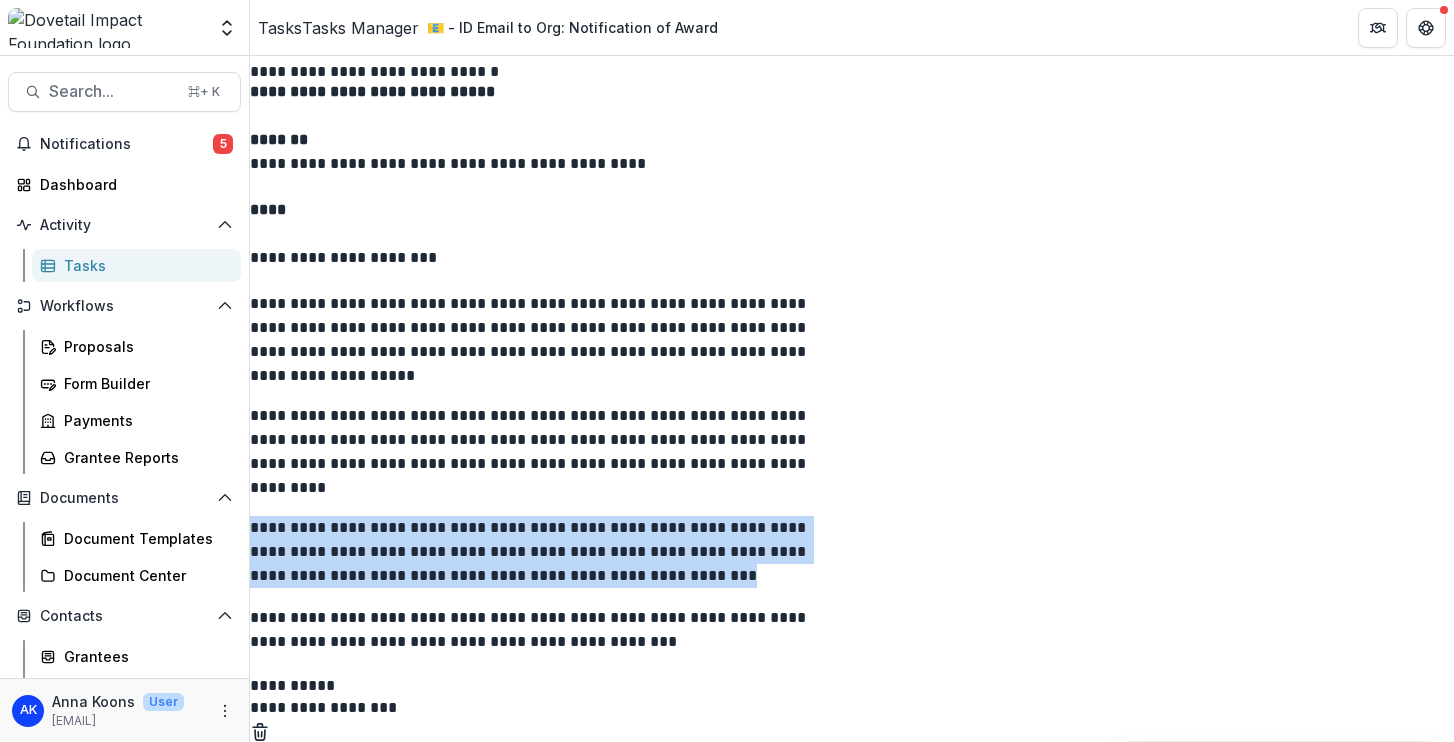 click on "**********" at bounding box center (548, 549) 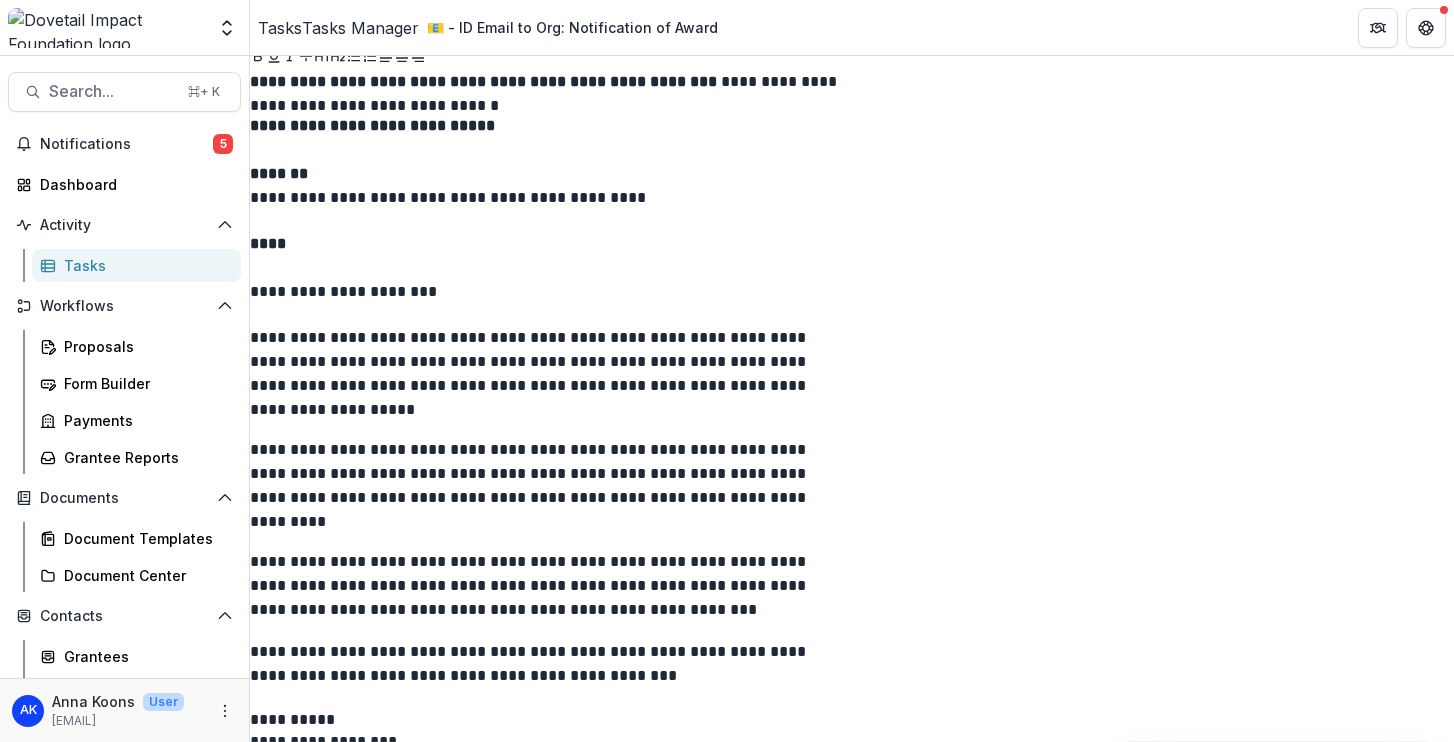 scroll, scrollTop: 0, scrollLeft: 0, axis: both 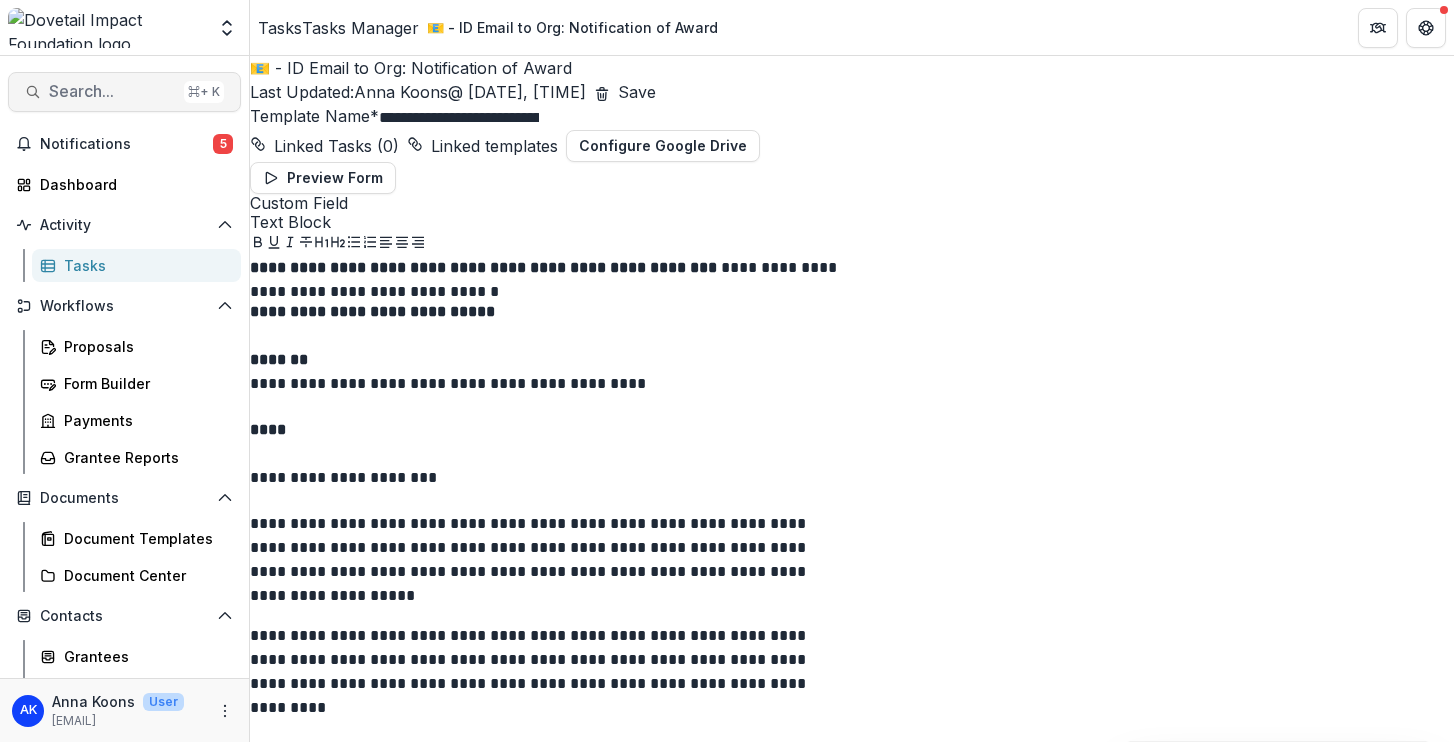 click on "Search..." at bounding box center [112, 91] 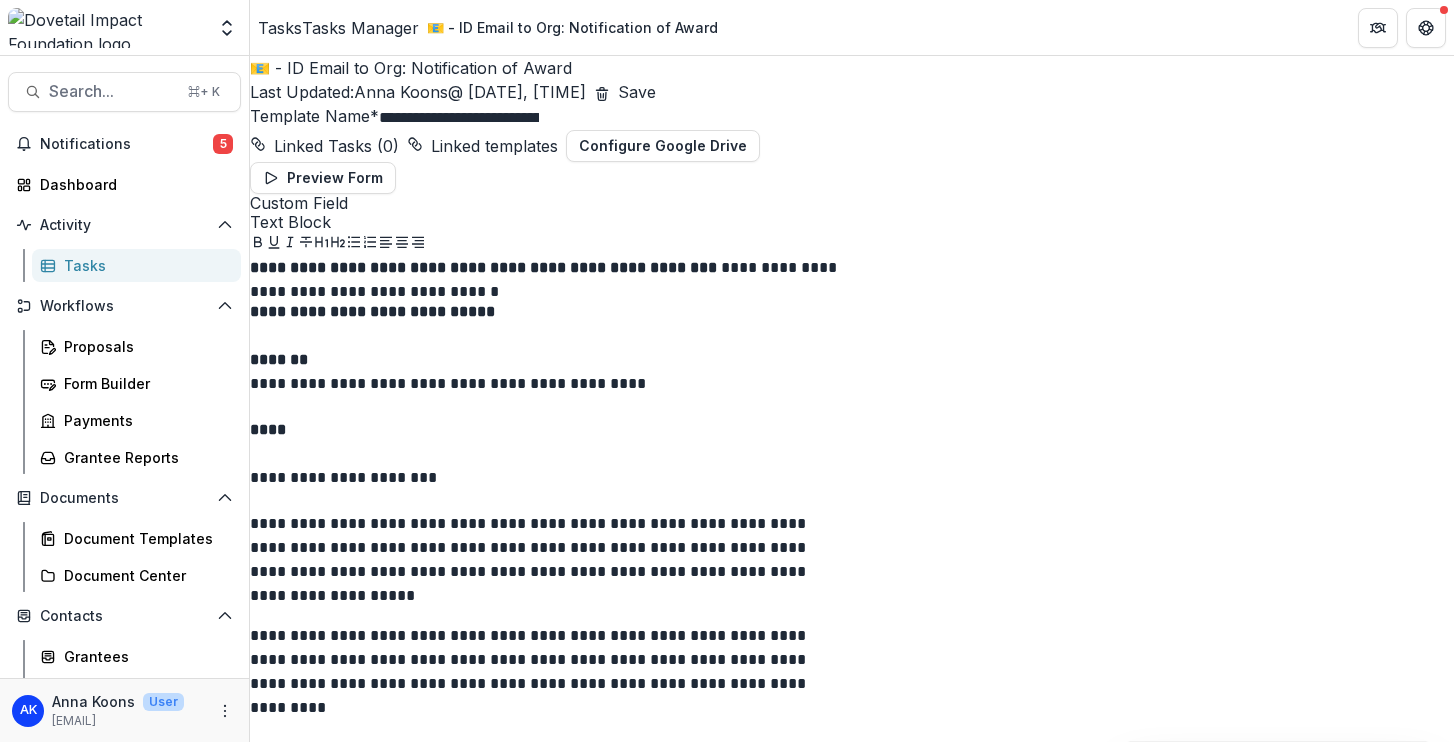type on "********" 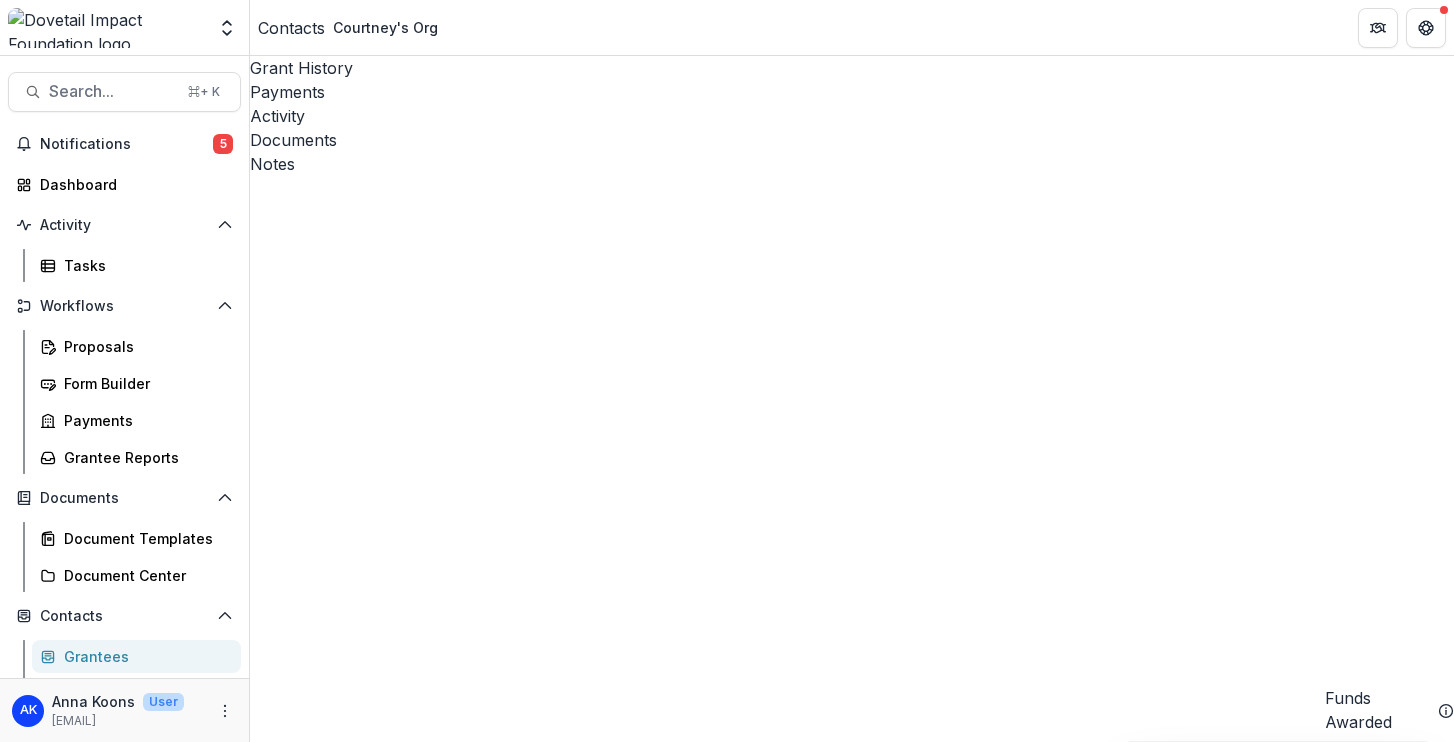 scroll, scrollTop: 341, scrollLeft: 0, axis: vertical 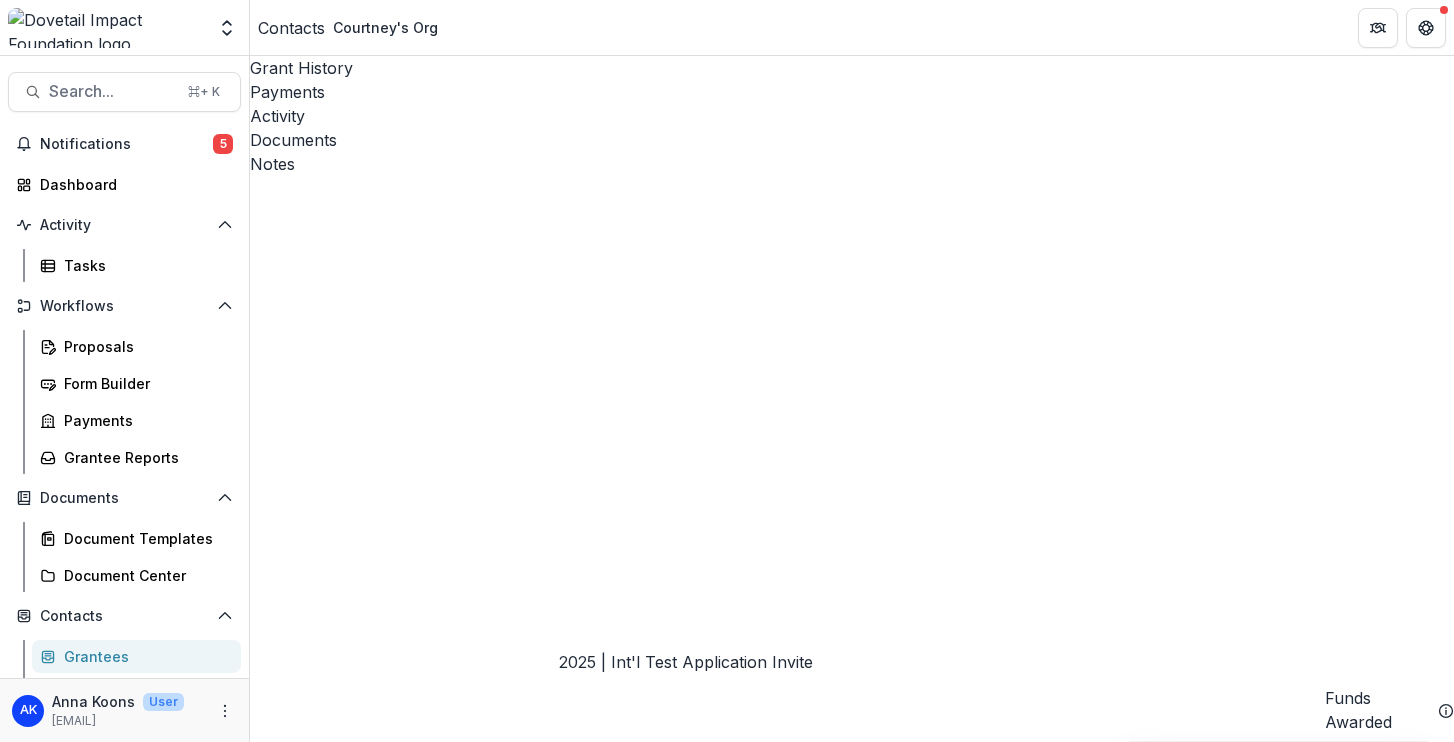 click on "2025 | Int'l Test Application Invite" at bounding box center [635, 6523] 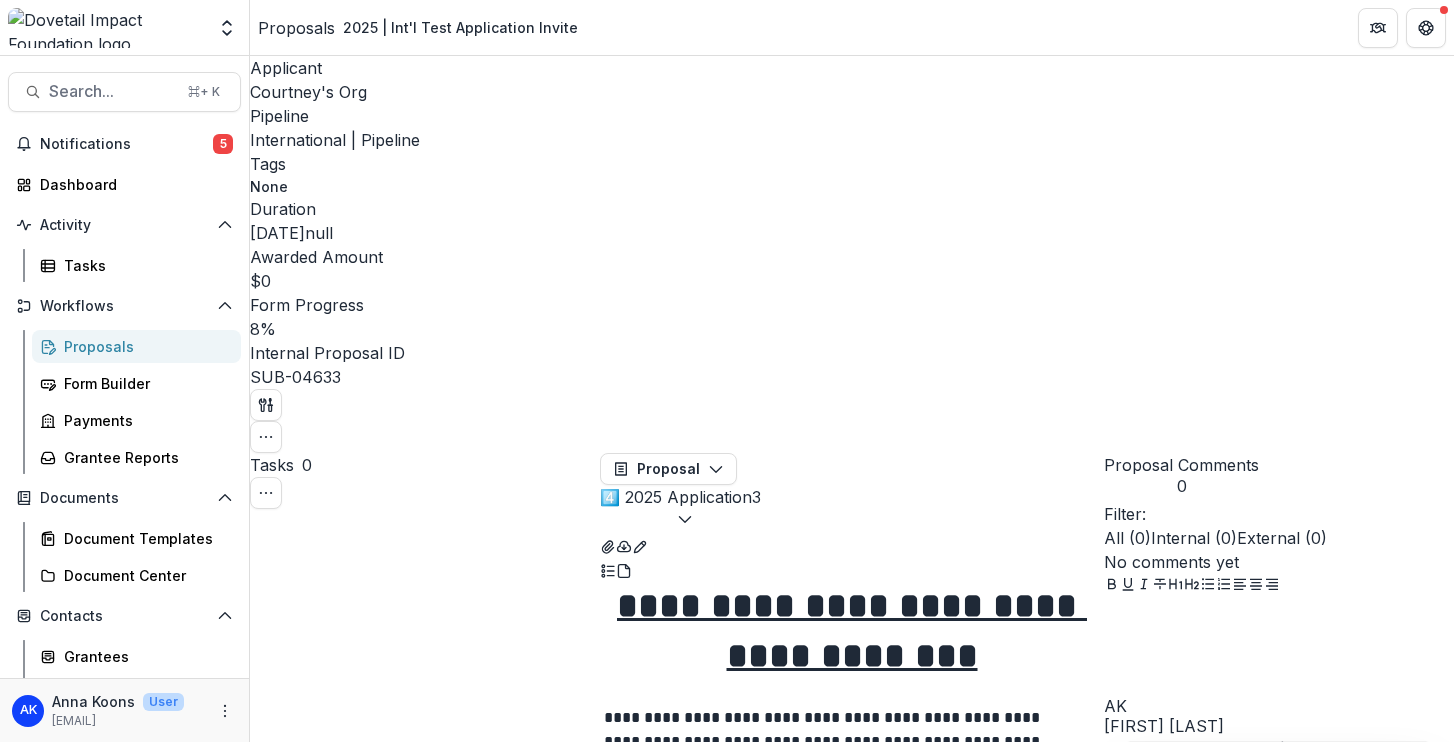 scroll, scrollTop: 24, scrollLeft: 0, axis: vertical 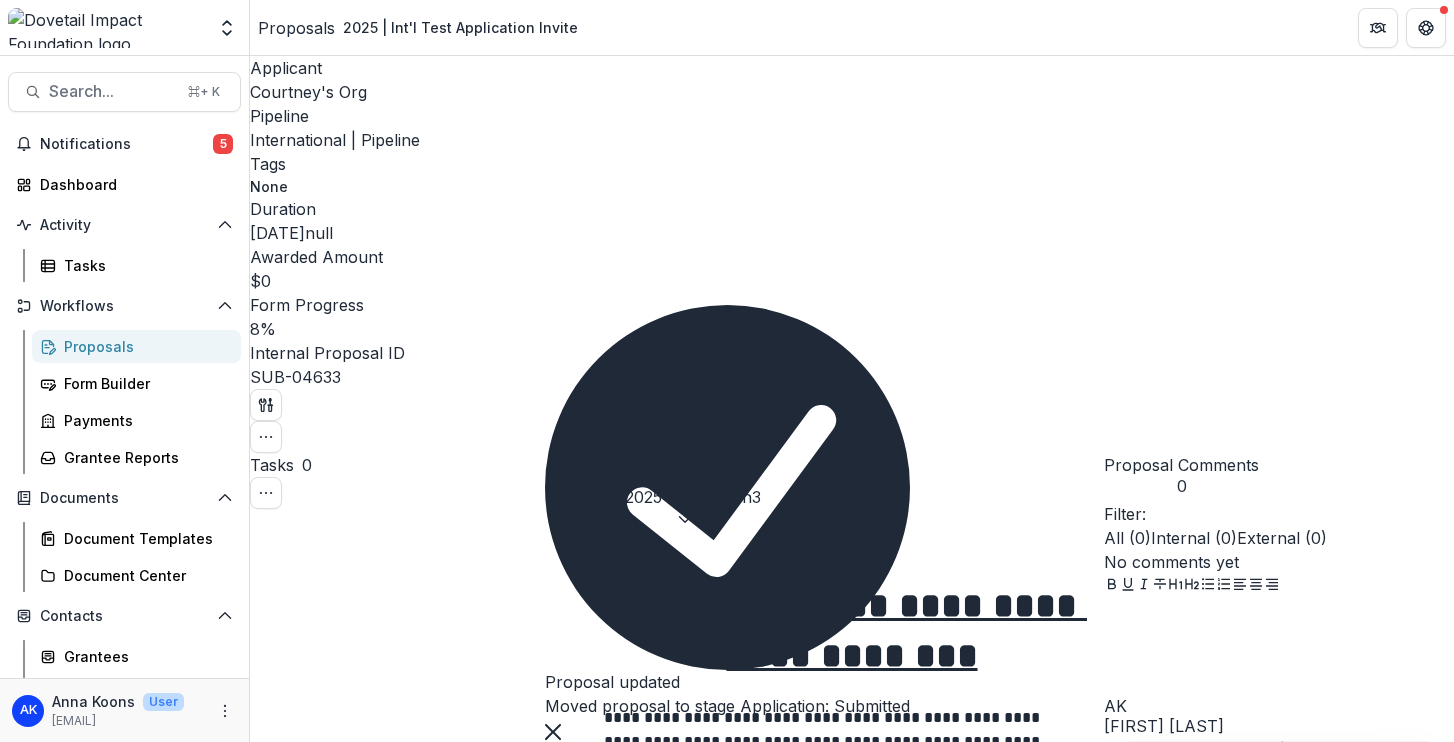 click on "Move to Application: Review" at bounding box center [370, 1325] 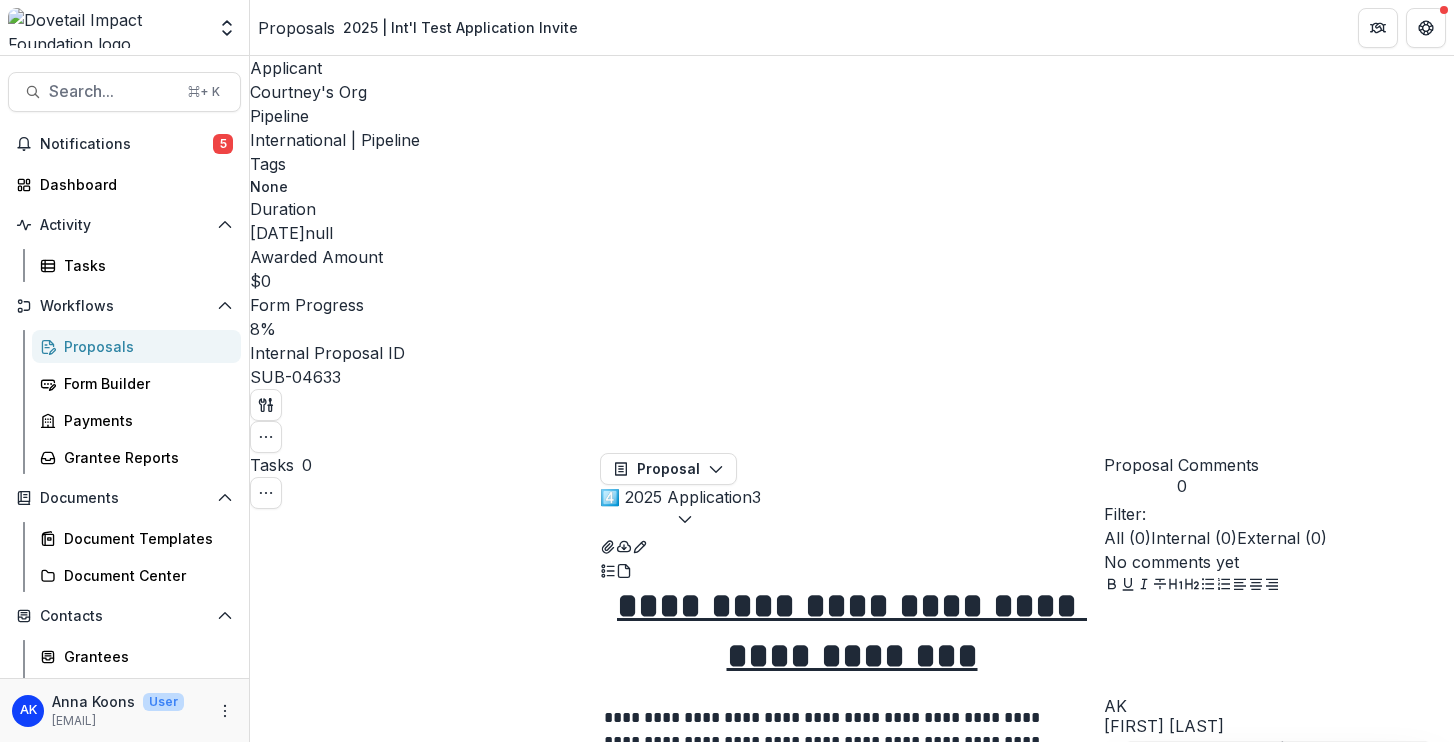 click at bounding box center (727, 918) 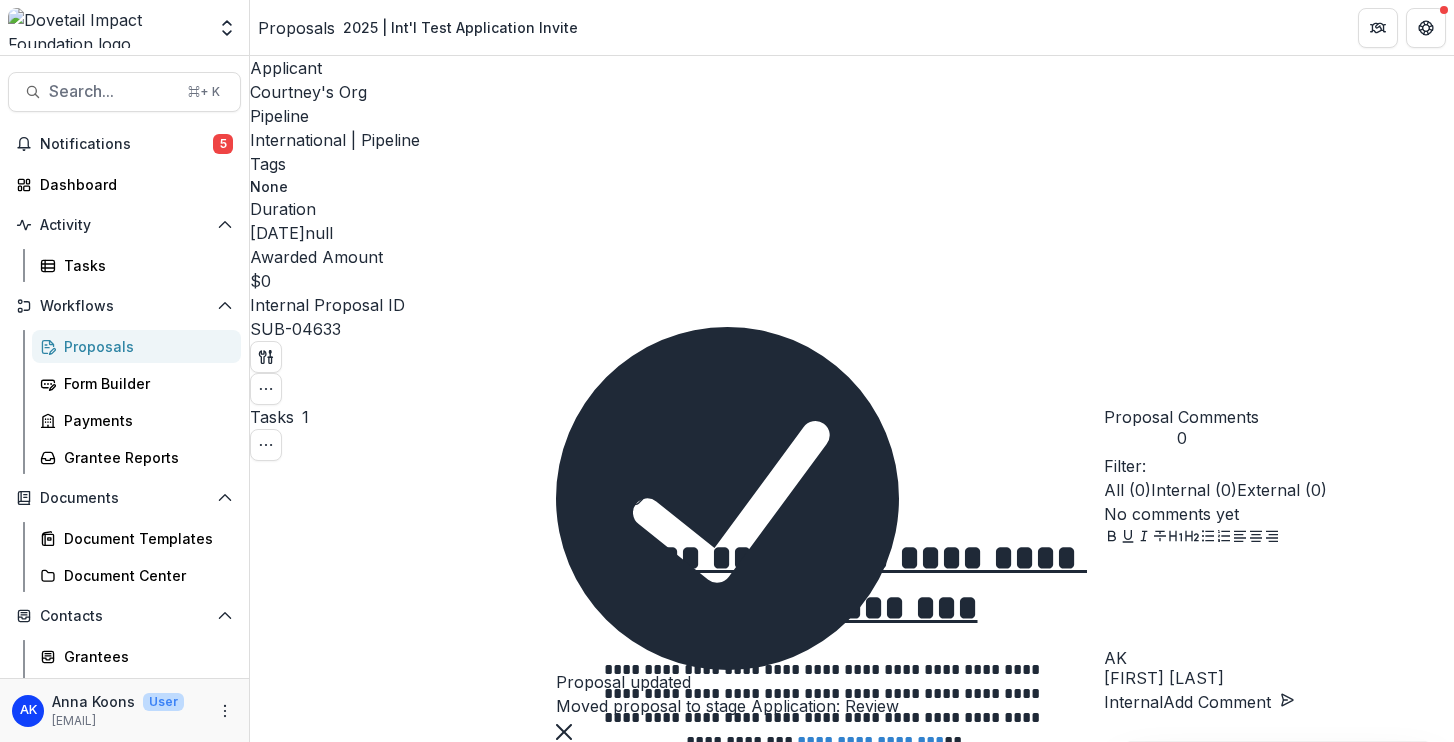 click on "Complete Task" at bounding box center [318, 1807] 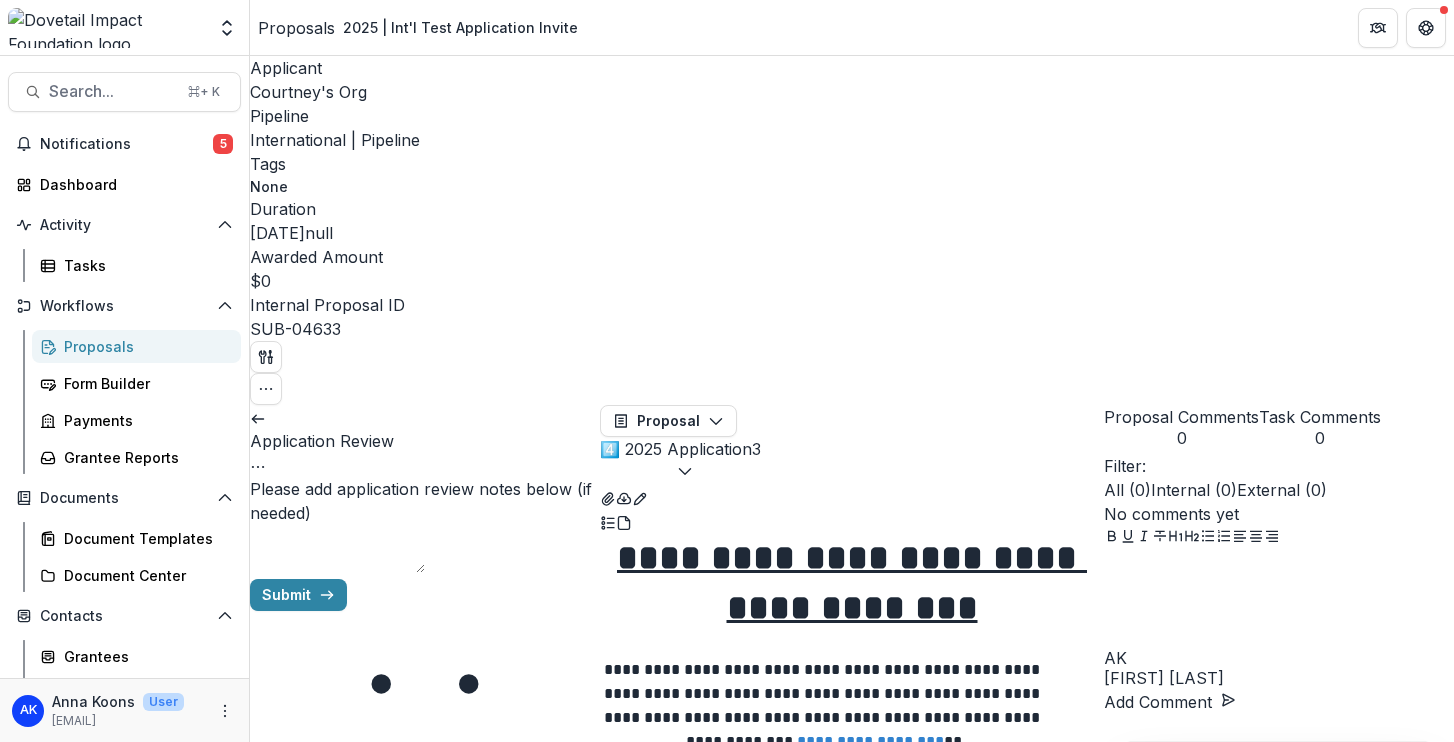 click on "Please add application review notes below (if needed)" at bounding box center [337, 549] 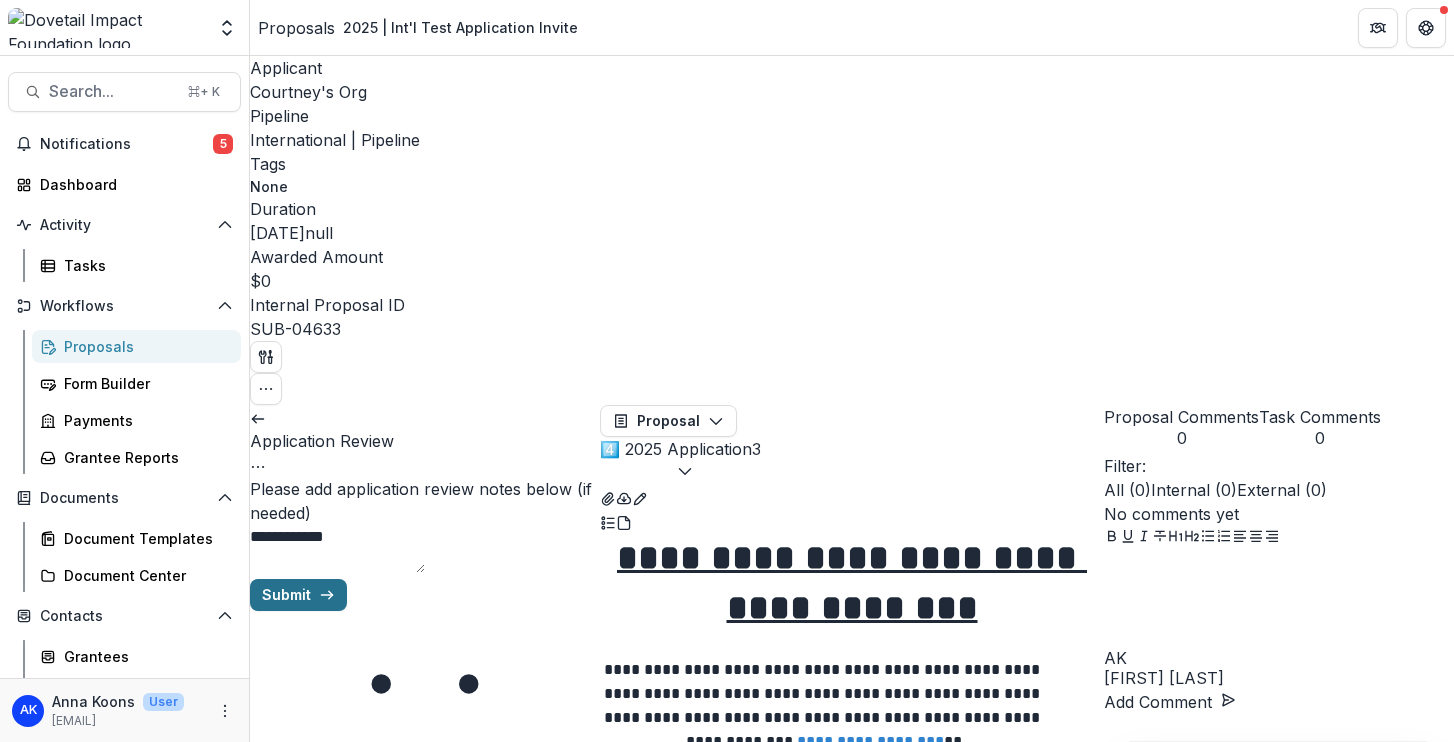 type on "**********" 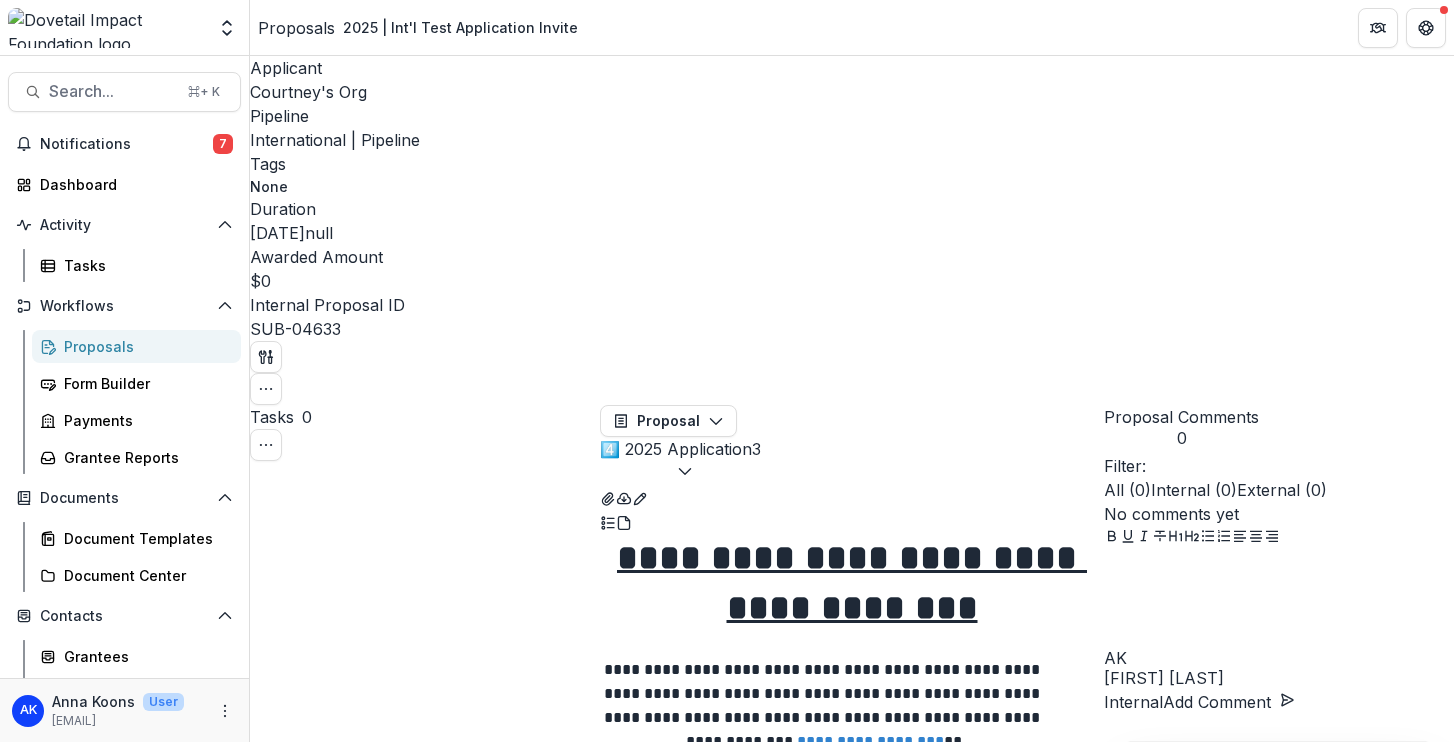 scroll, scrollTop: 62, scrollLeft: 0, axis: vertical 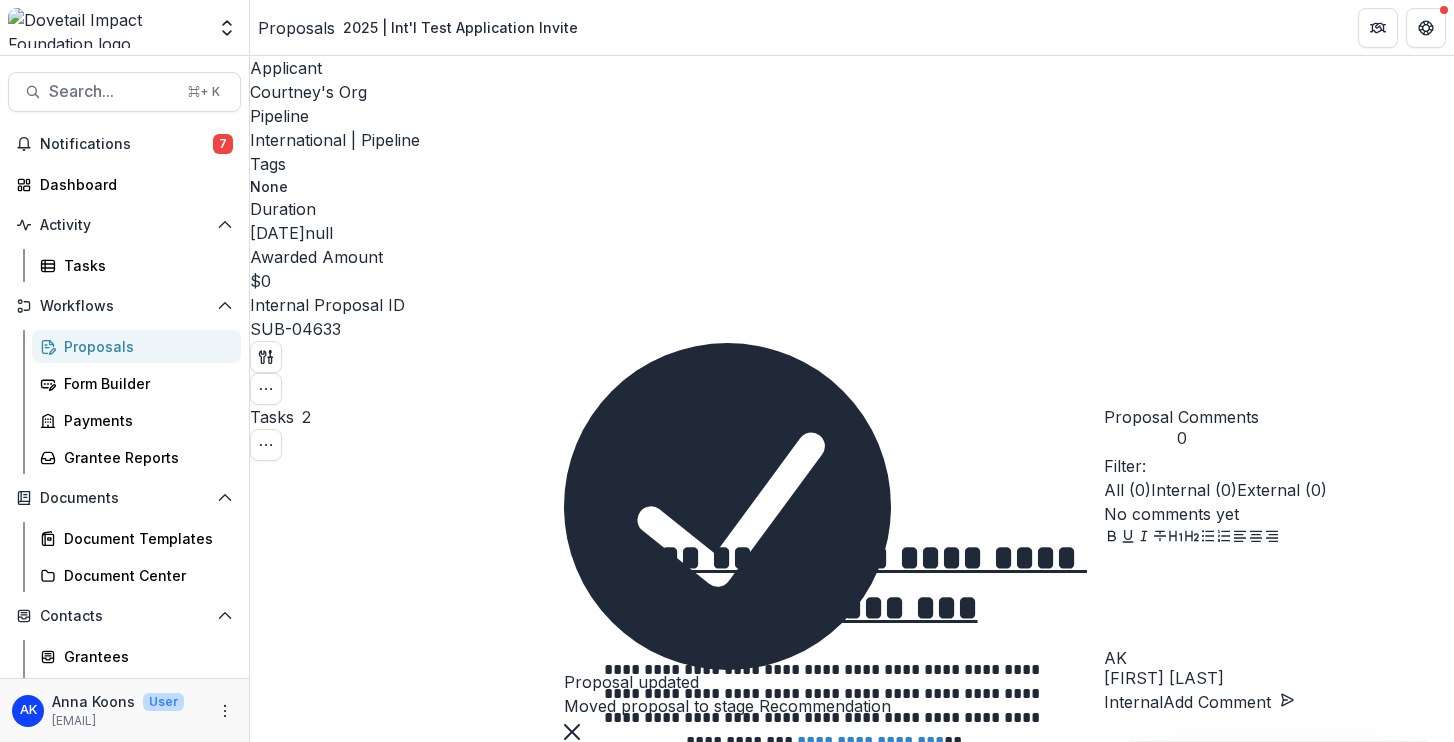 click on "Complete Task" at bounding box center [318, 1807] 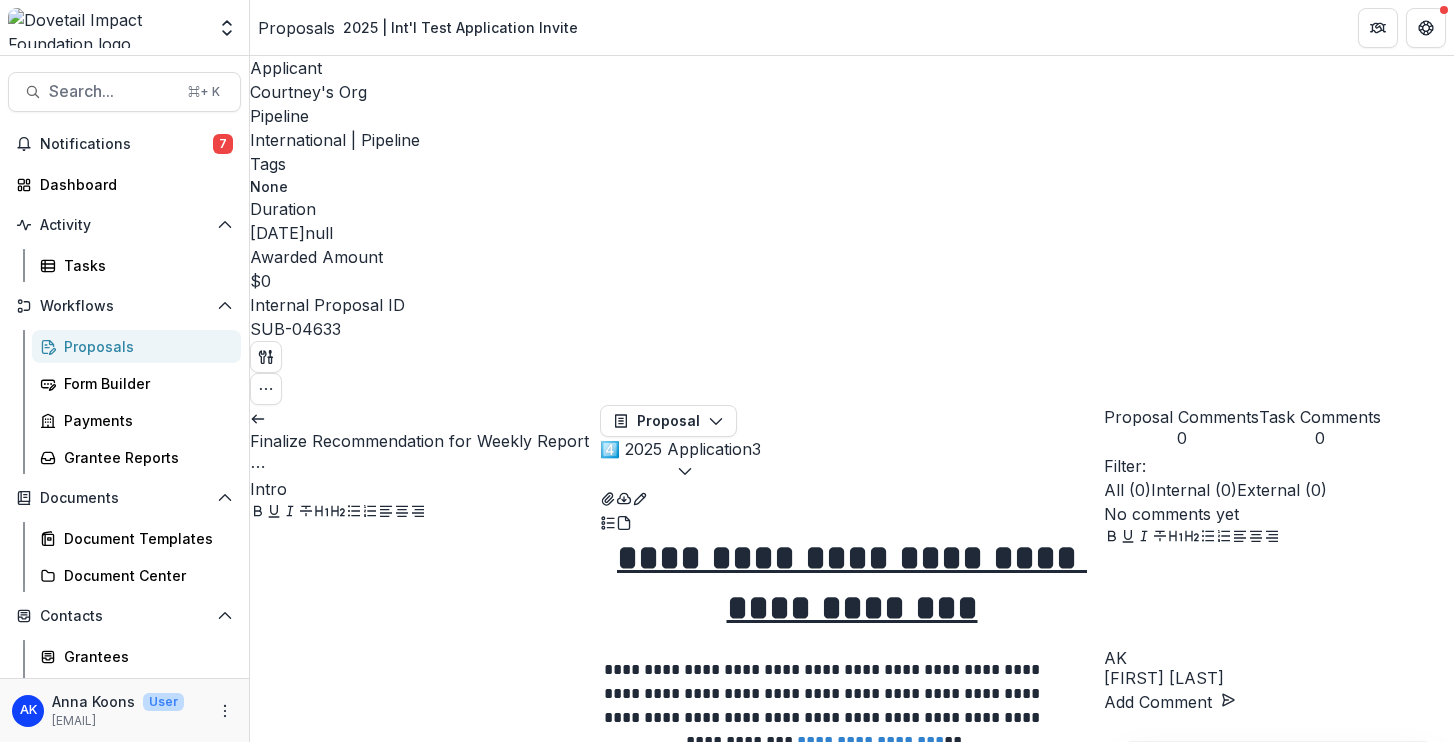 click at bounding box center (425, 675) 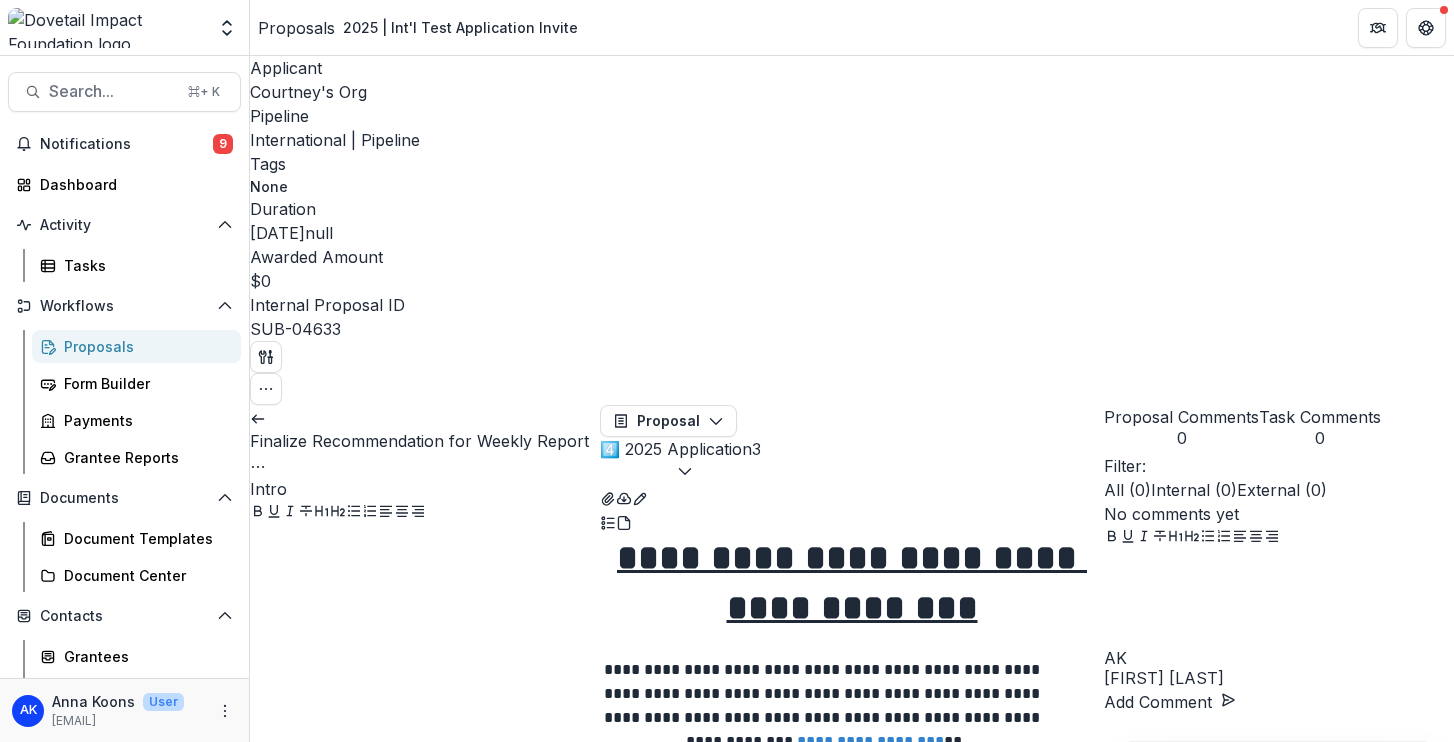click on "Presentation deck version PDF saved to grant folder" at bounding box center (727, 754) 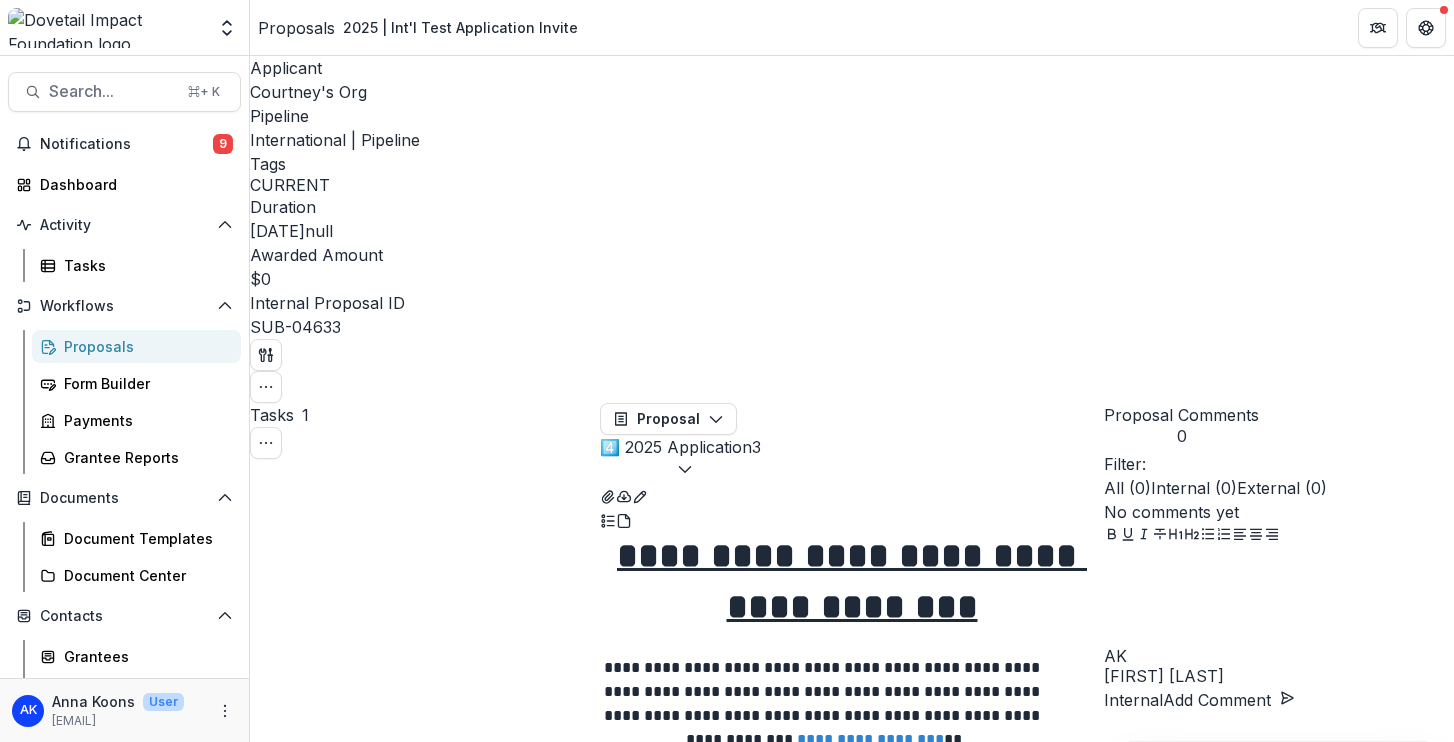 click on "Complete Task" at bounding box center [318, 1805] 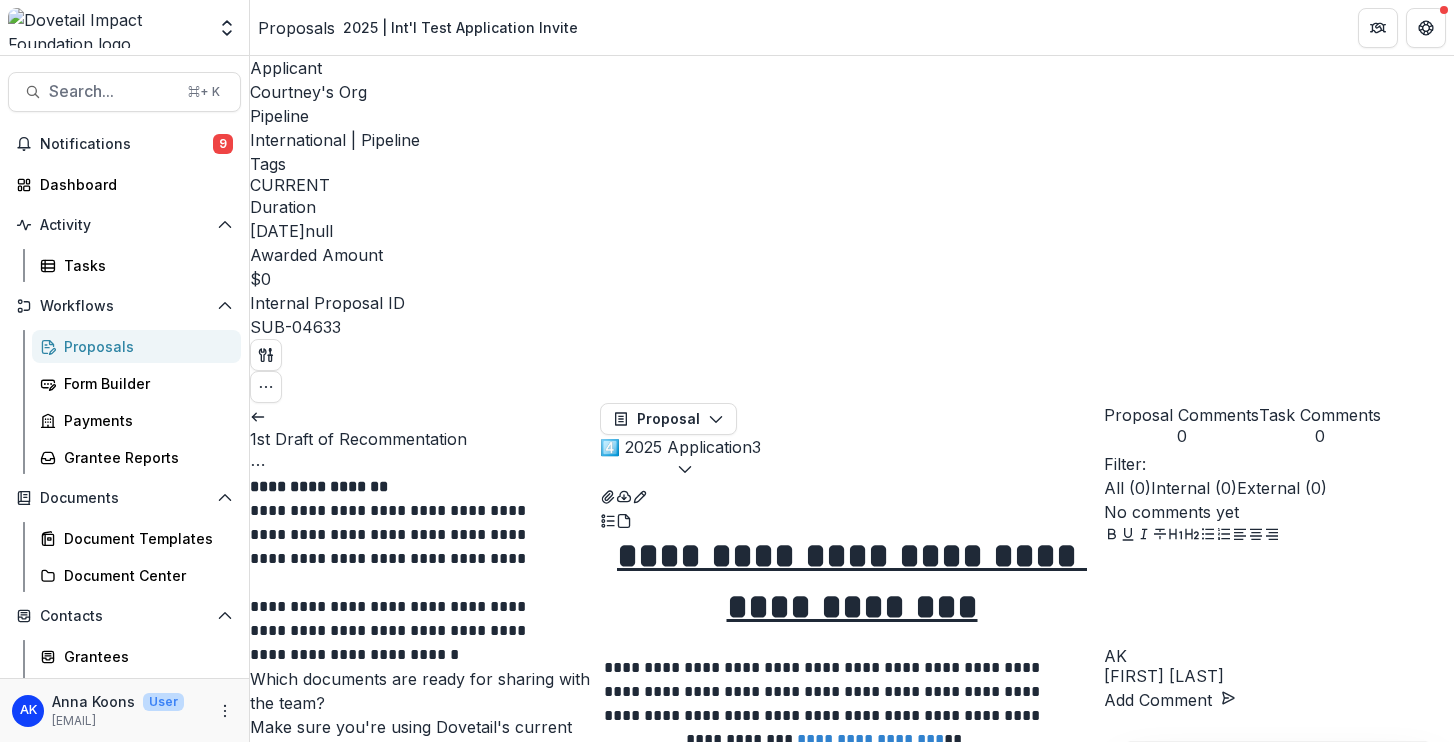 scroll, scrollTop: 120, scrollLeft: 0, axis: vertical 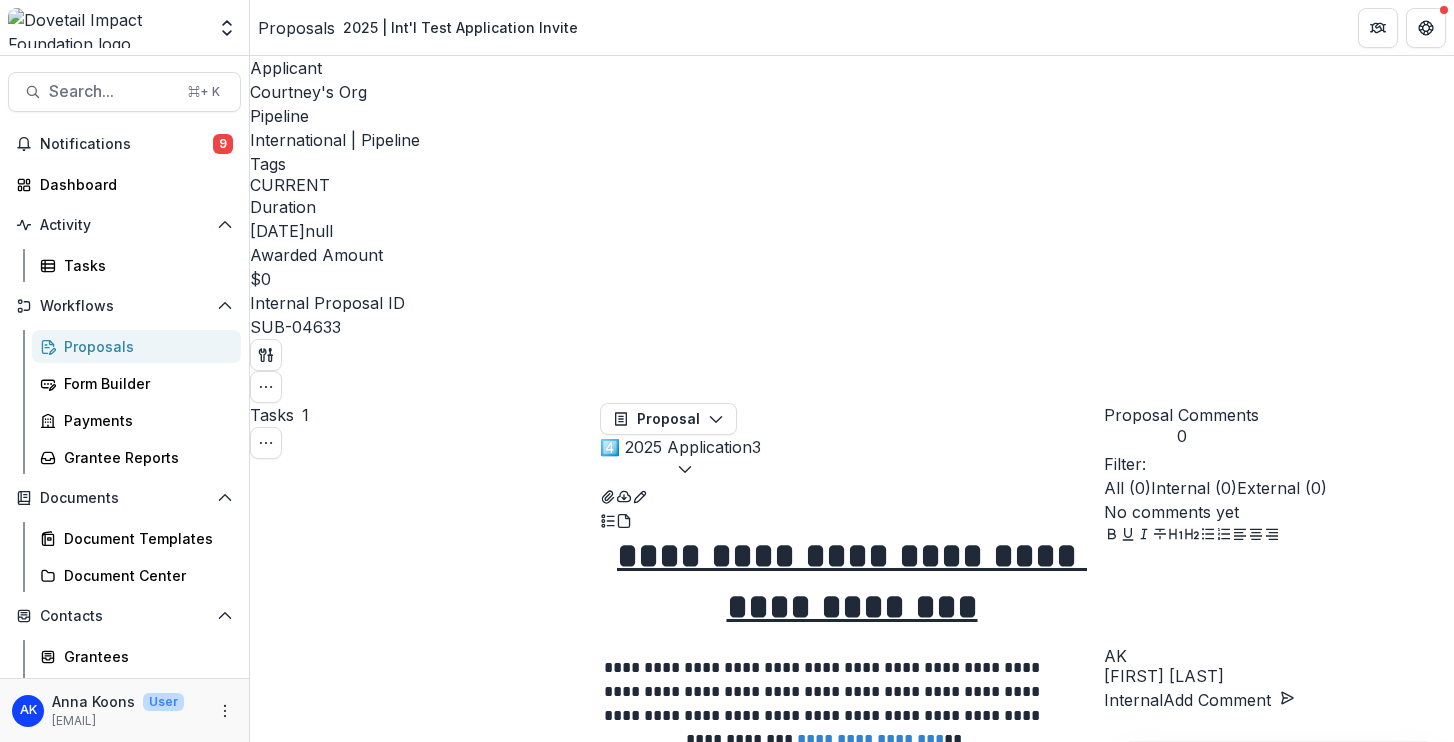 click on "Expand Previous 9 Stages" at bounding box center [368, 849] 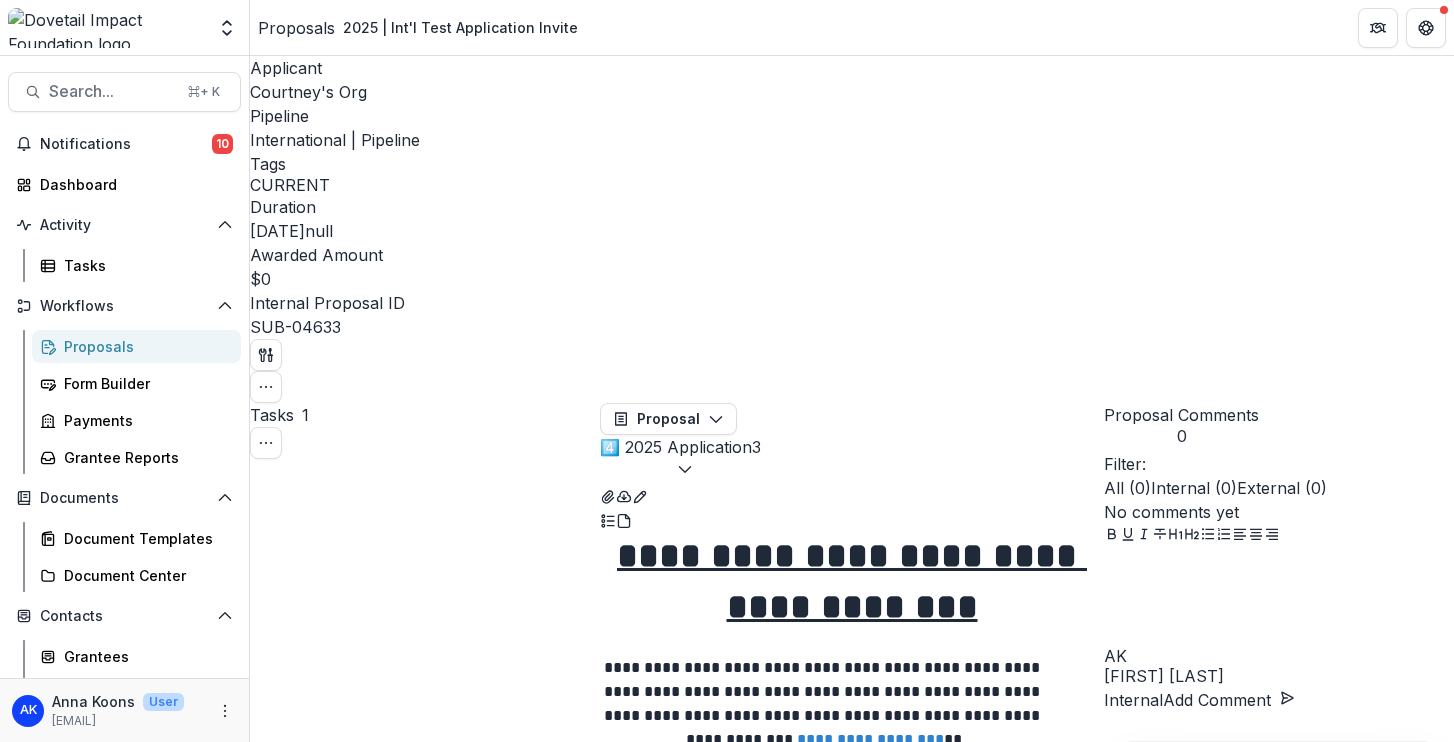 click on "Review Task" at bounding box center (309, 9457) 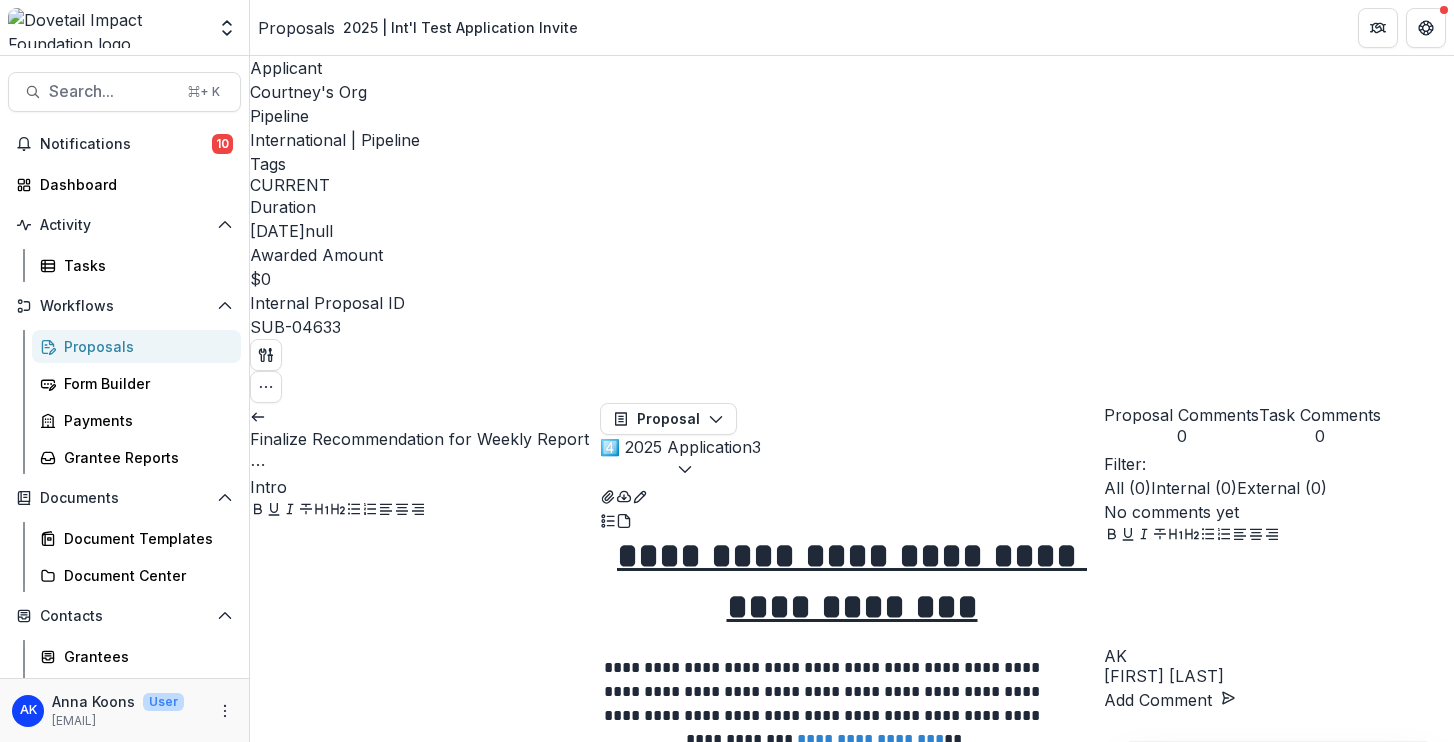 scroll, scrollTop: 0, scrollLeft: 0, axis: both 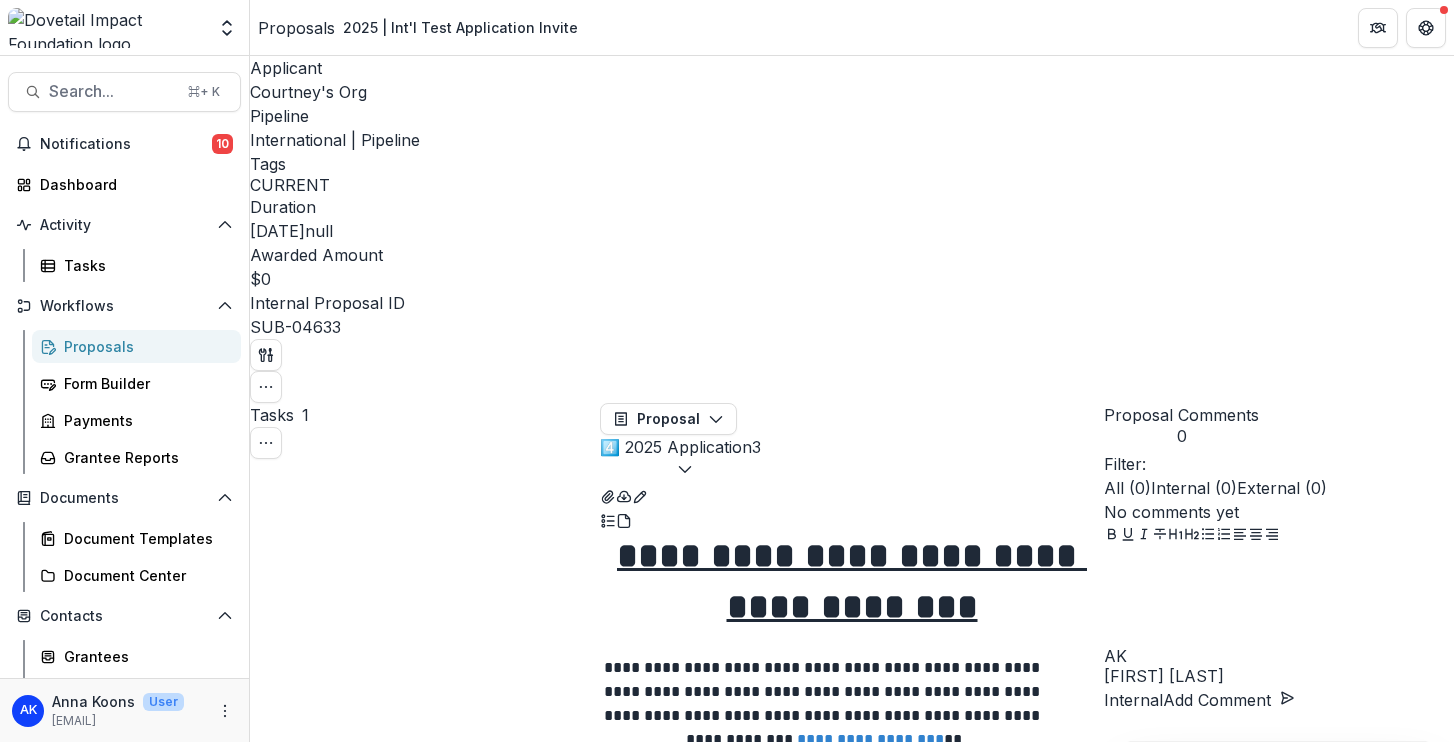 click on "Review Task" at bounding box center [309, 2383] 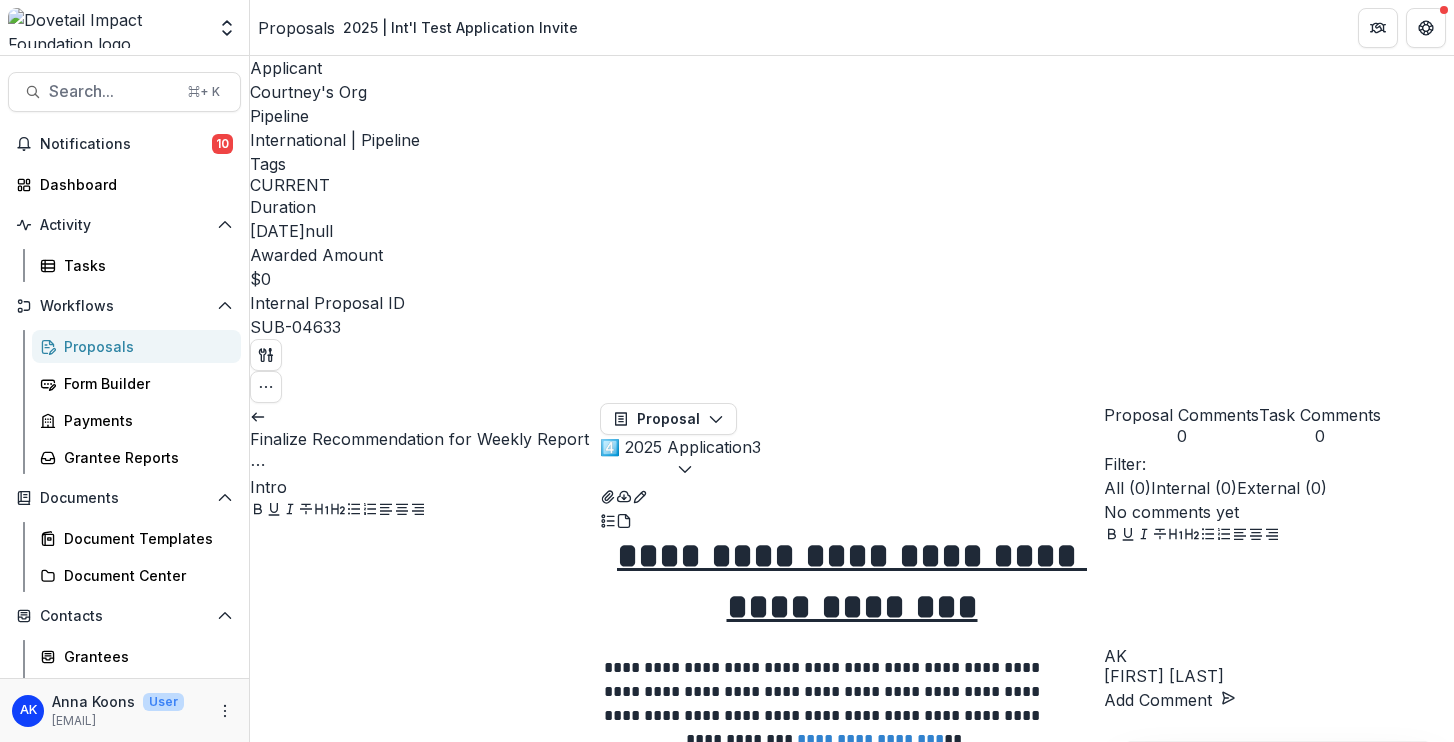 scroll, scrollTop: 0, scrollLeft: 0, axis: both 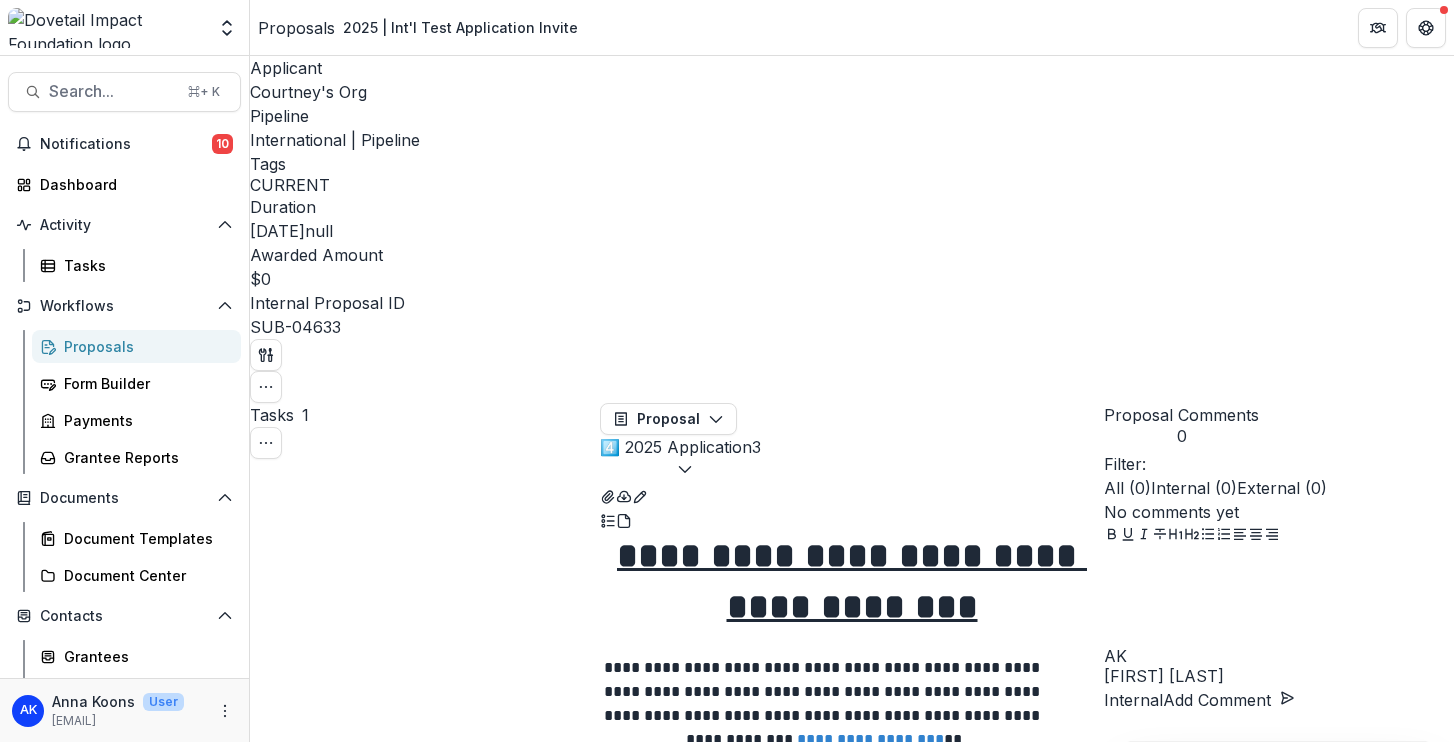 click on "Complete Task" at bounding box center (318, 1805) 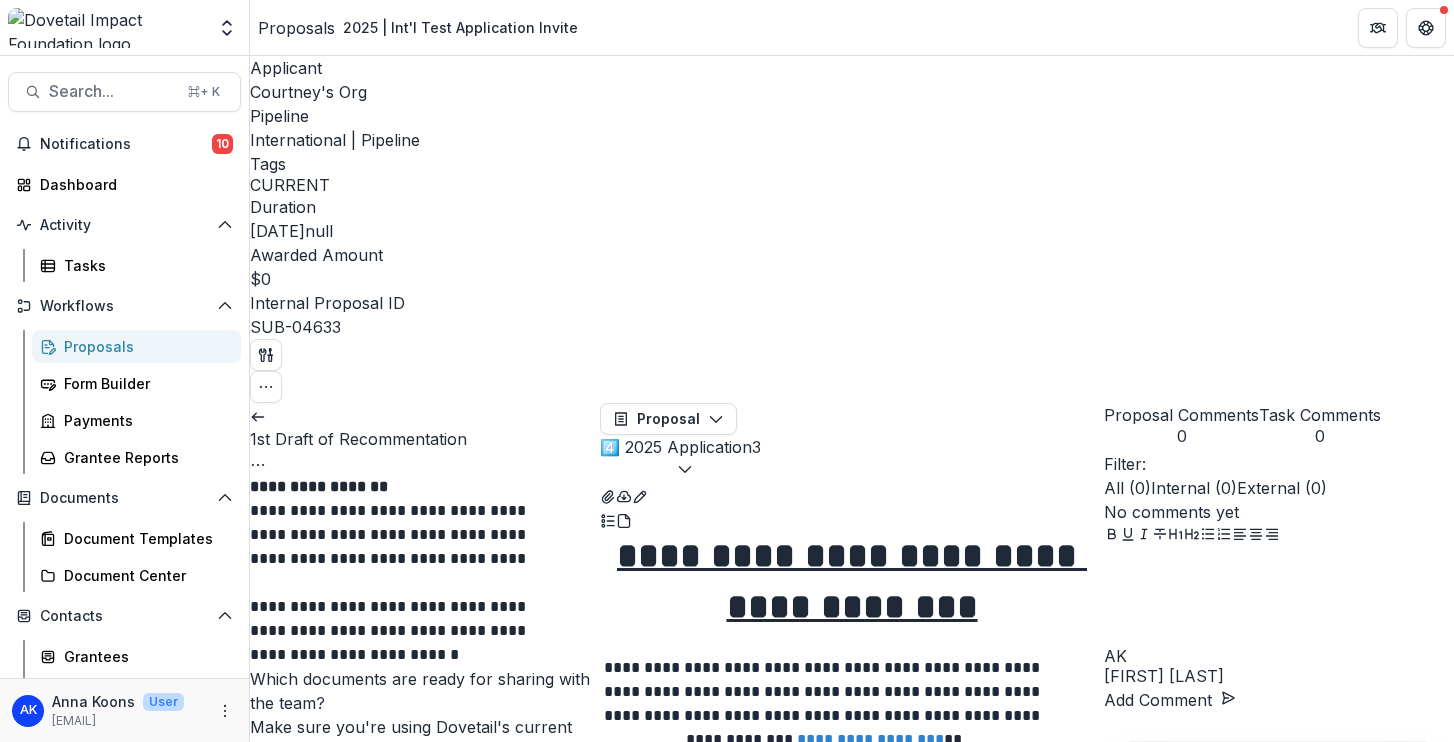 scroll, scrollTop: 325, scrollLeft: 0, axis: vertical 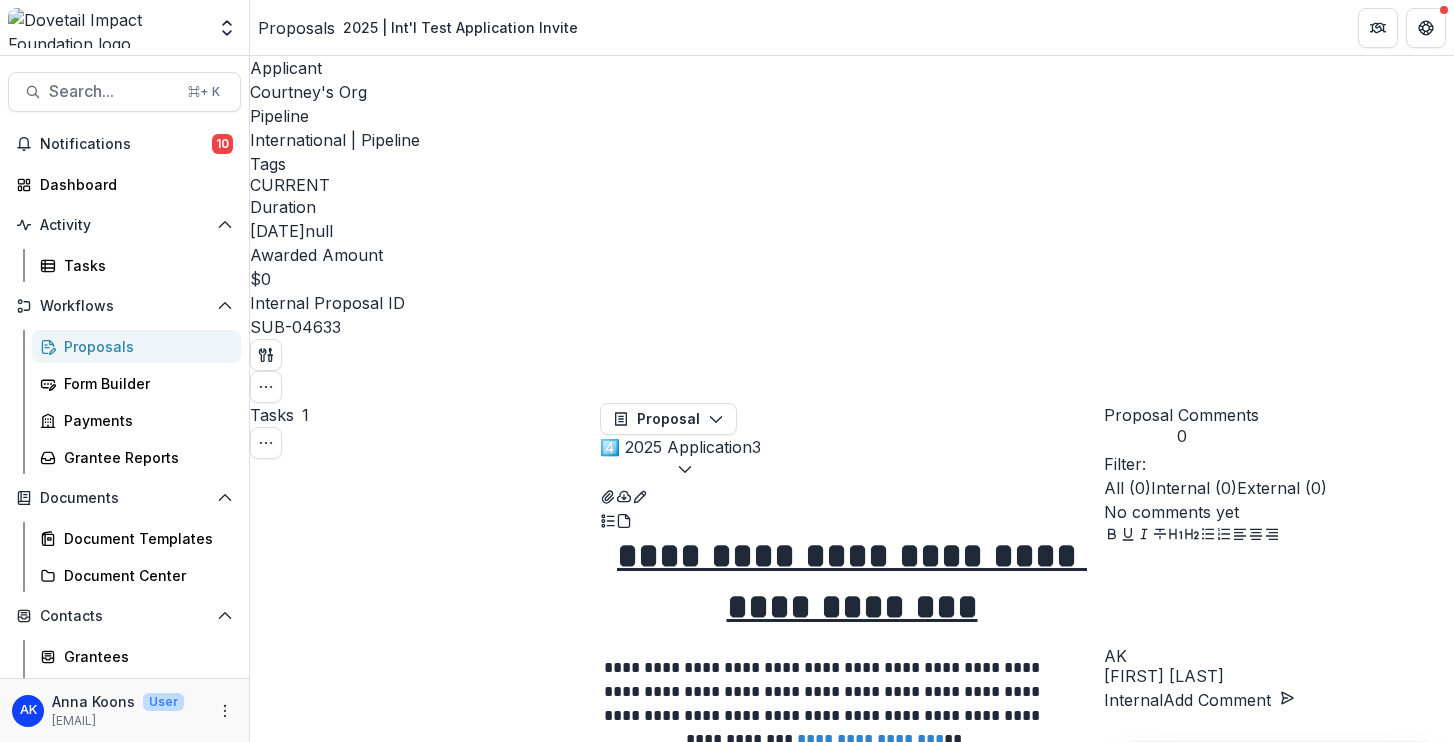 click on "Complete Task" at bounding box center [318, 1805] 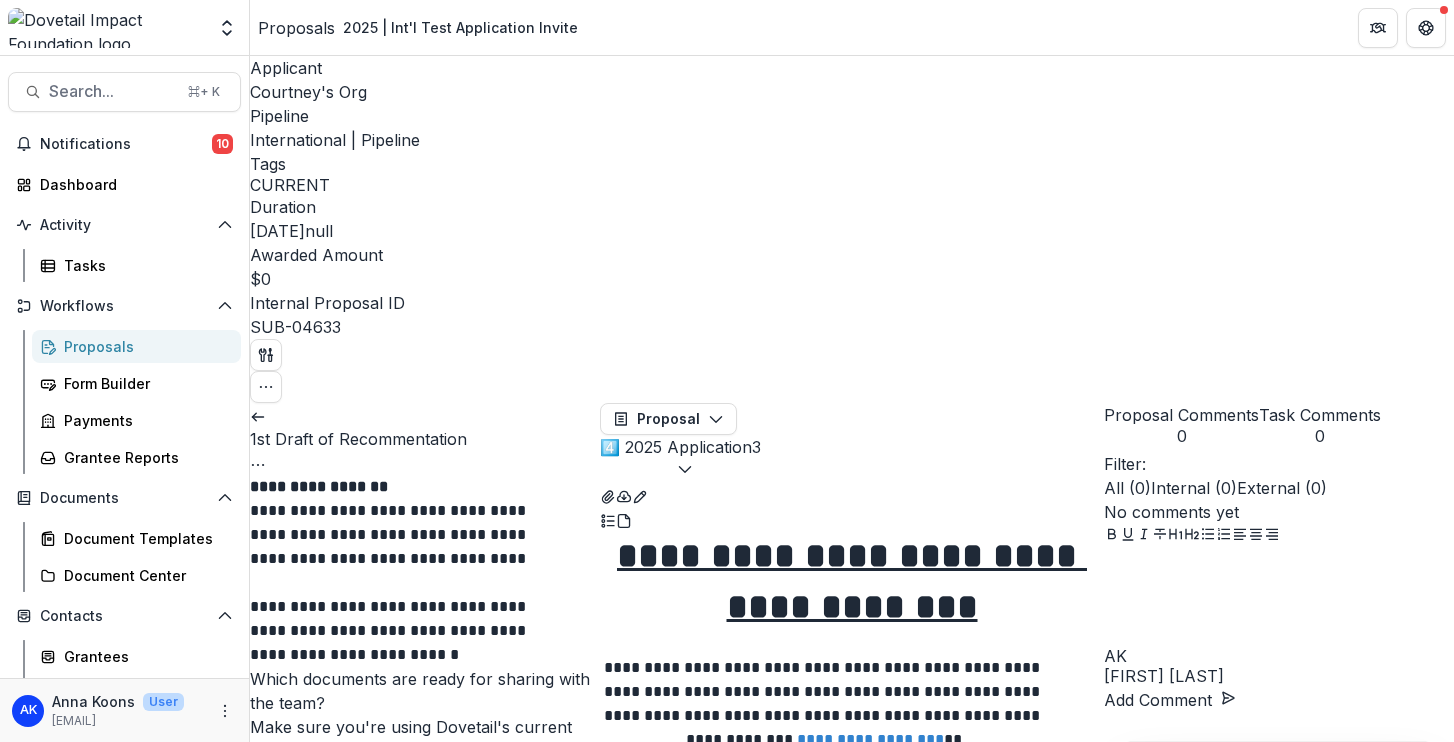 scroll, scrollTop: 325, scrollLeft: 0, axis: vertical 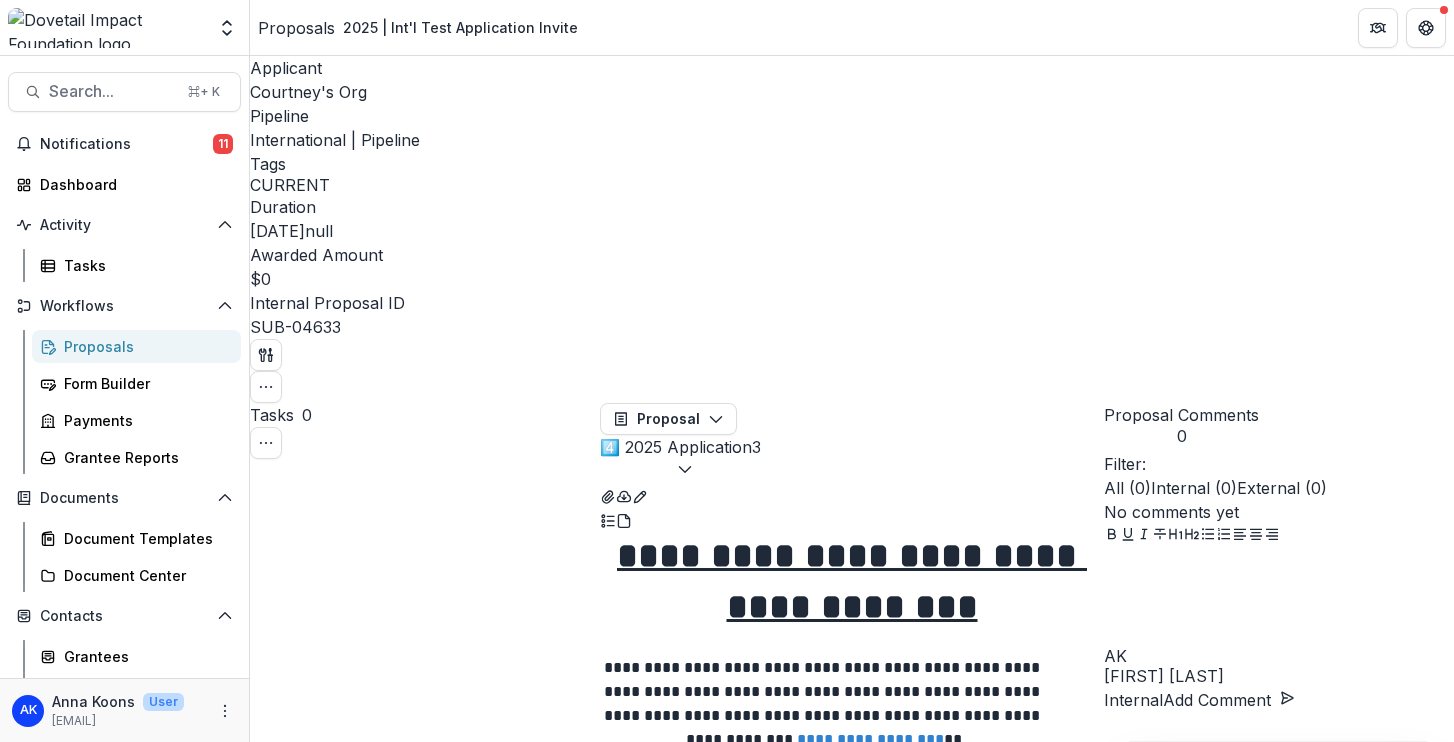 click on "Move to Recommendation: Approved" at bounding box center (404, 2431) 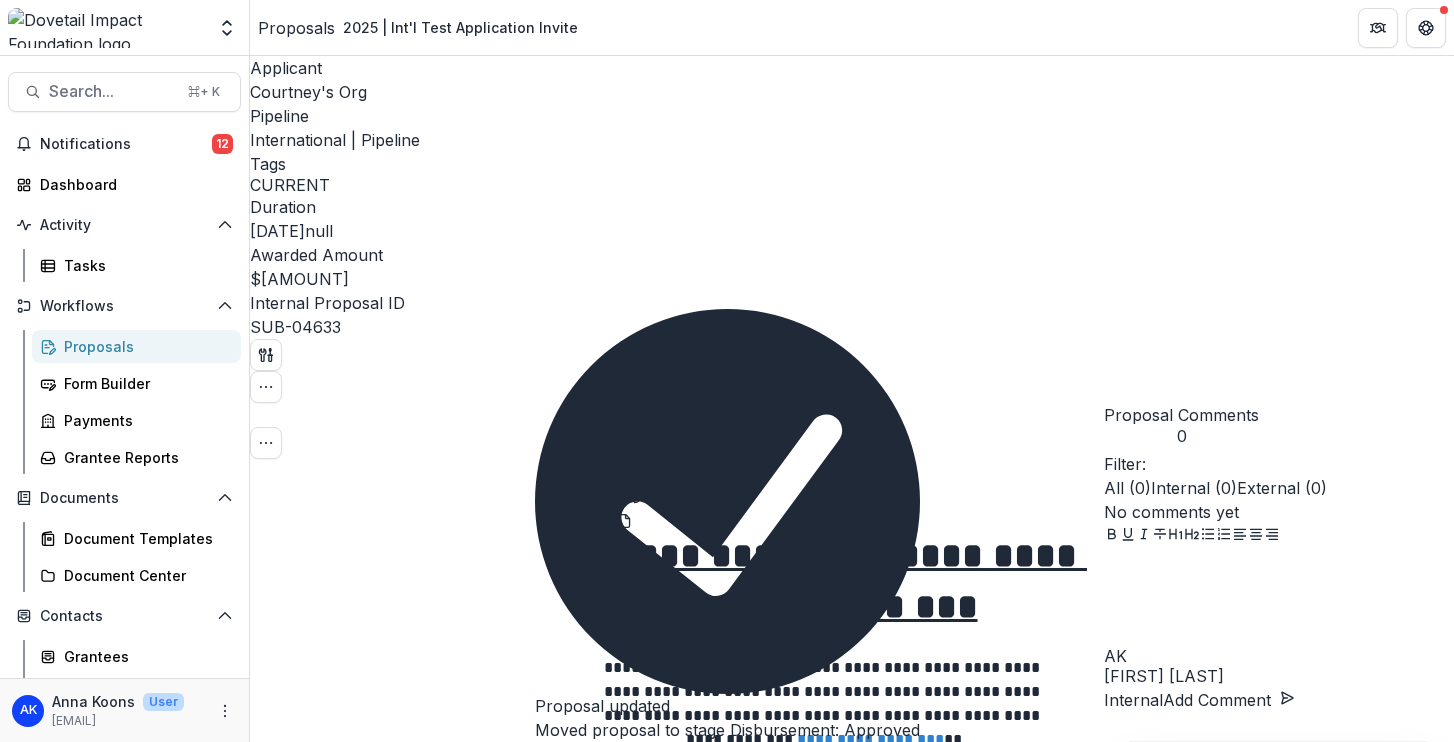 scroll, scrollTop: 0, scrollLeft: 0, axis: both 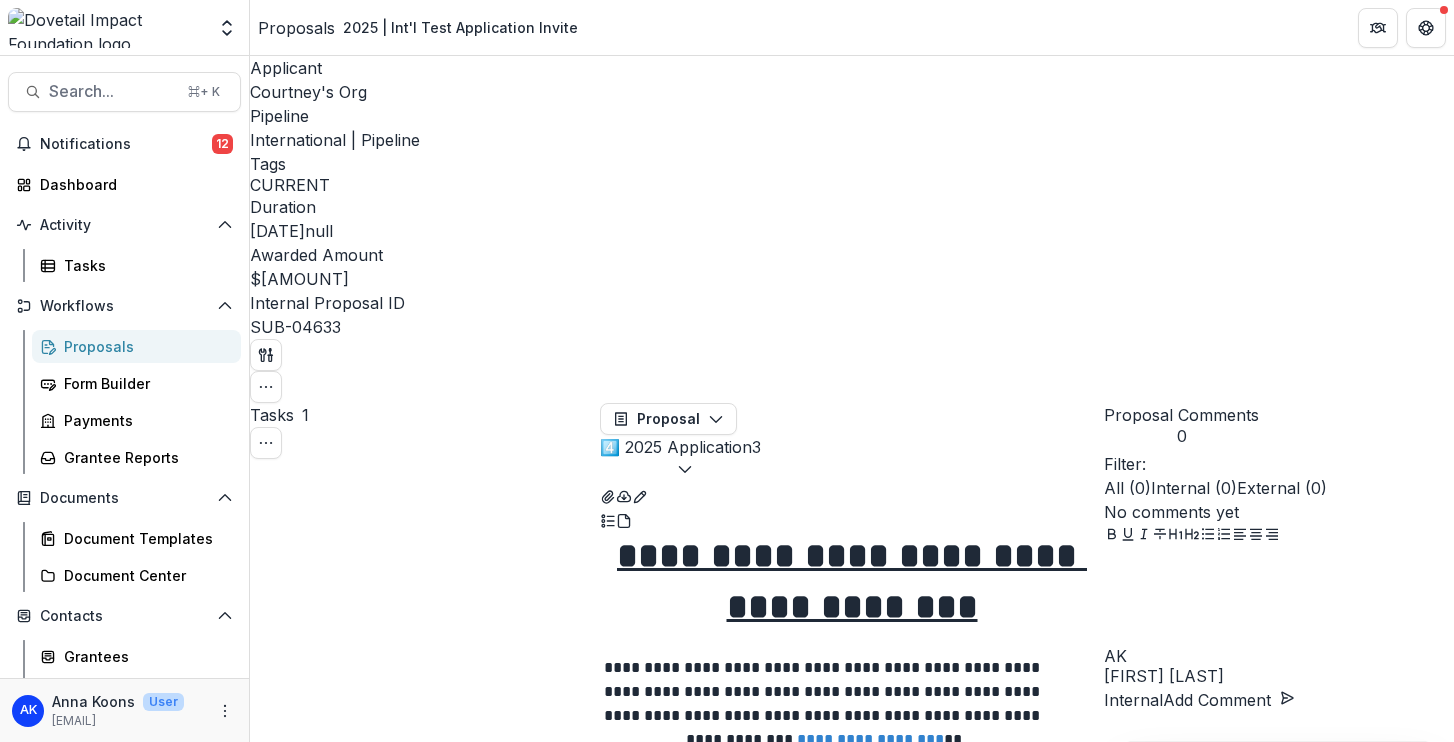 click on "Complete Task" at bounding box center (318, 1805) 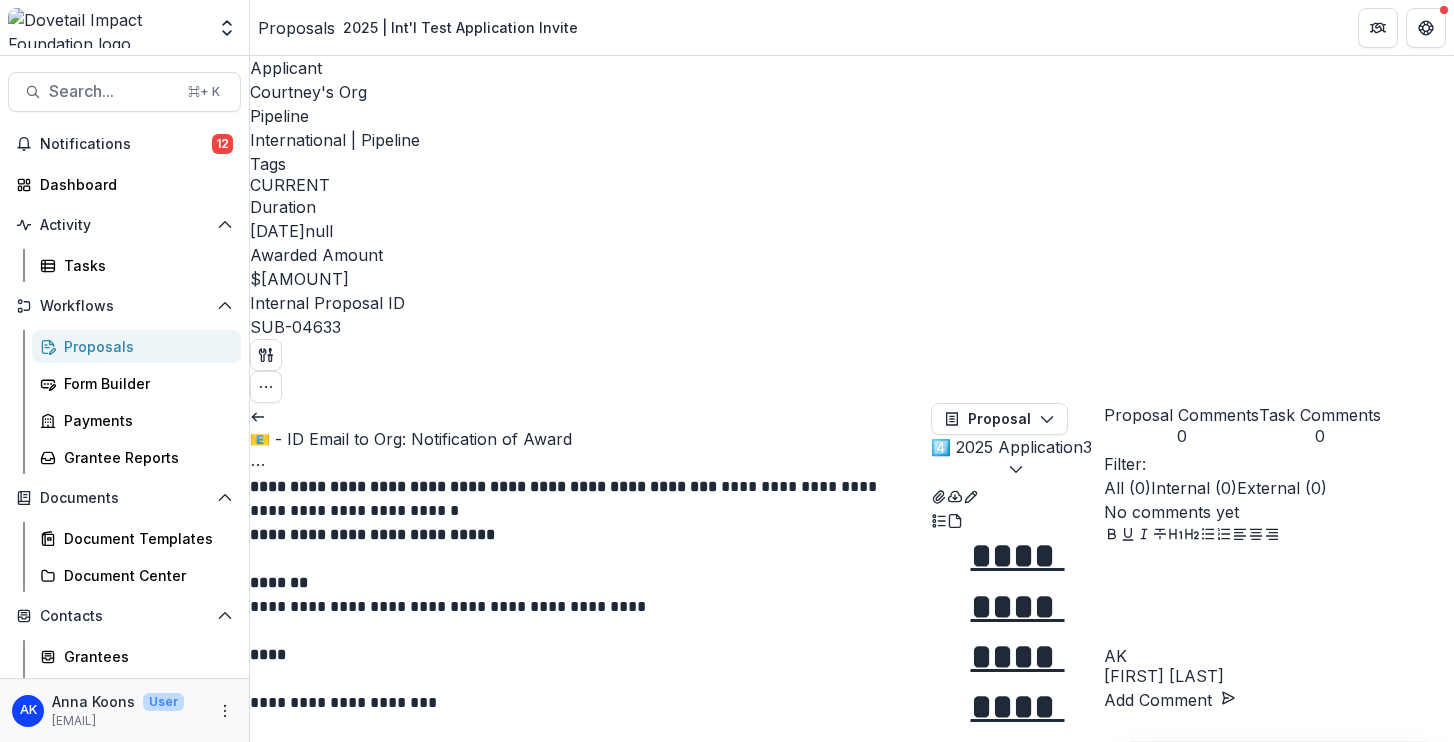 drag, startPoint x: 594, startPoint y: 426, endPoint x: 927, endPoint y: 418, distance: 333.09607 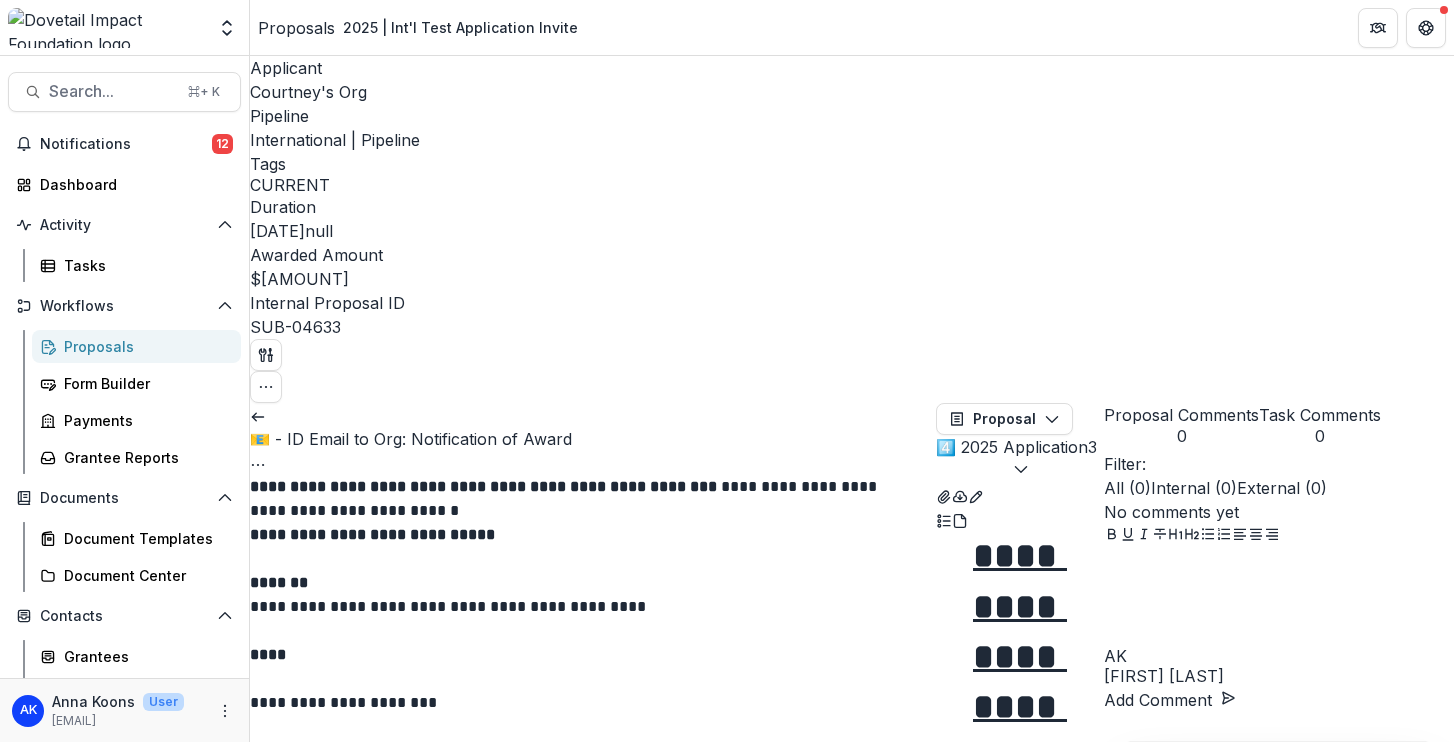 scroll, scrollTop: 0, scrollLeft: 0, axis: both 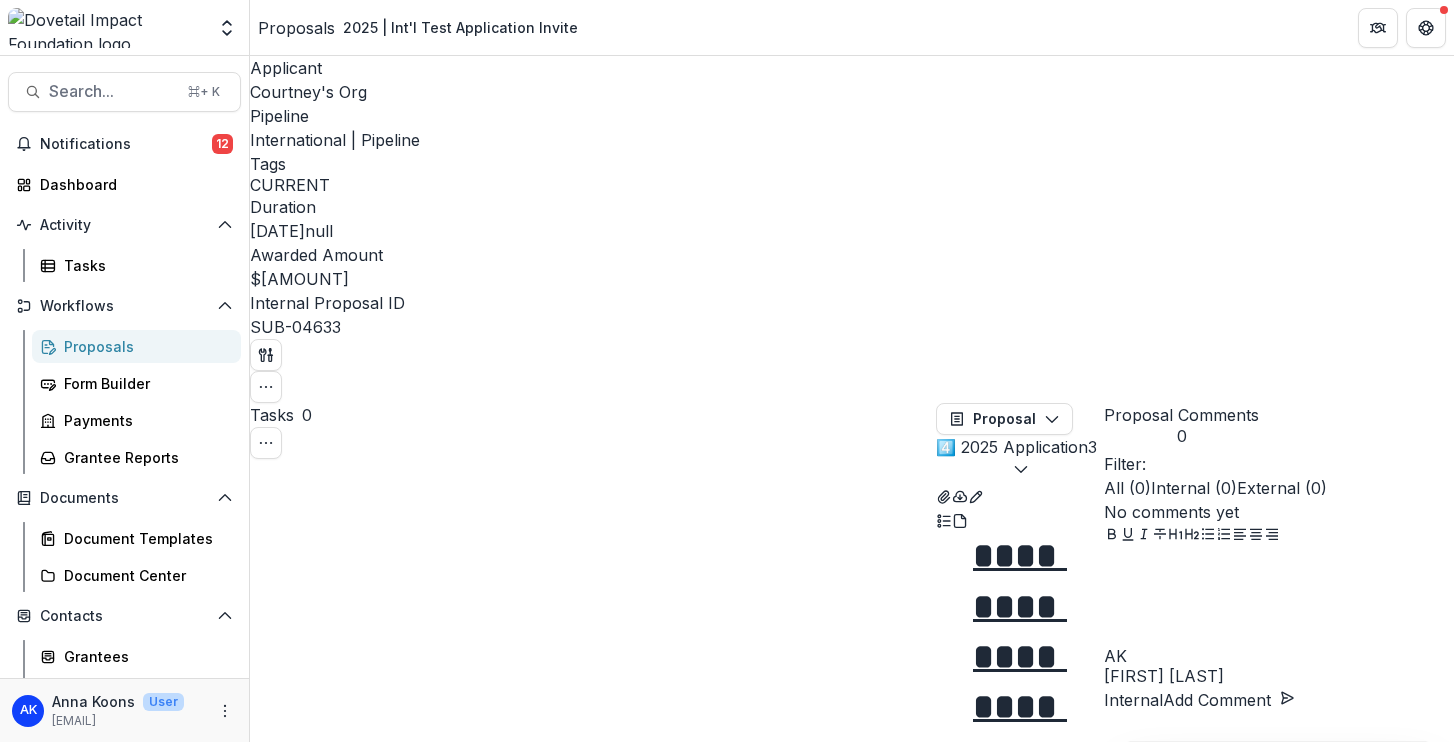 click on "Move to Grant Agreement" at bounding box center [362, 2837] 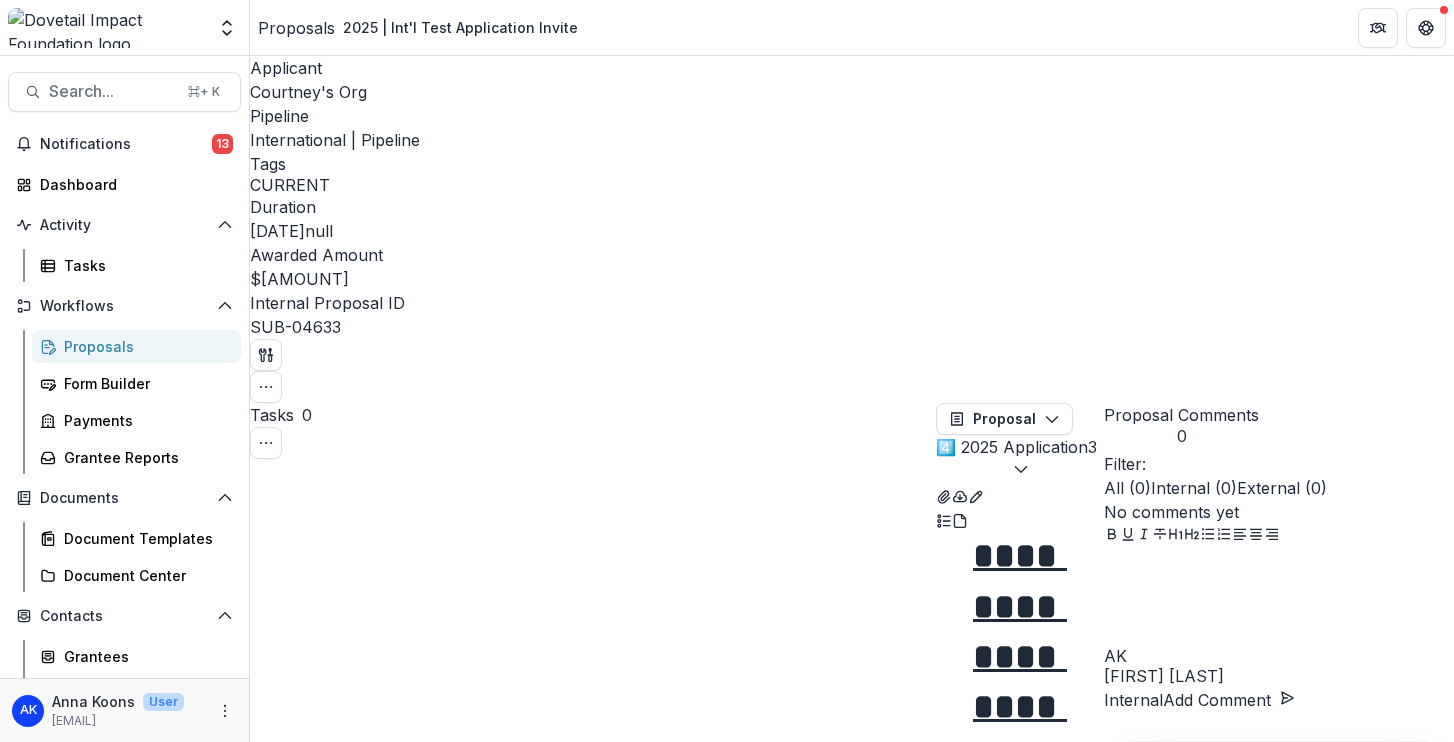 click on "Save" at bounding box center [71, 4233] 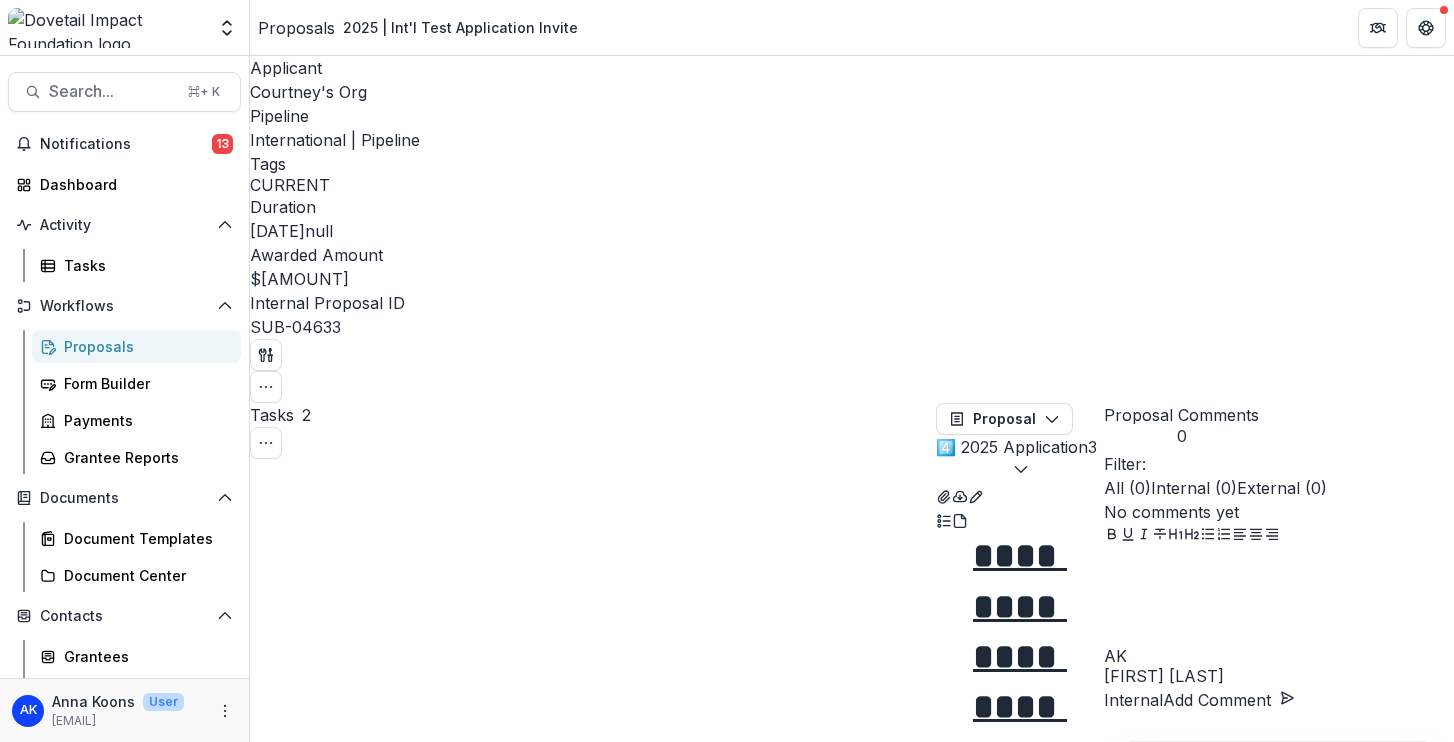 scroll, scrollTop: 29, scrollLeft: 0, axis: vertical 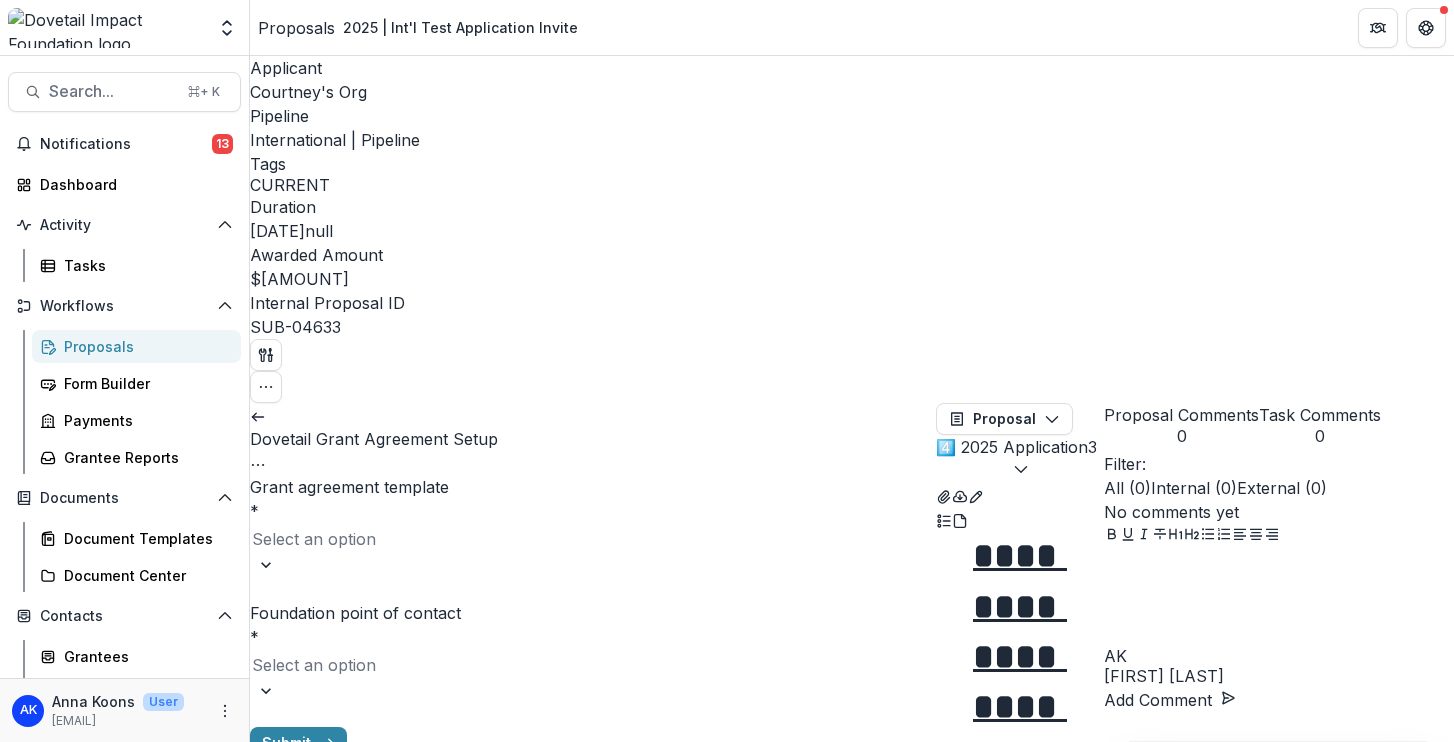 click at bounding box center (593, 539) 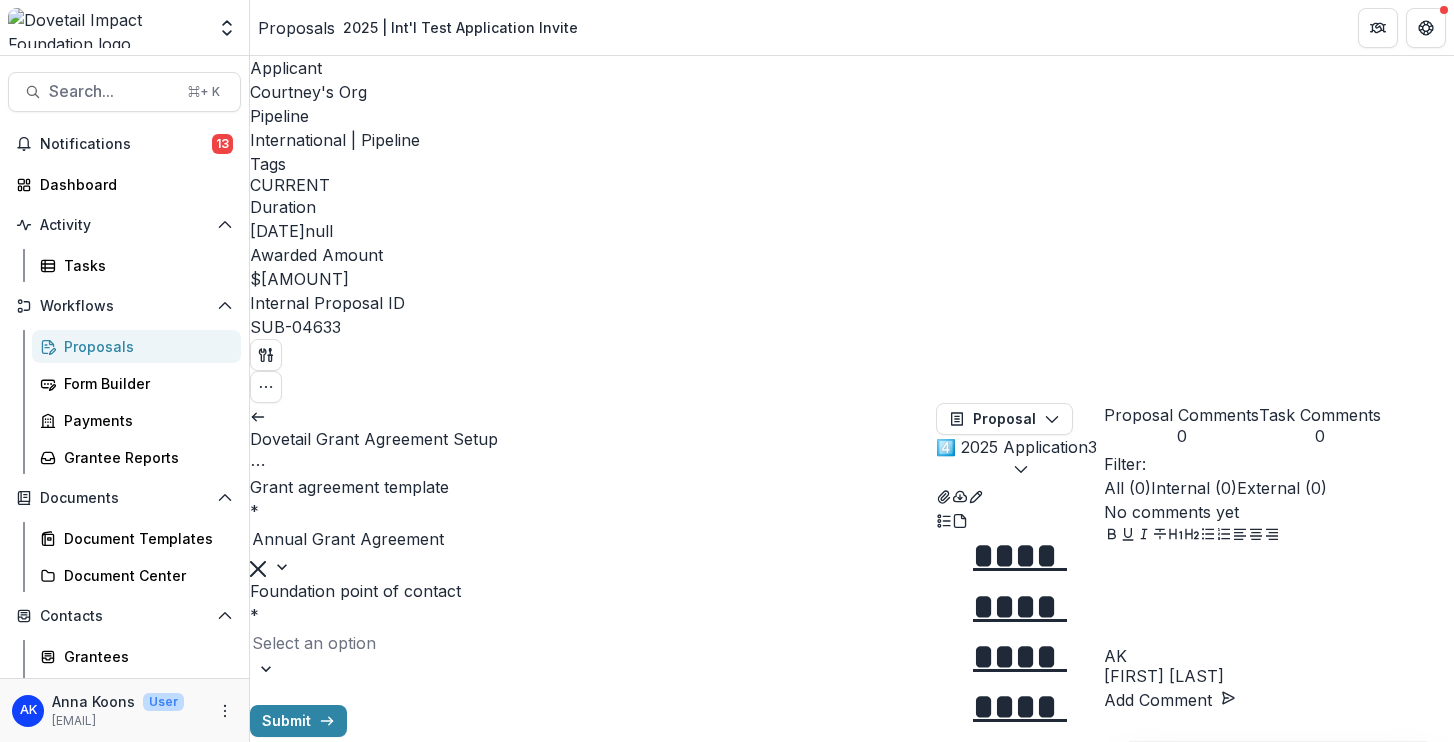click at bounding box center [593, 643] 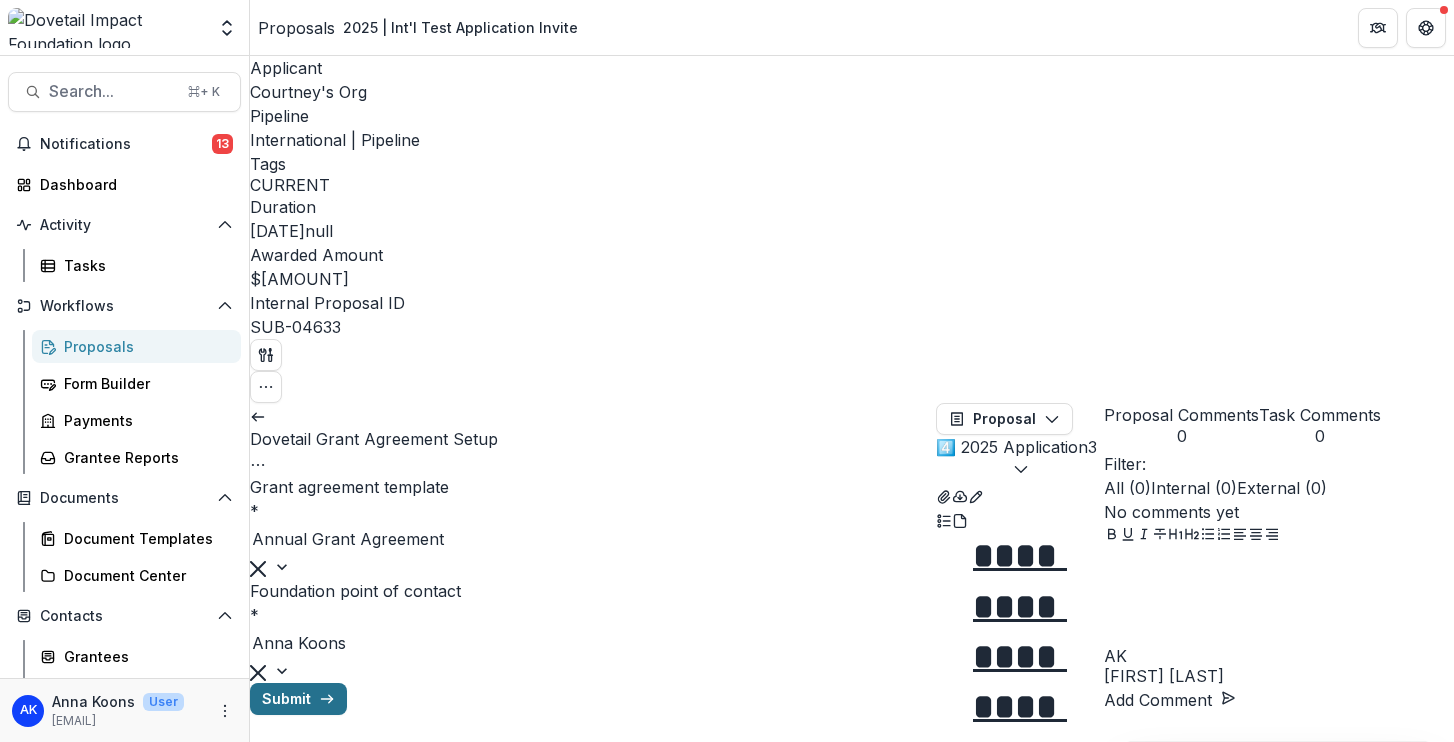 click on "Submit" at bounding box center [298, 699] 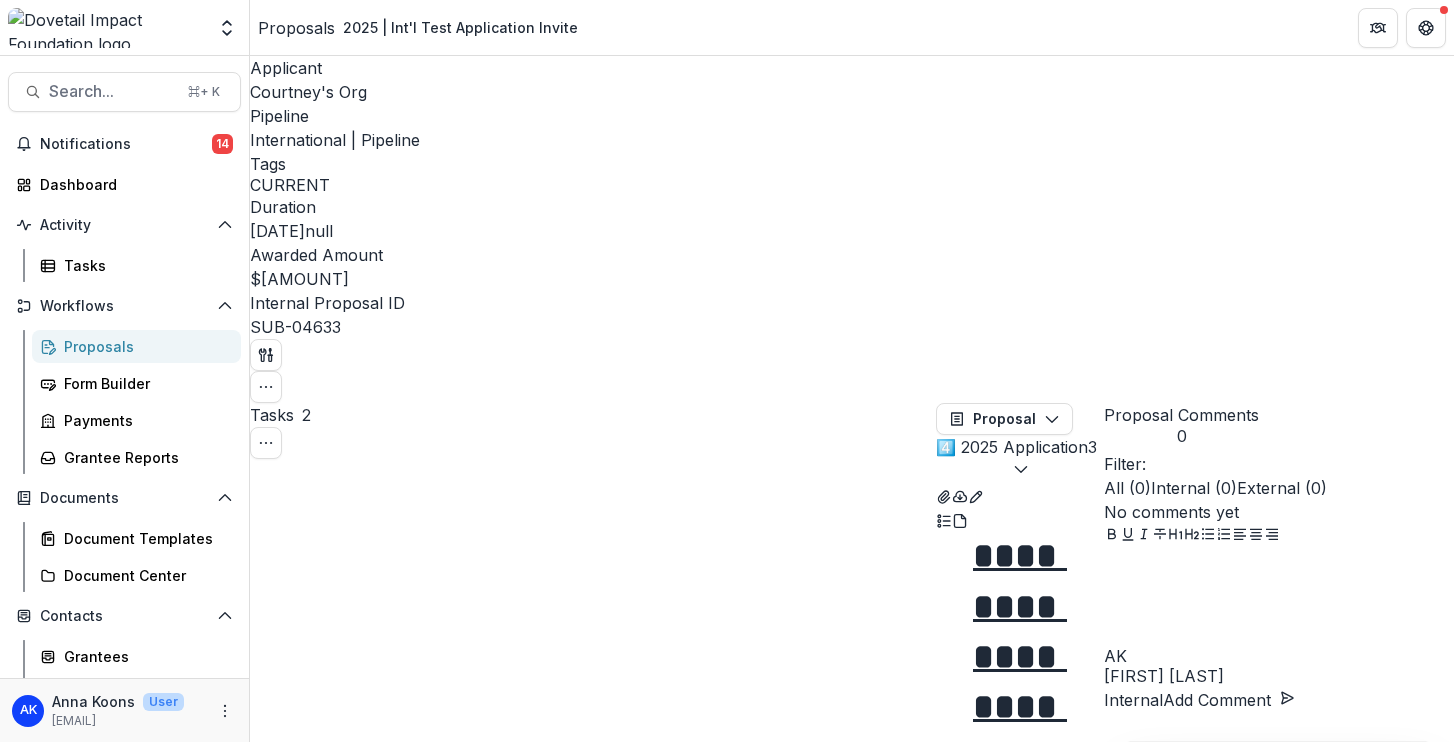 scroll, scrollTop: 72, scrollLeft: 0, axis: vertical 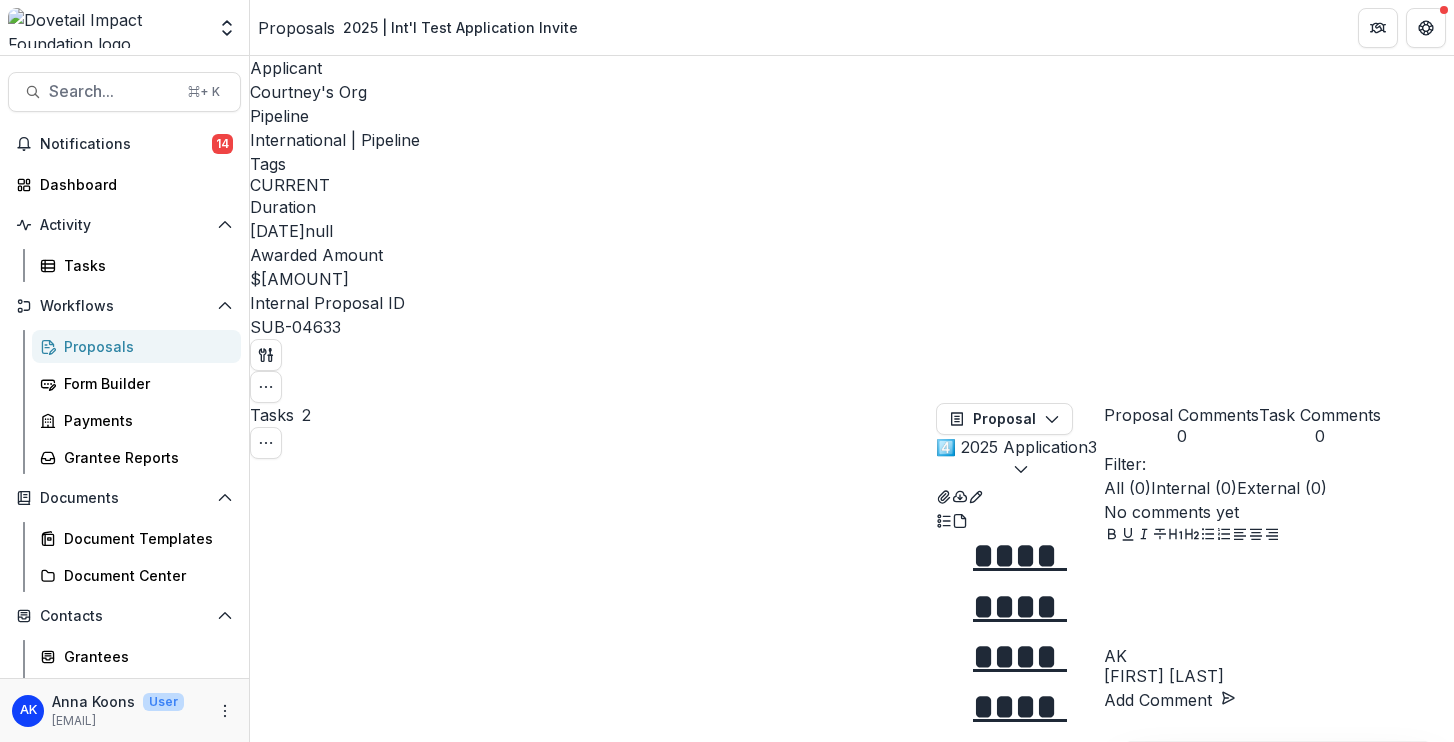 type on "**" 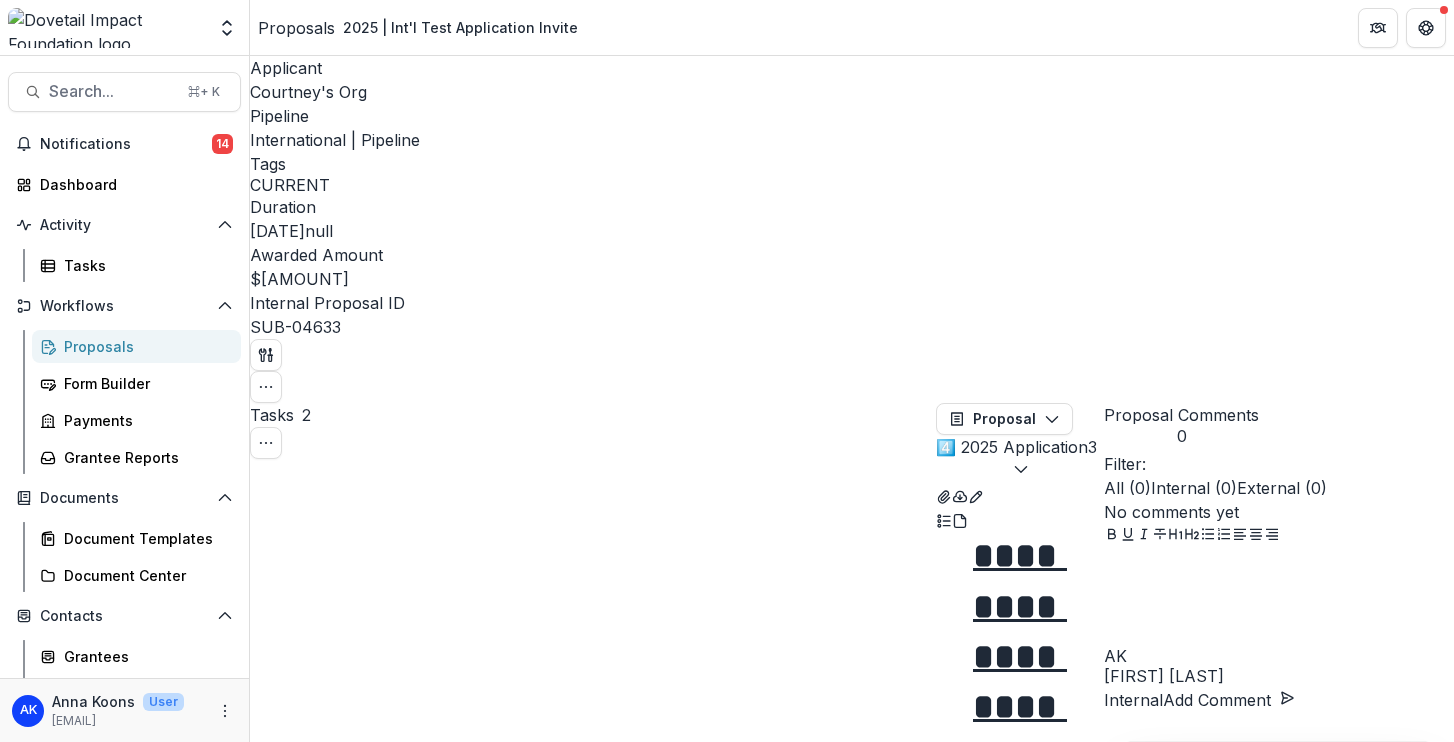 scroll, scrollTop: 72, scrollLeft: 0, axis: vertical 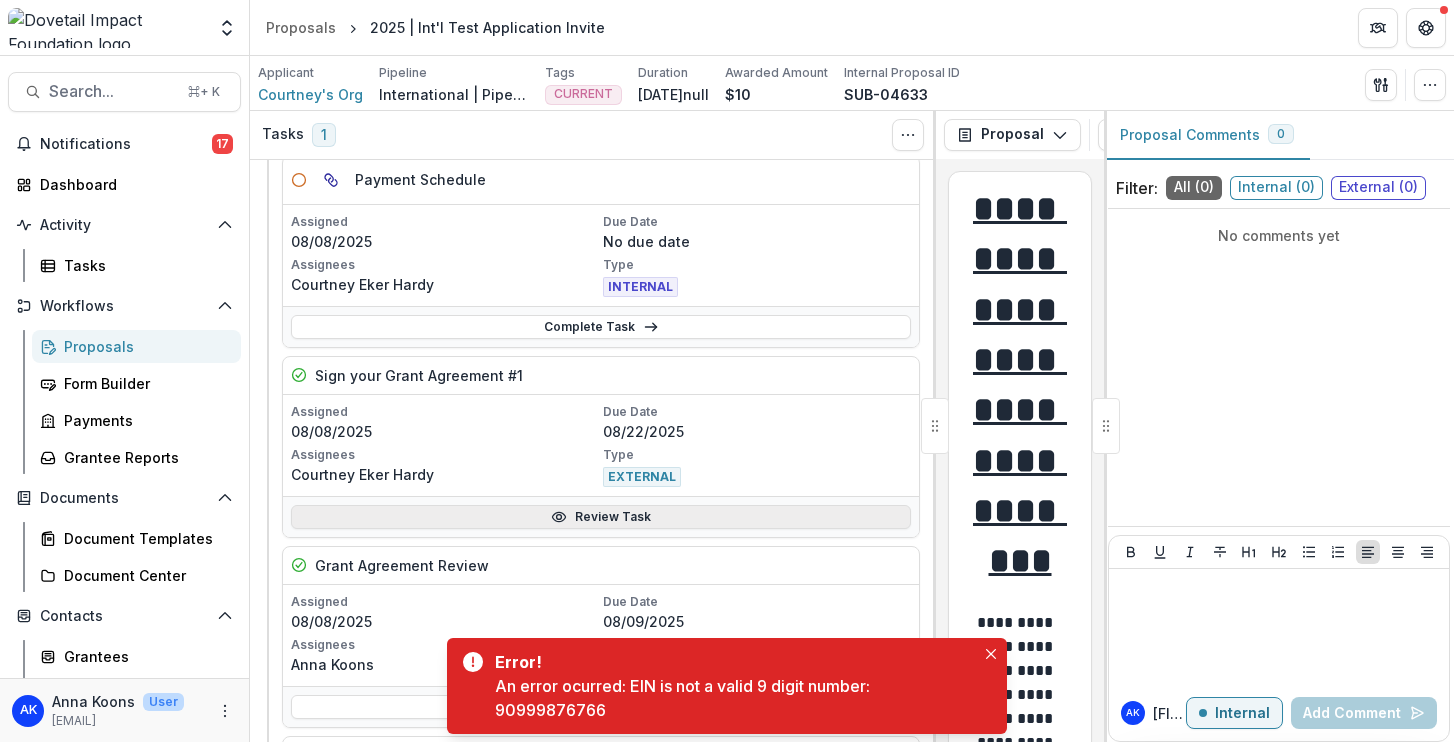 click on "Review Task" at bounding box center [601, 517] 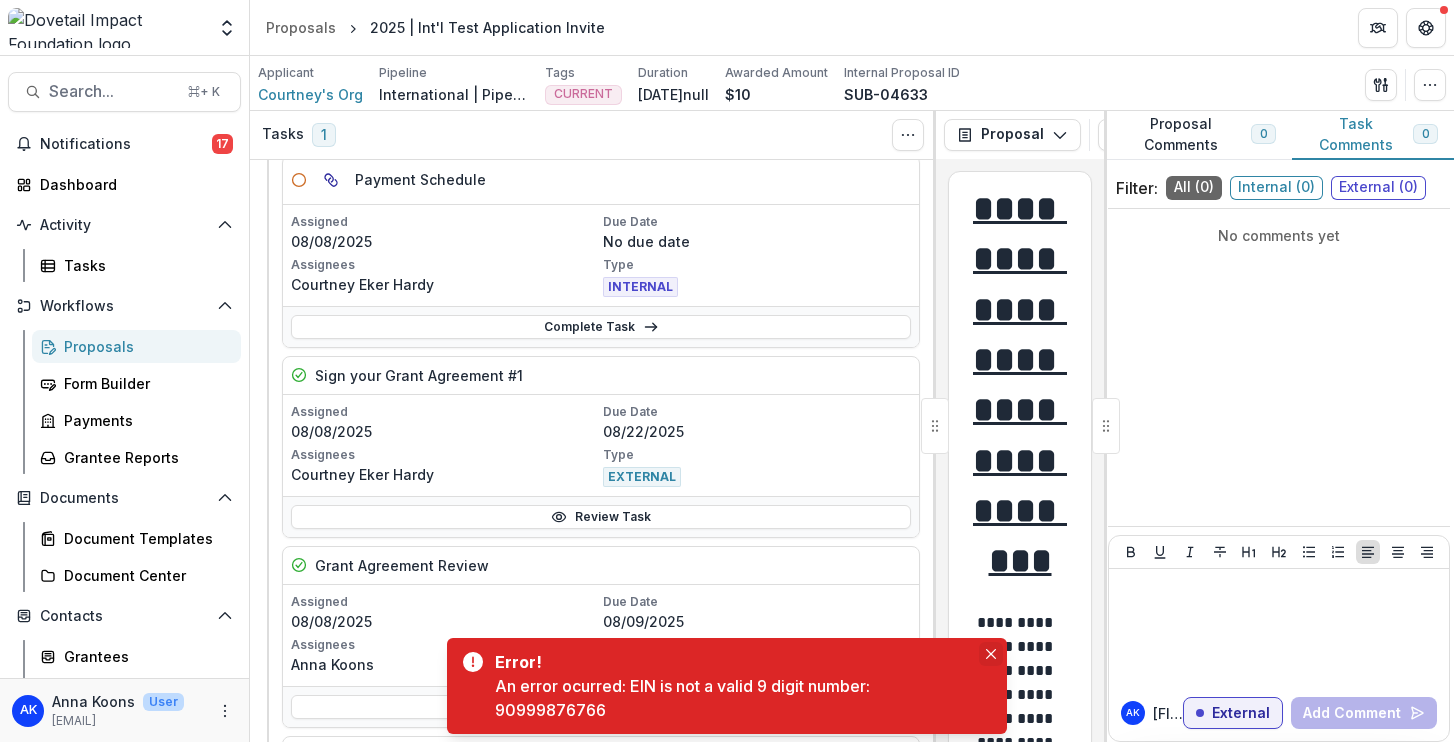 click 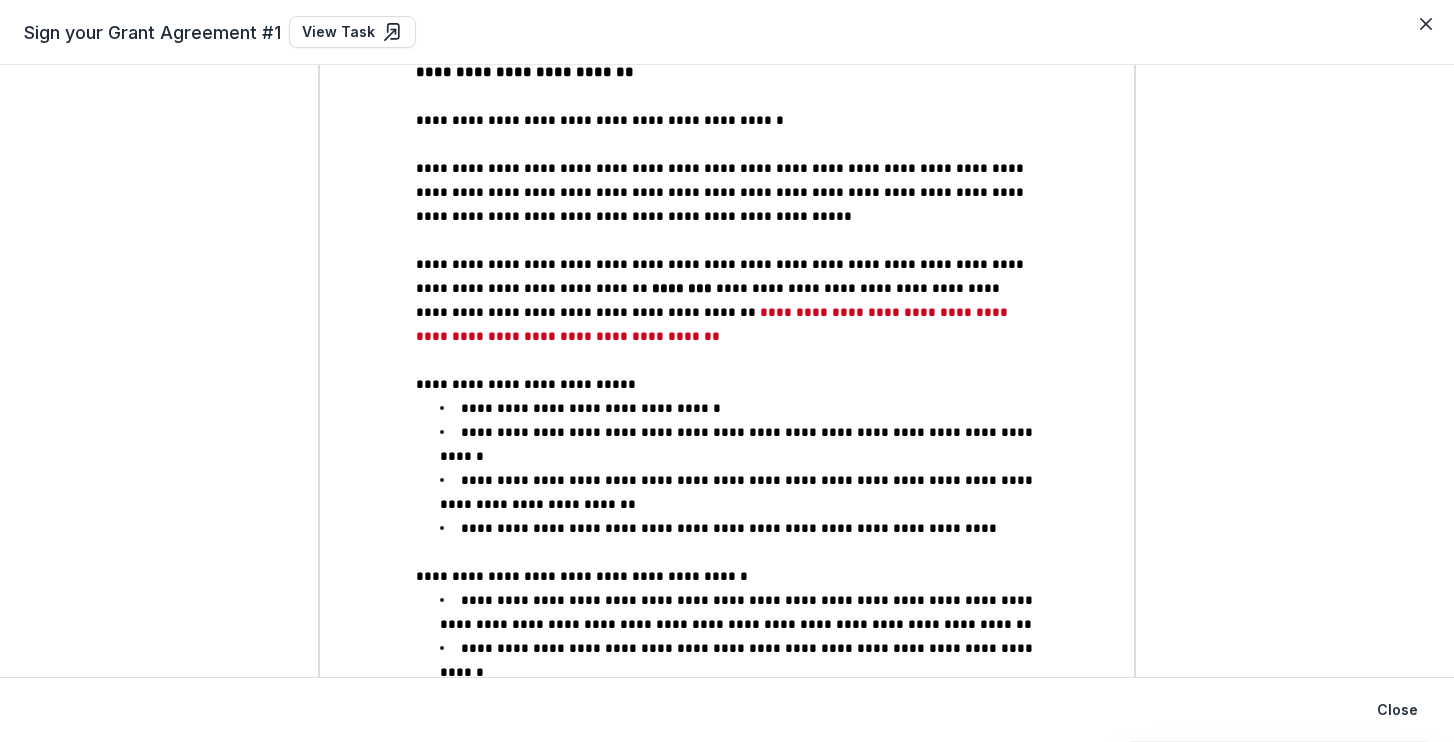 scroll, scrollTop: 0, scrollLeft: 0, axis: both 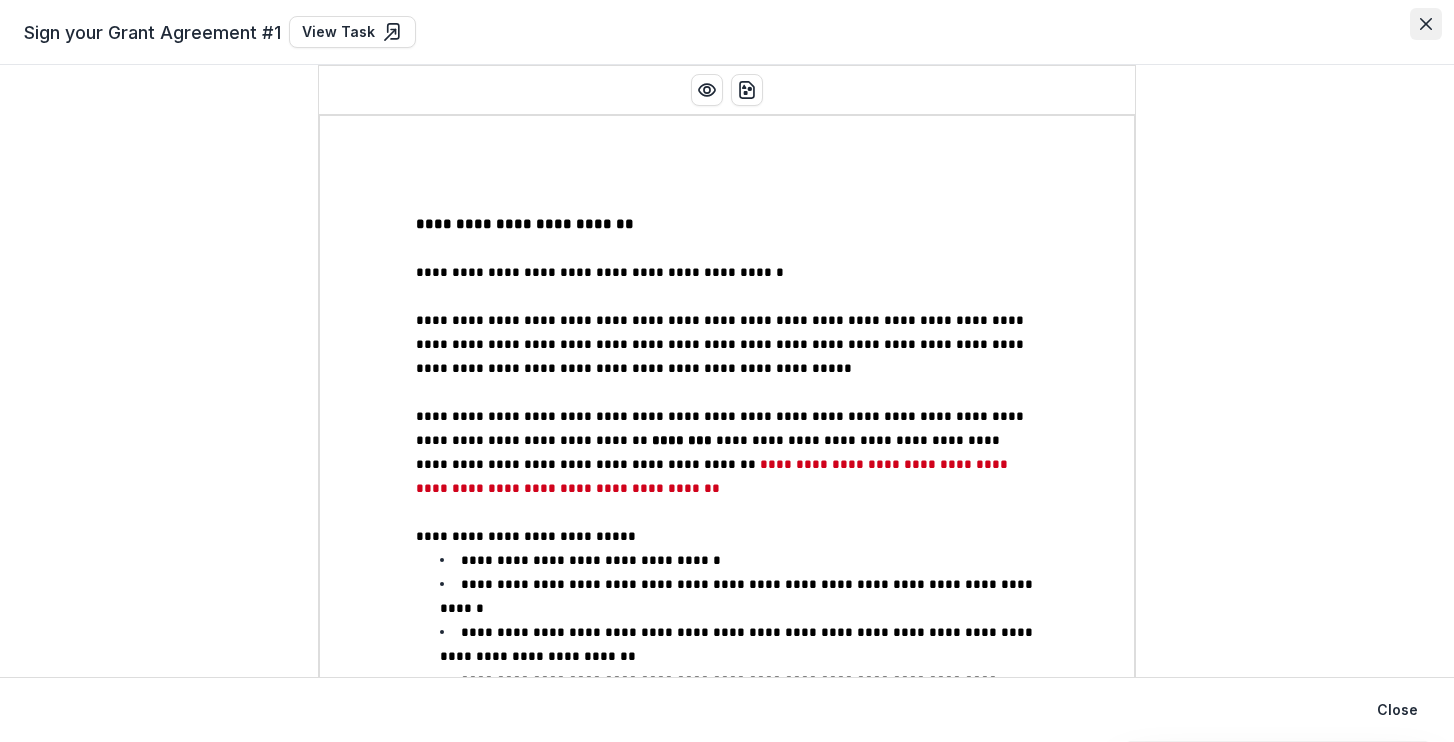 click at bounding box center [1426, 24] 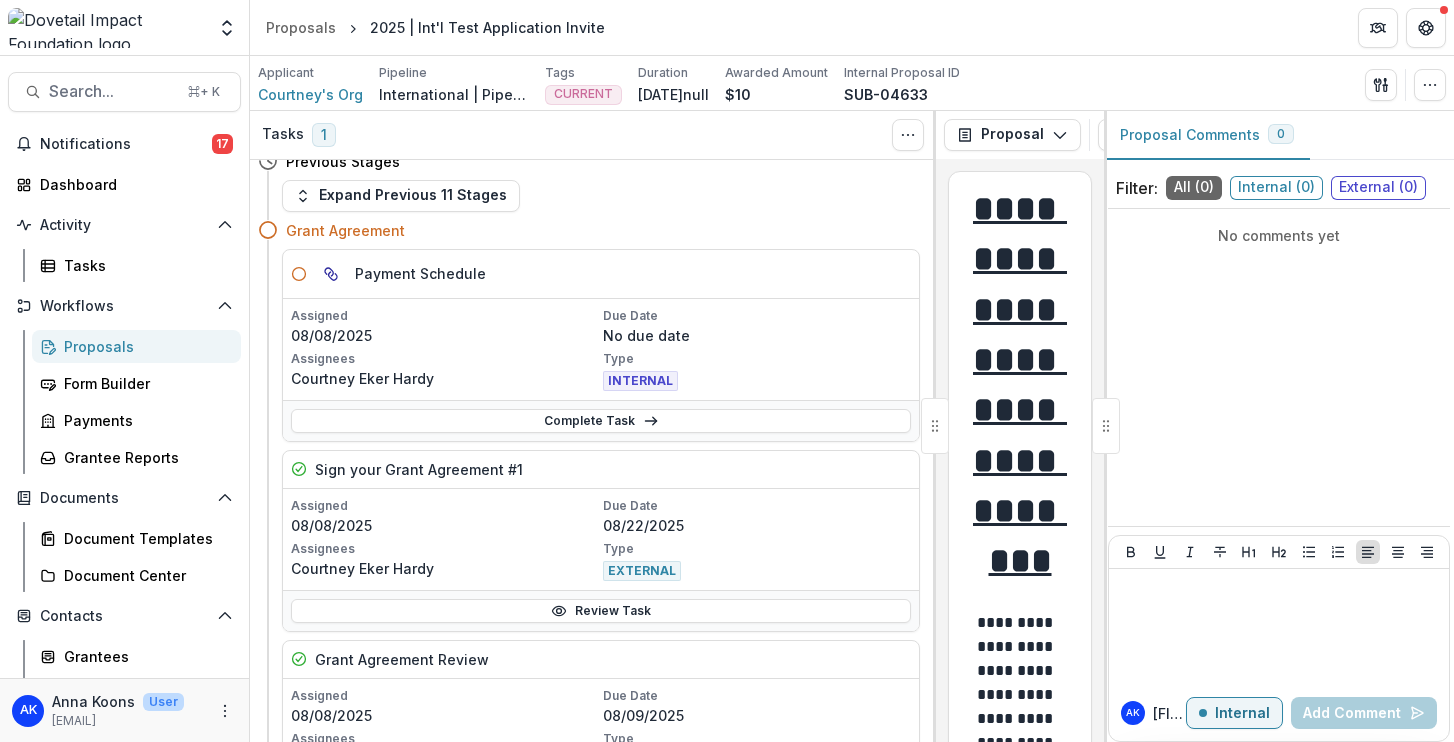 scroll, scrollTop: 0, scrollLeft: 0, axis: both 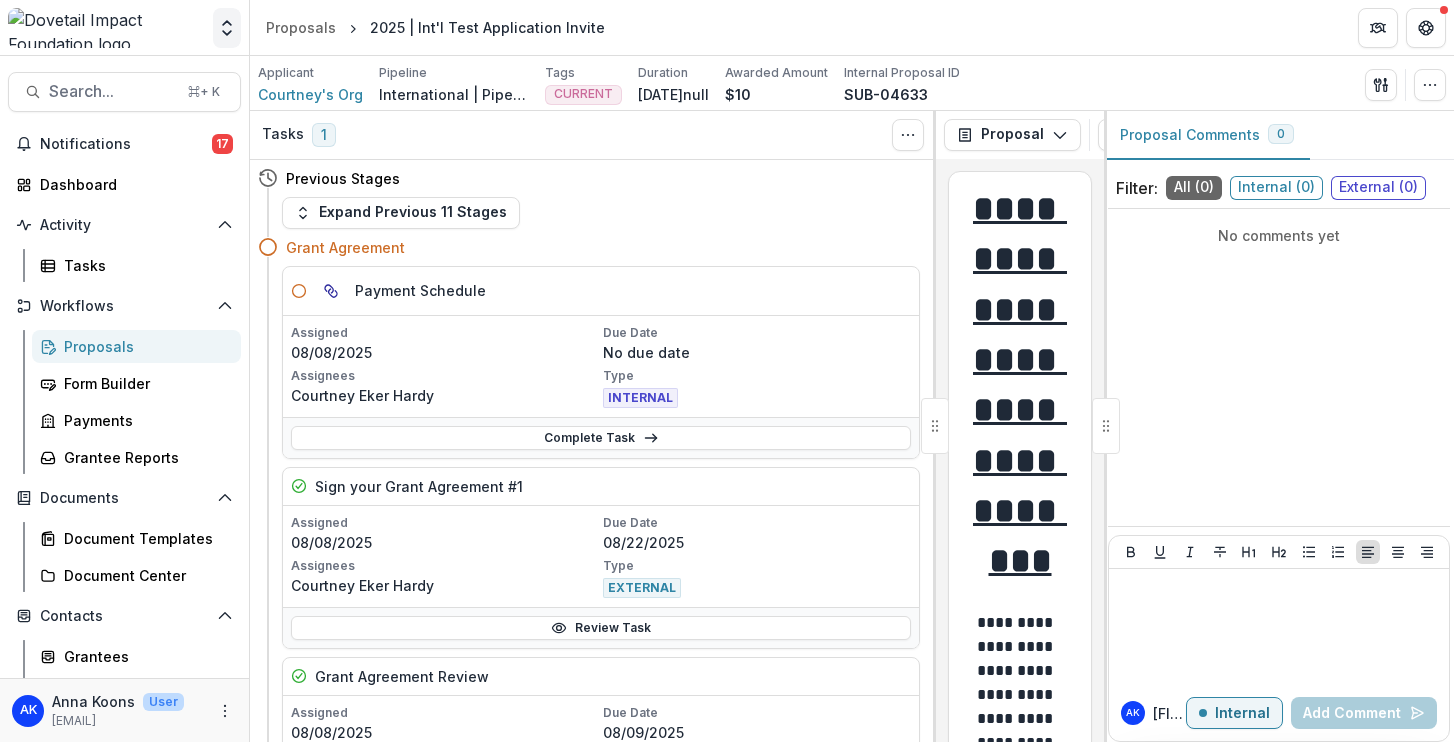 click at bounding box center [227, 28] 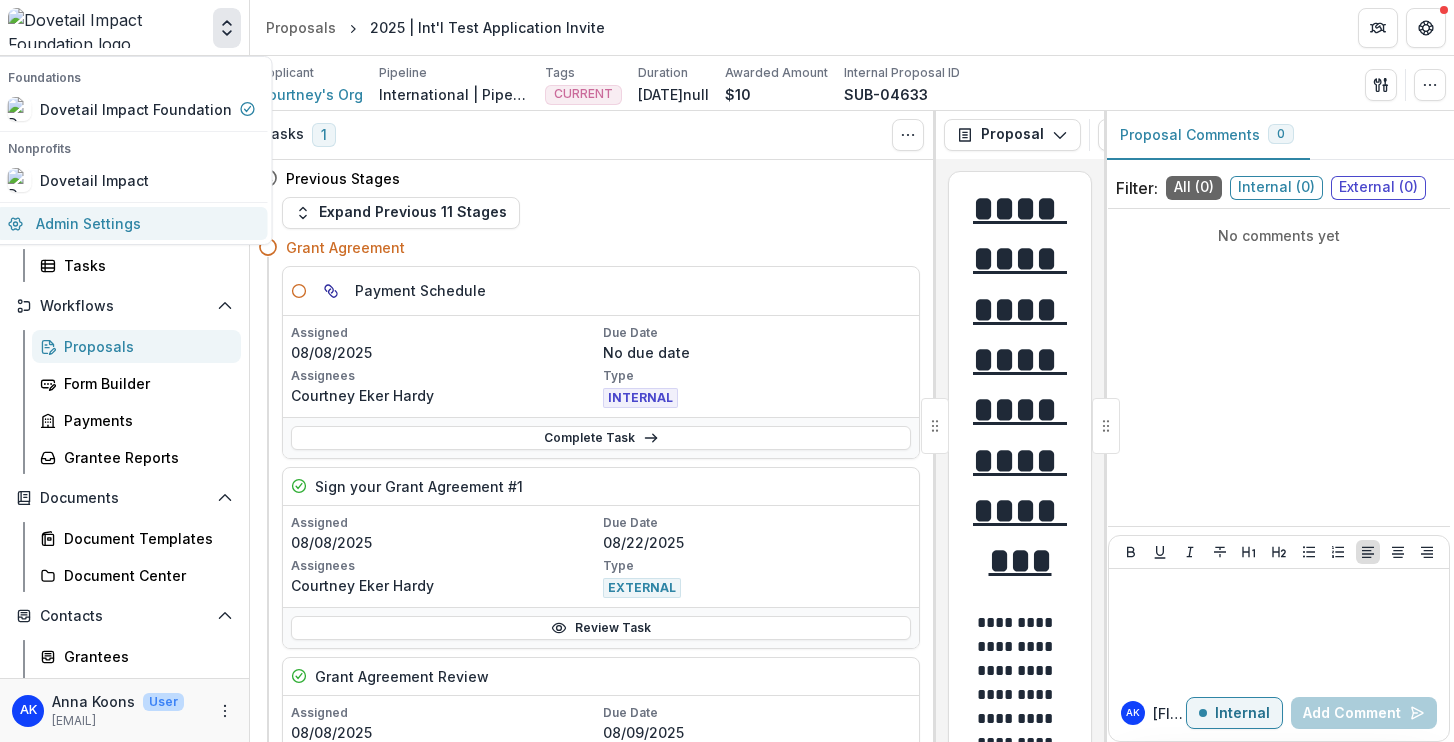click on "Admin Settings" at bounding box center [132, 223] 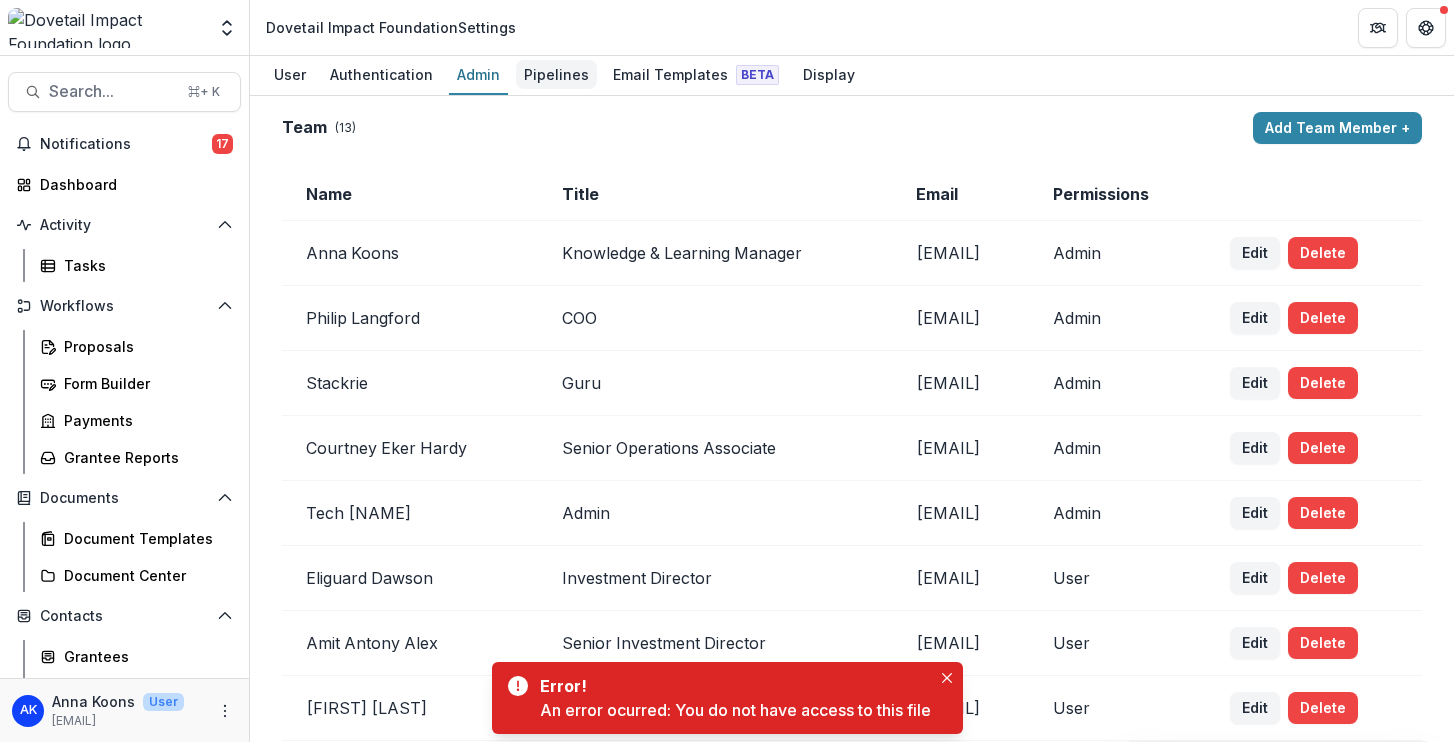 click on "Pipelines" at bounding box center (556, 74) 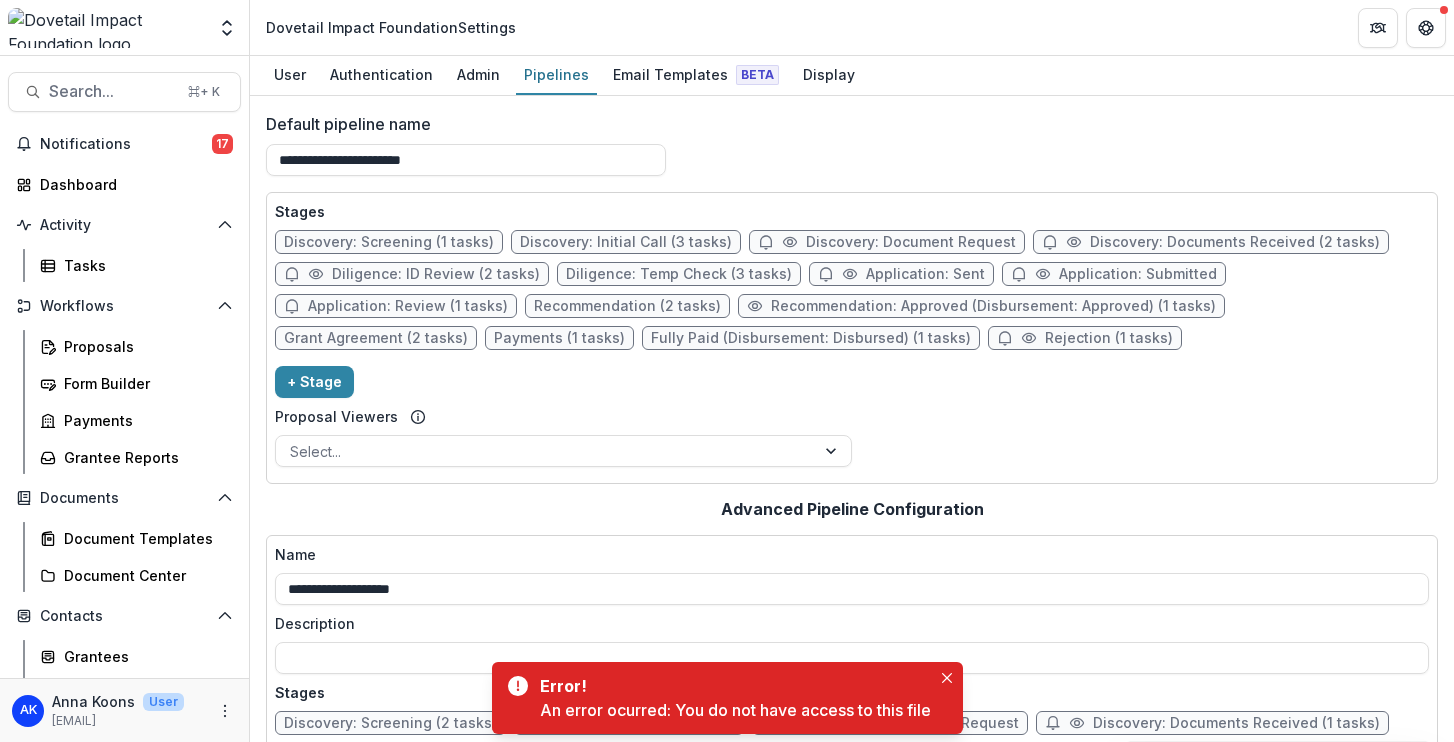 click on "Recommendation: Approved (Disbursement: Approved) (1 tasks)" at bounding box center (993, 306) 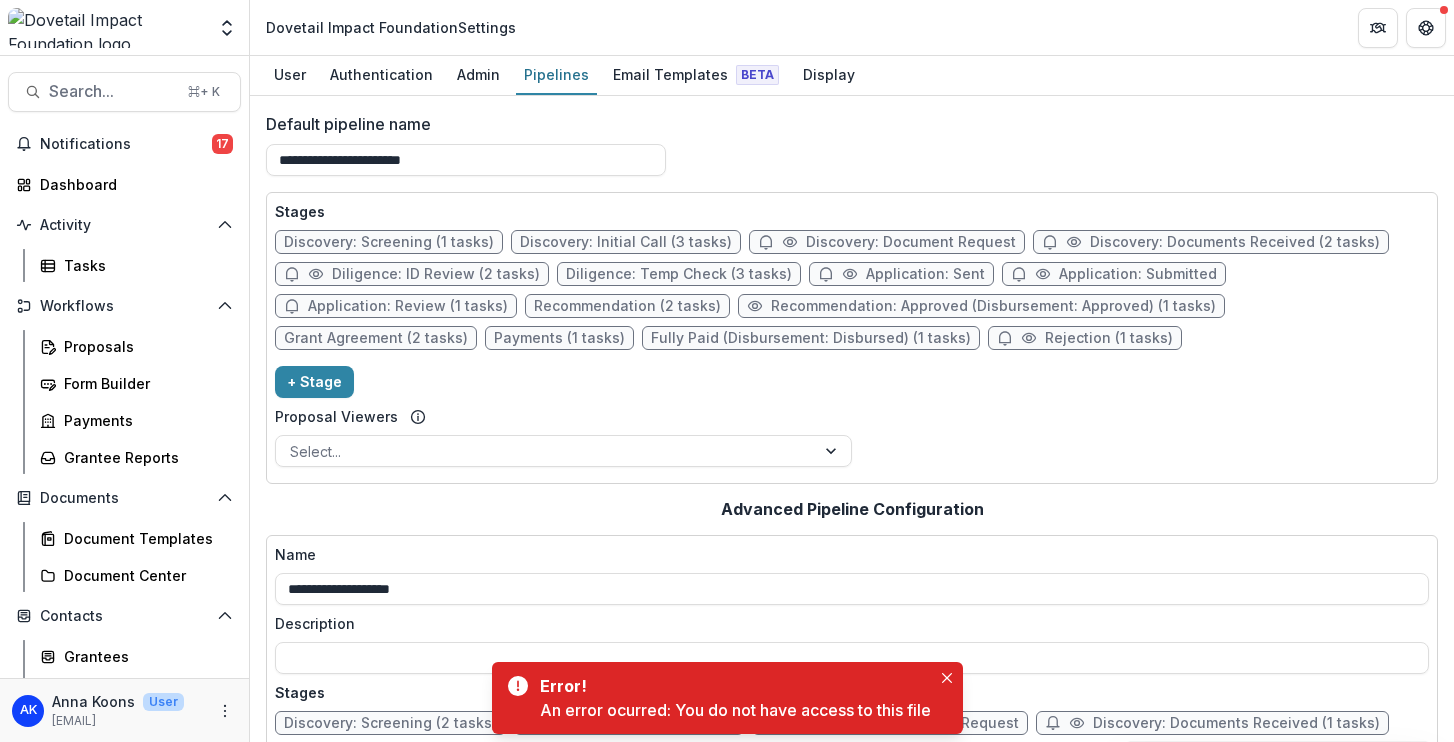 select on "********" 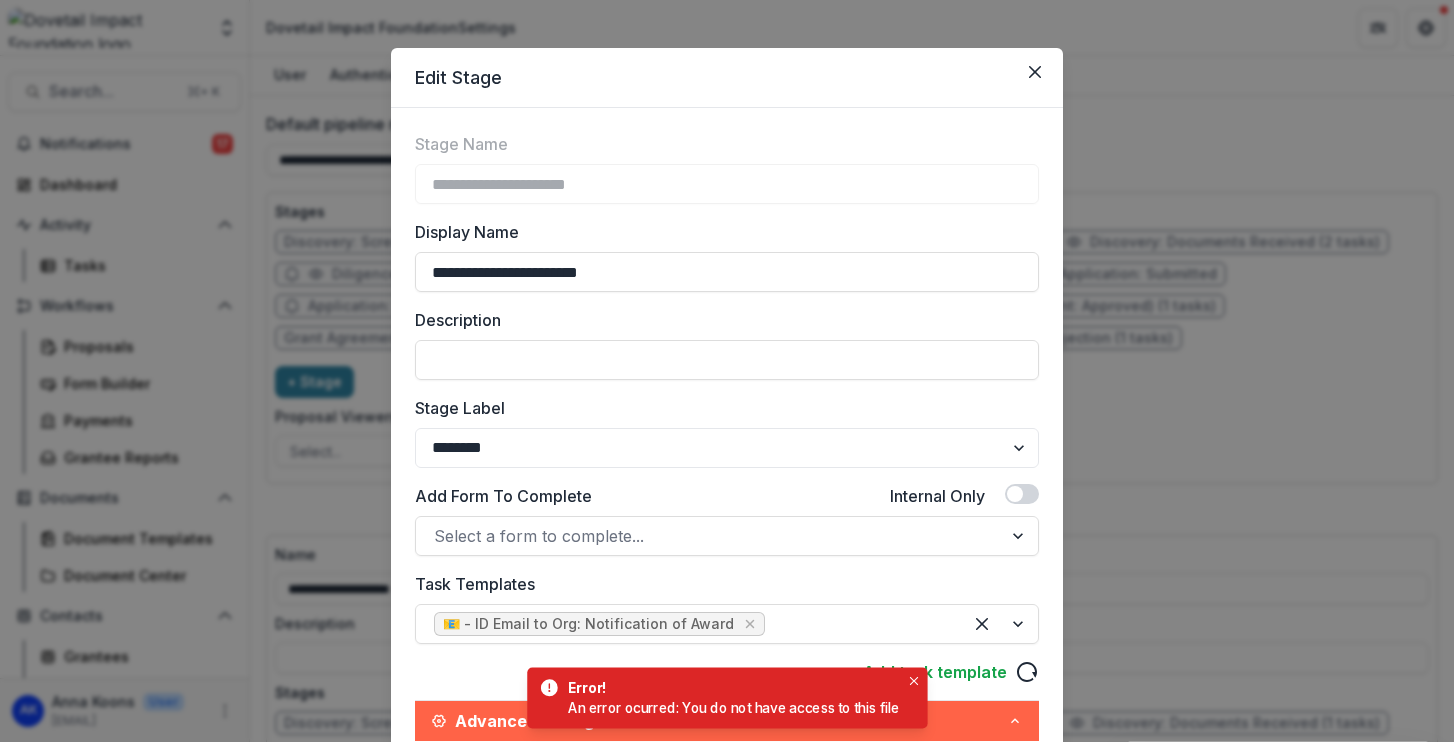 scroll, scrollTop: 0, scrollLeft: 0, axis: both 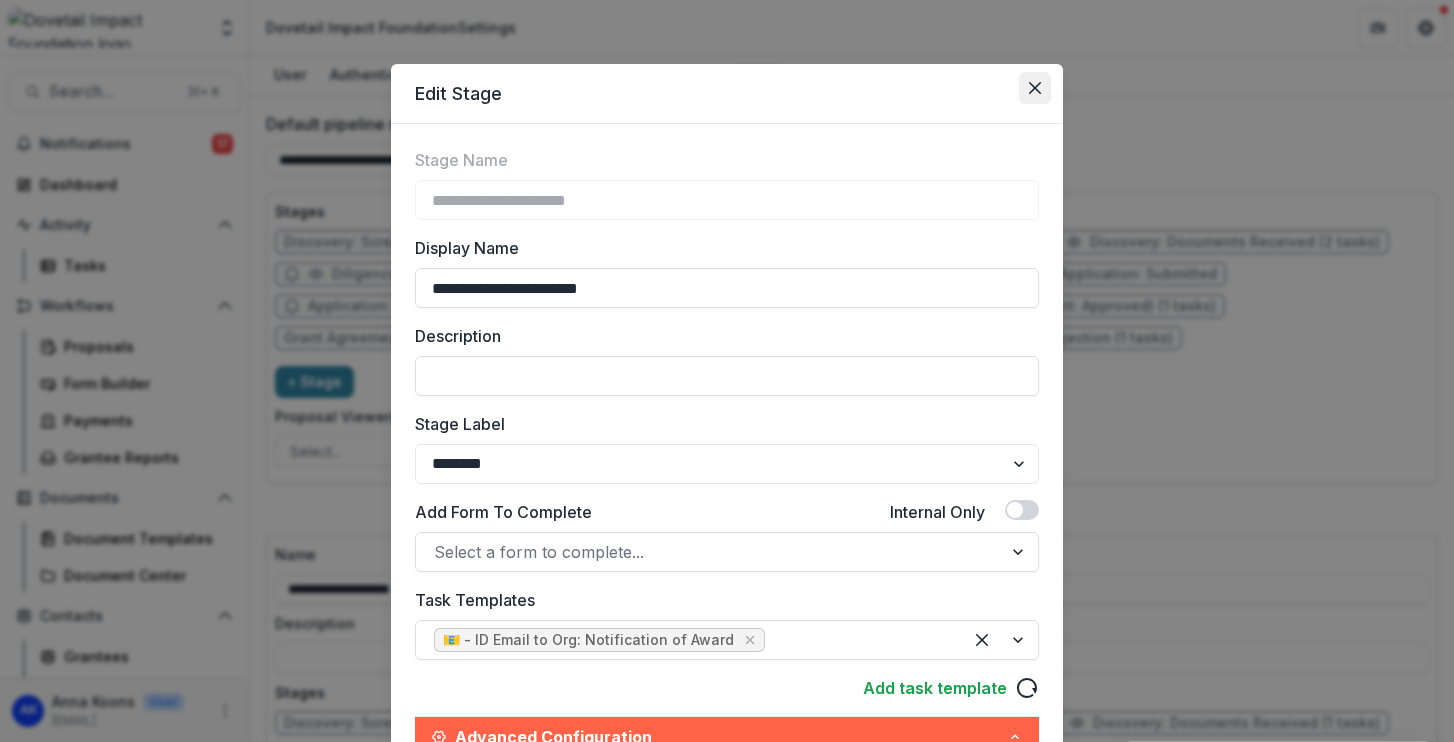 click 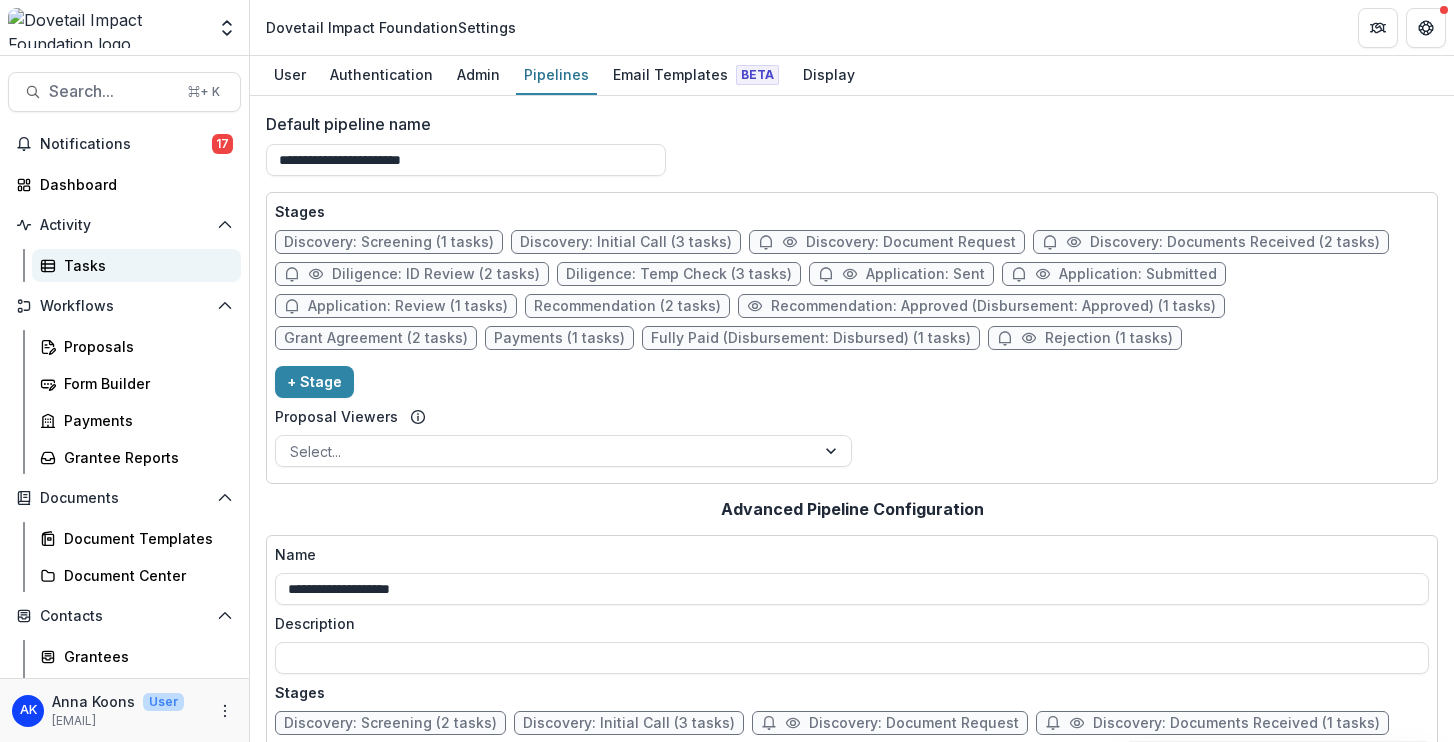 click on "Tasks" at bounding box center (144, 265) 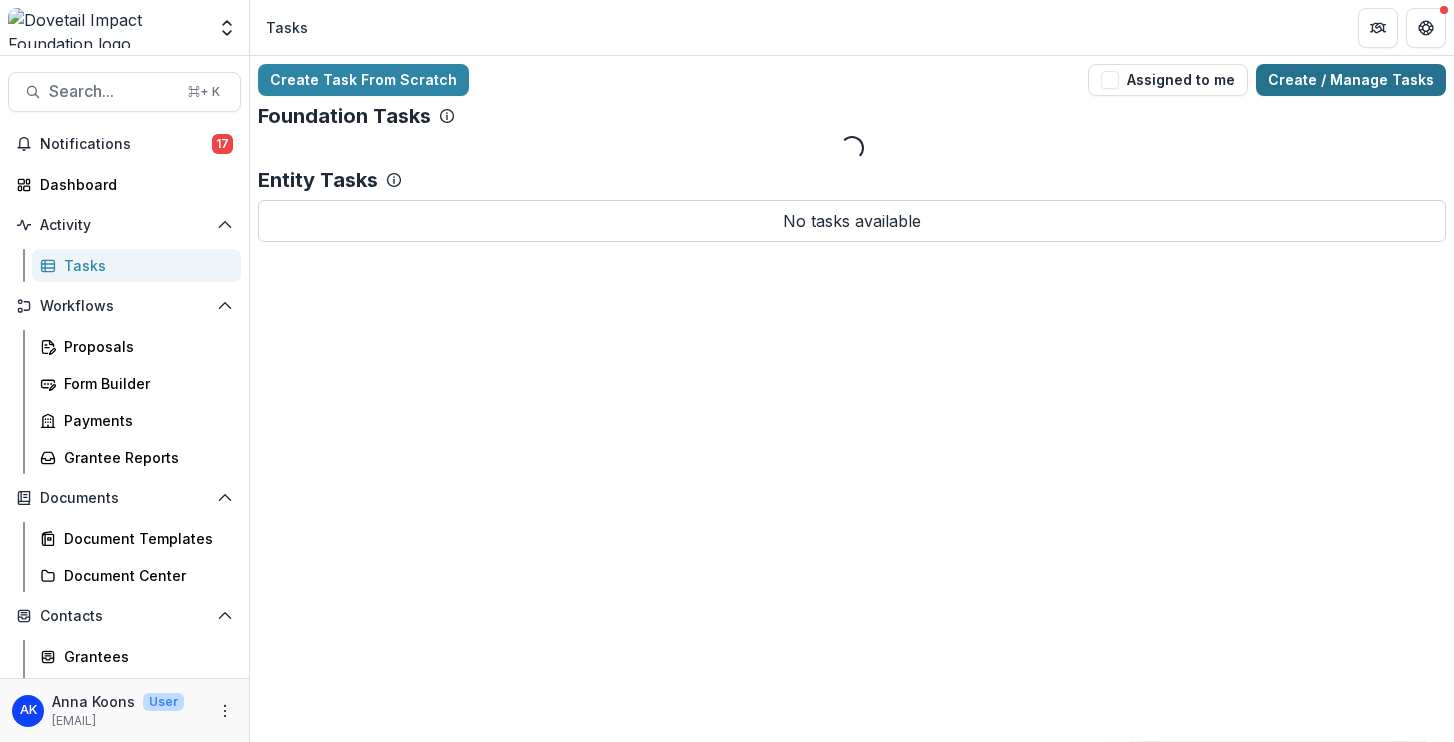 click on "Create / Manage Tasks" at bounding box center [1351, 80] 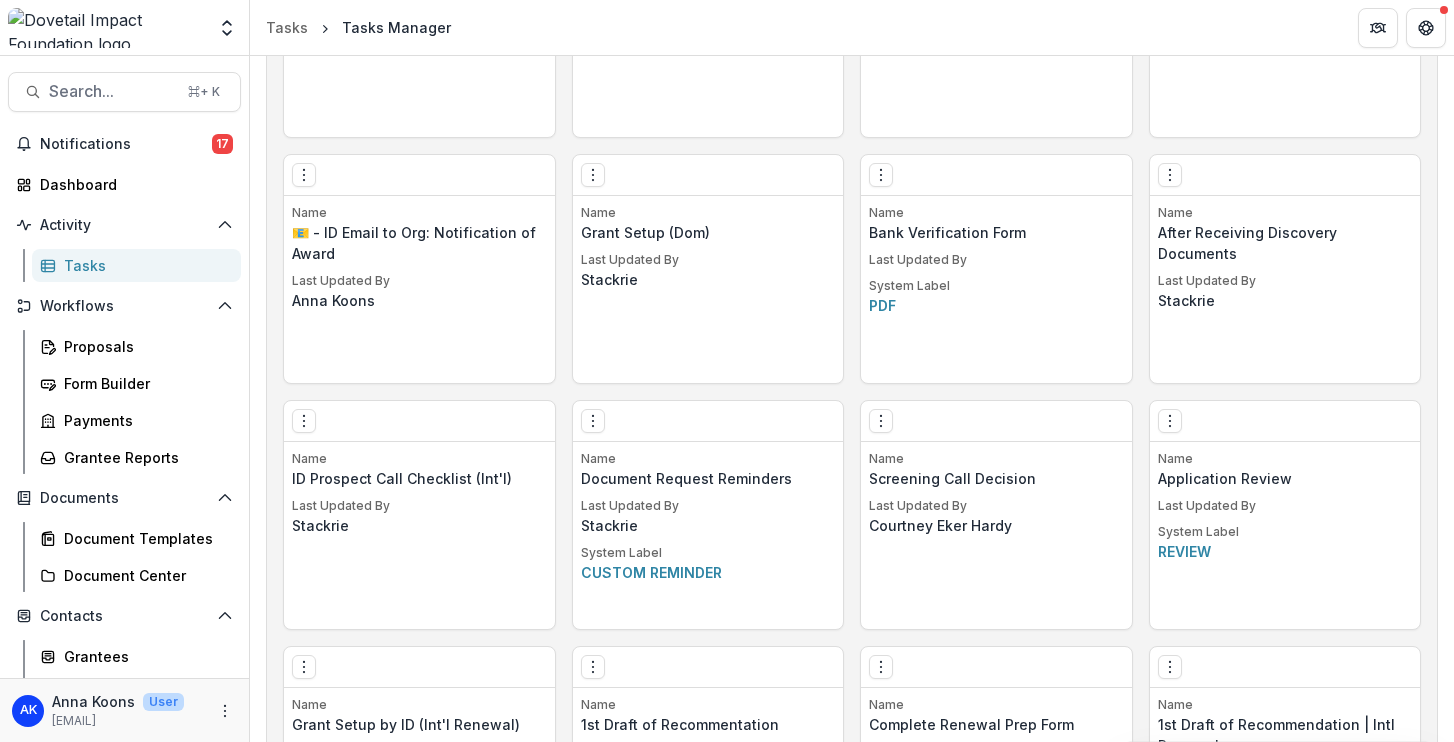 scroll, scrollTop: 1798, scrollLeft: 0, axis: vertical 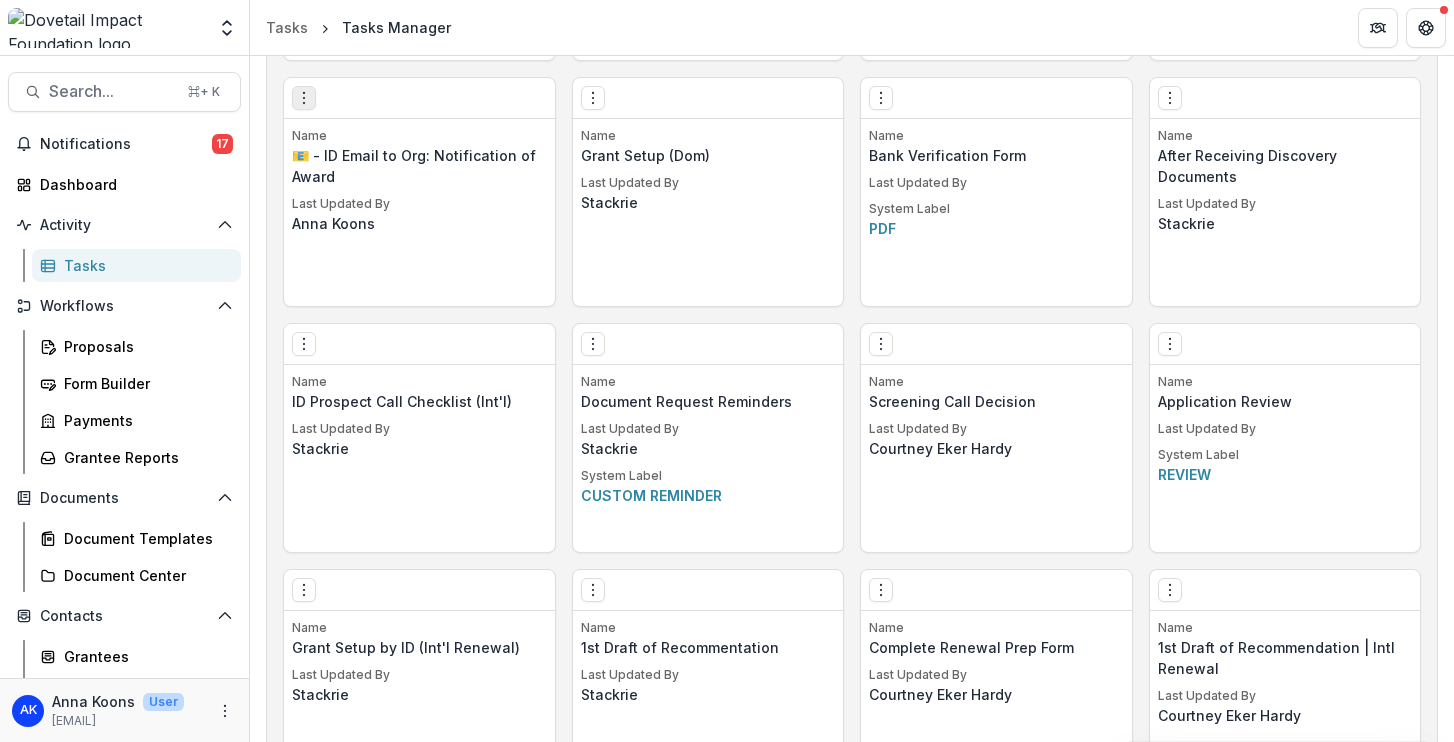 click at bounding box center [304, 98] 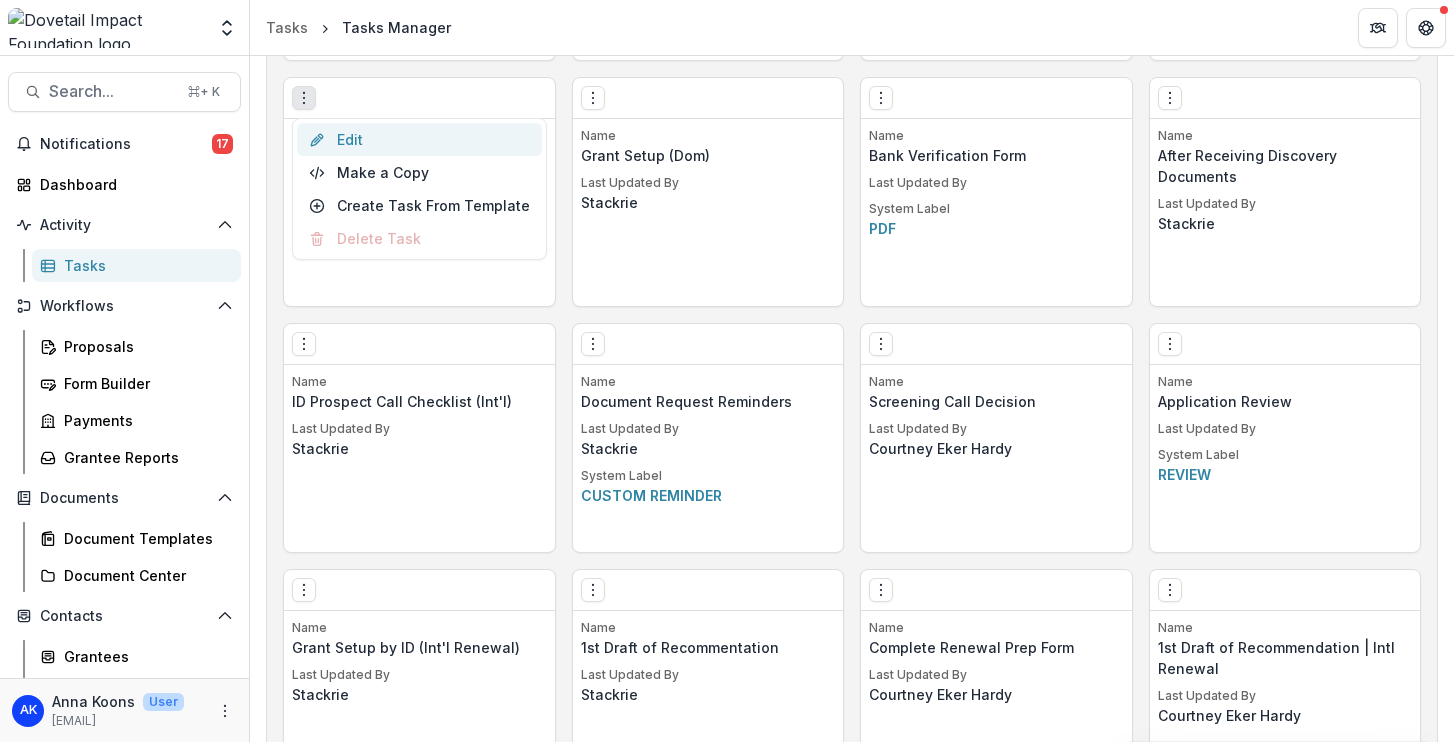 click on "Edit" at bounding box center (419, 139) 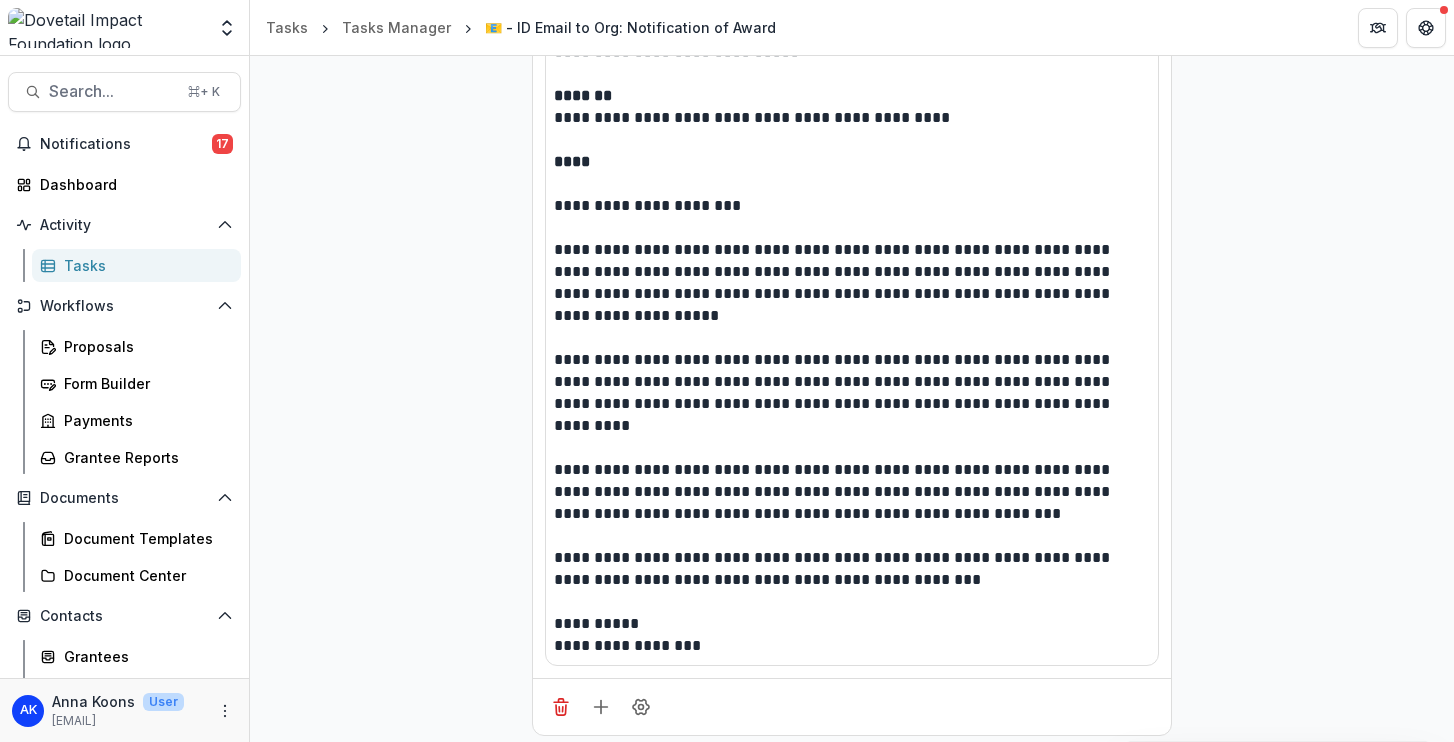 scroll, scrollTop: 473, scrollLeft: 0, axis: vertical 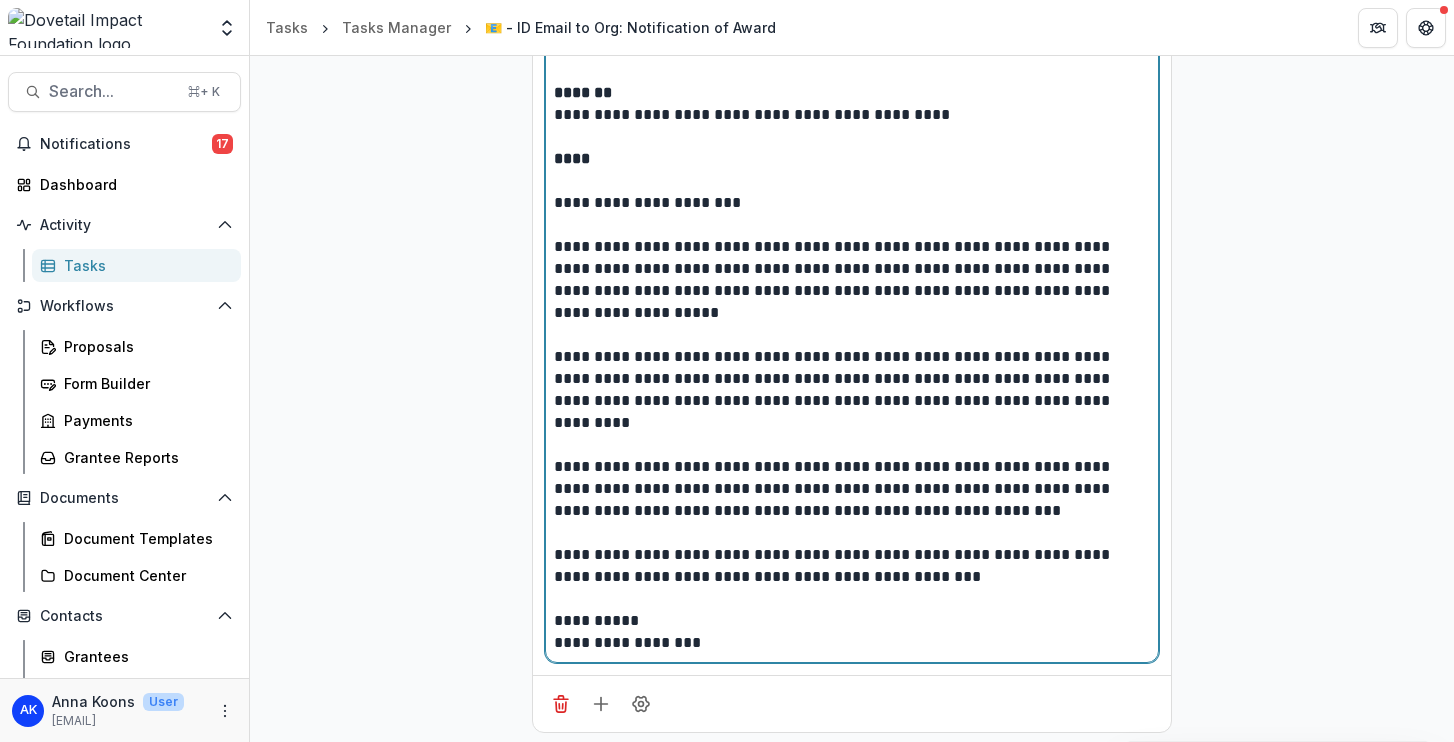 click on "**********" at bounding box center (852, 324) 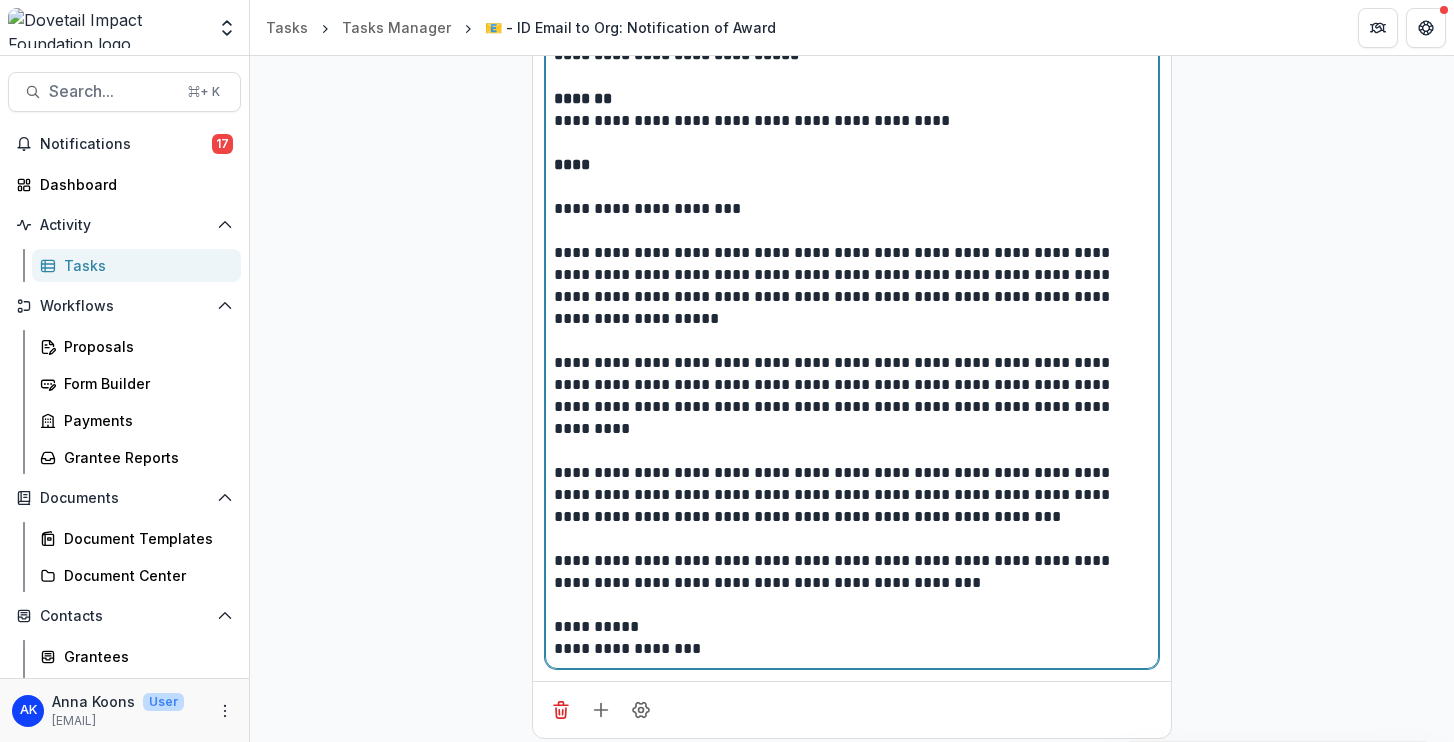 scroll, scrollTop: 480, scrollLeft: 0, axis: vertical 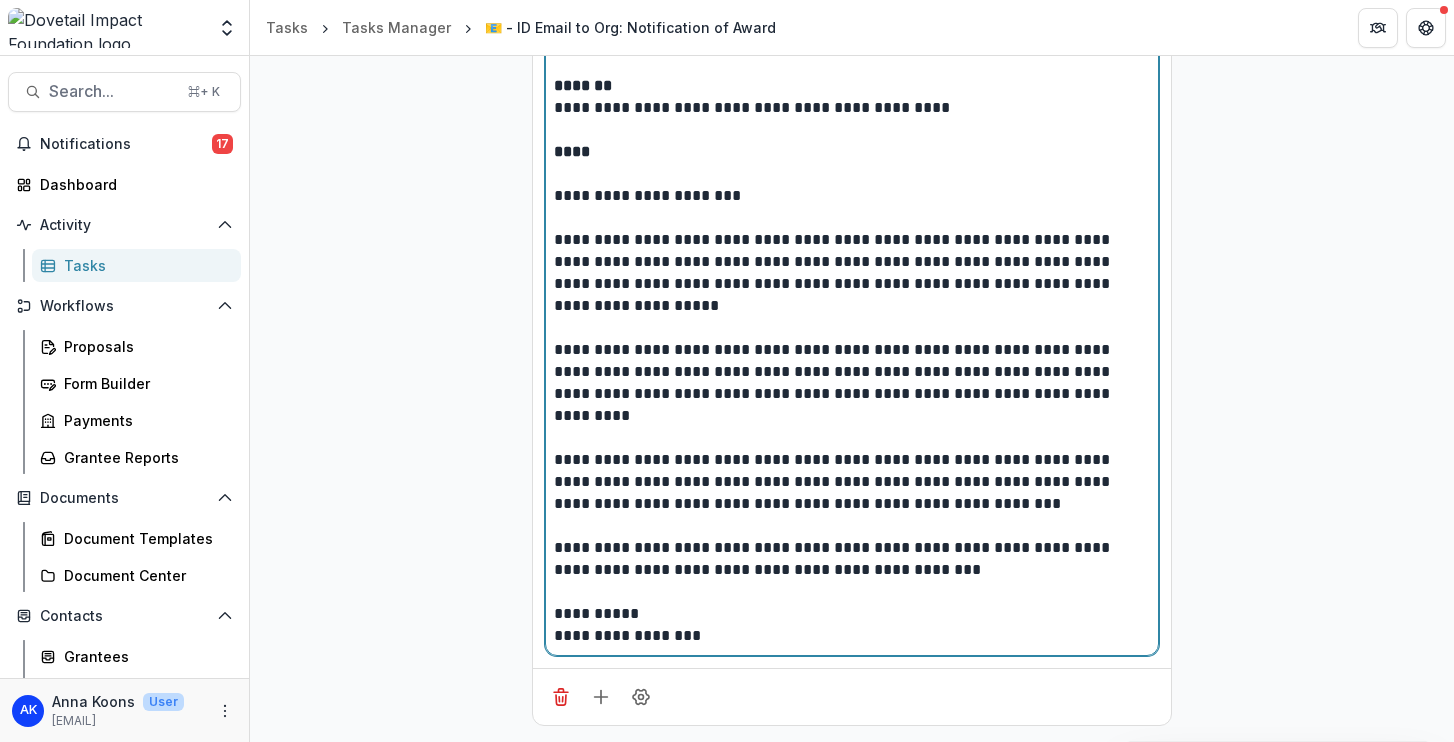 click on "**********" at bounding box center [852, 482] 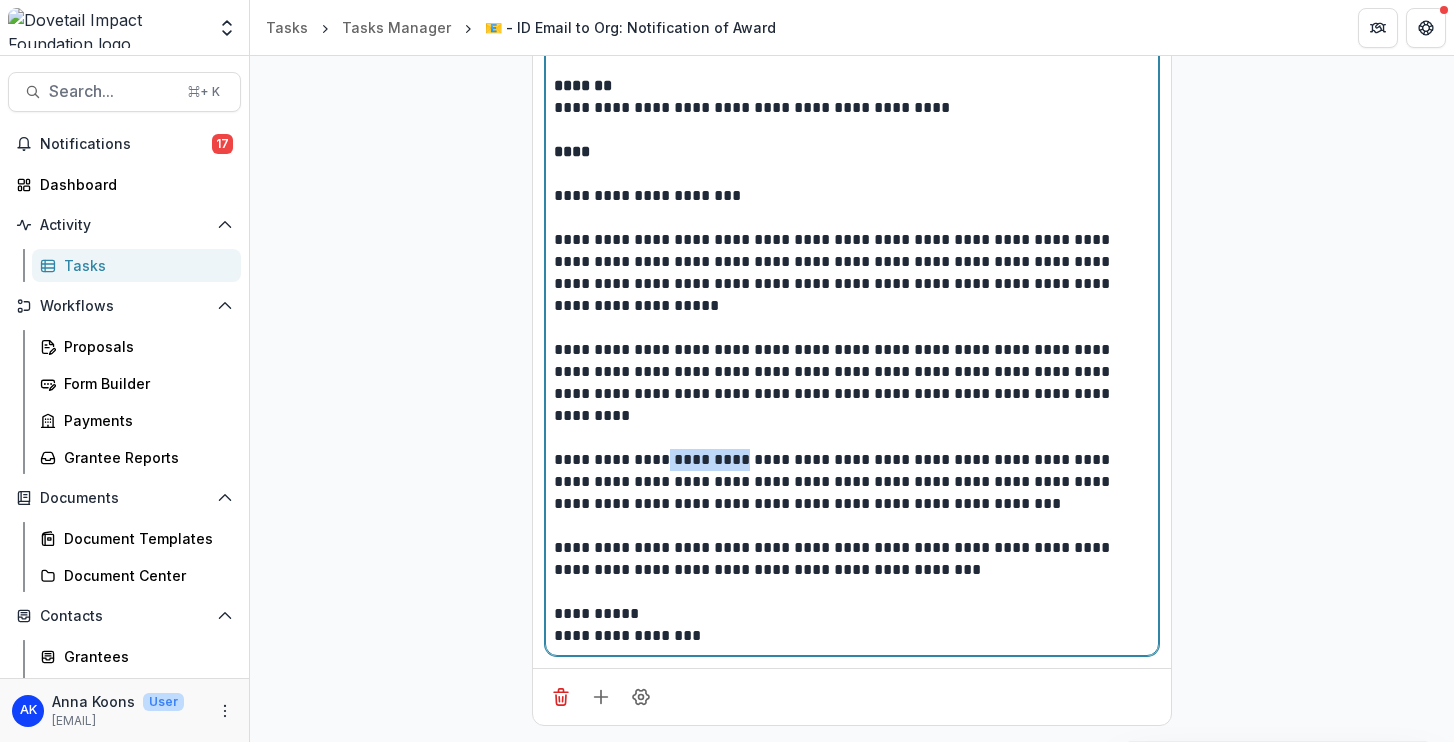 click on "**********" at bounding box center [852, 482] 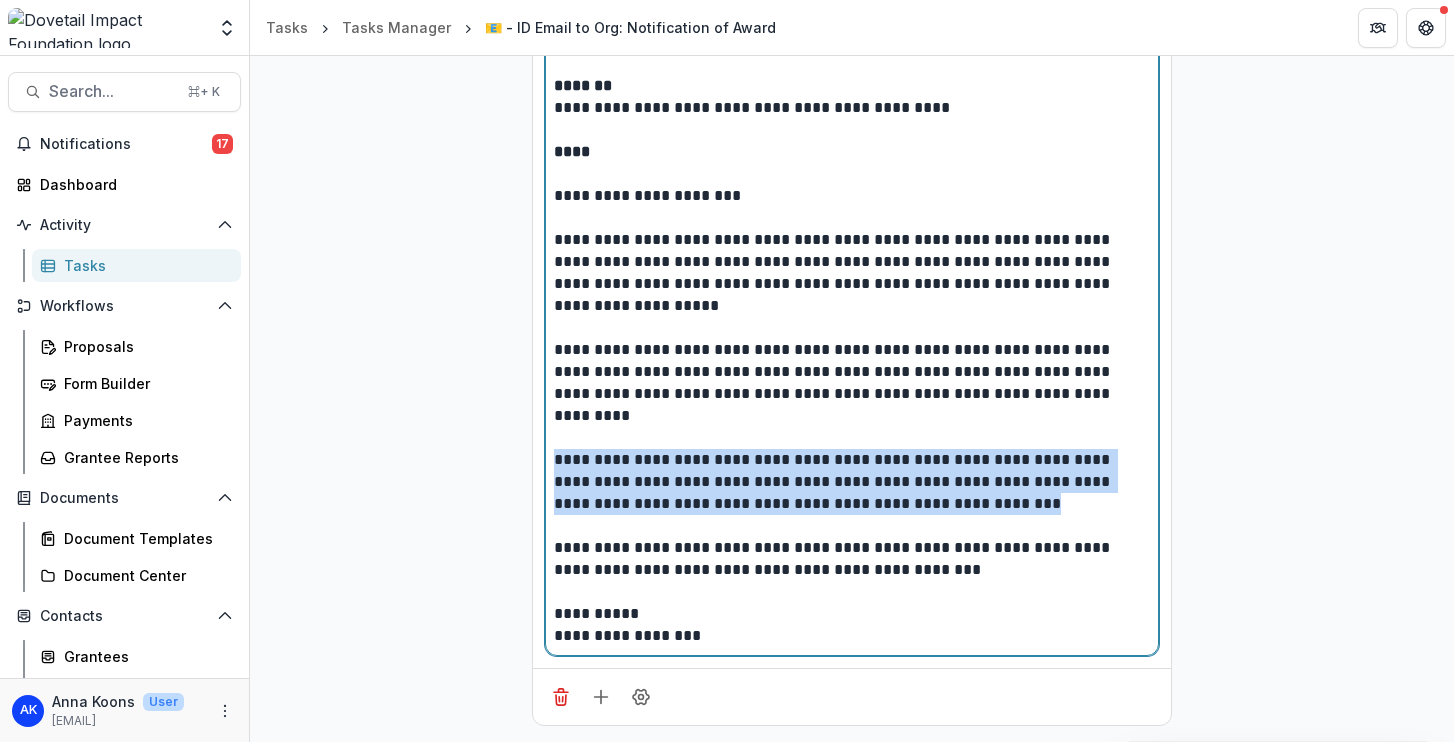 click on "**********" at bounding box center [852, 482] 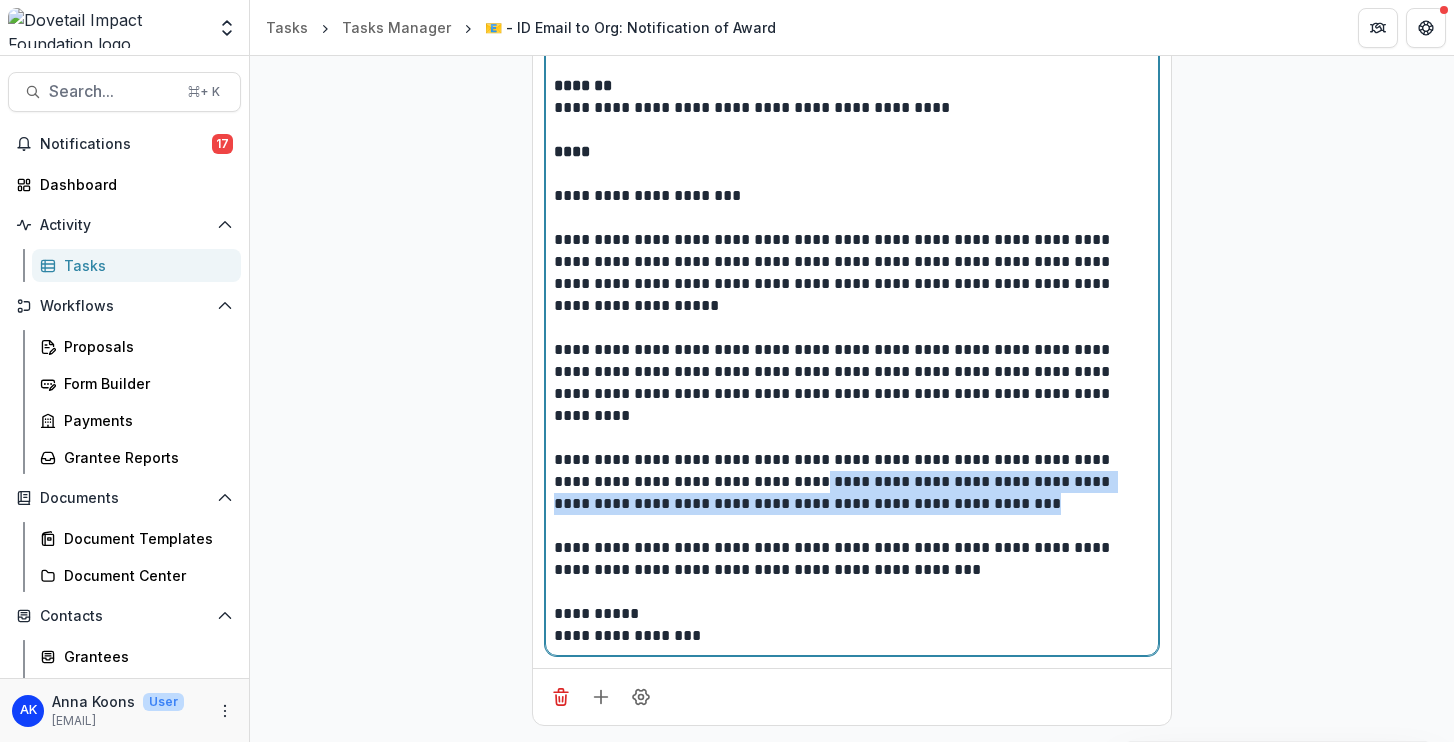 drag, startPoint x: 763, startPoint y: 479, endPoint x: 993, endPoint y: 499, distance: 230.86794 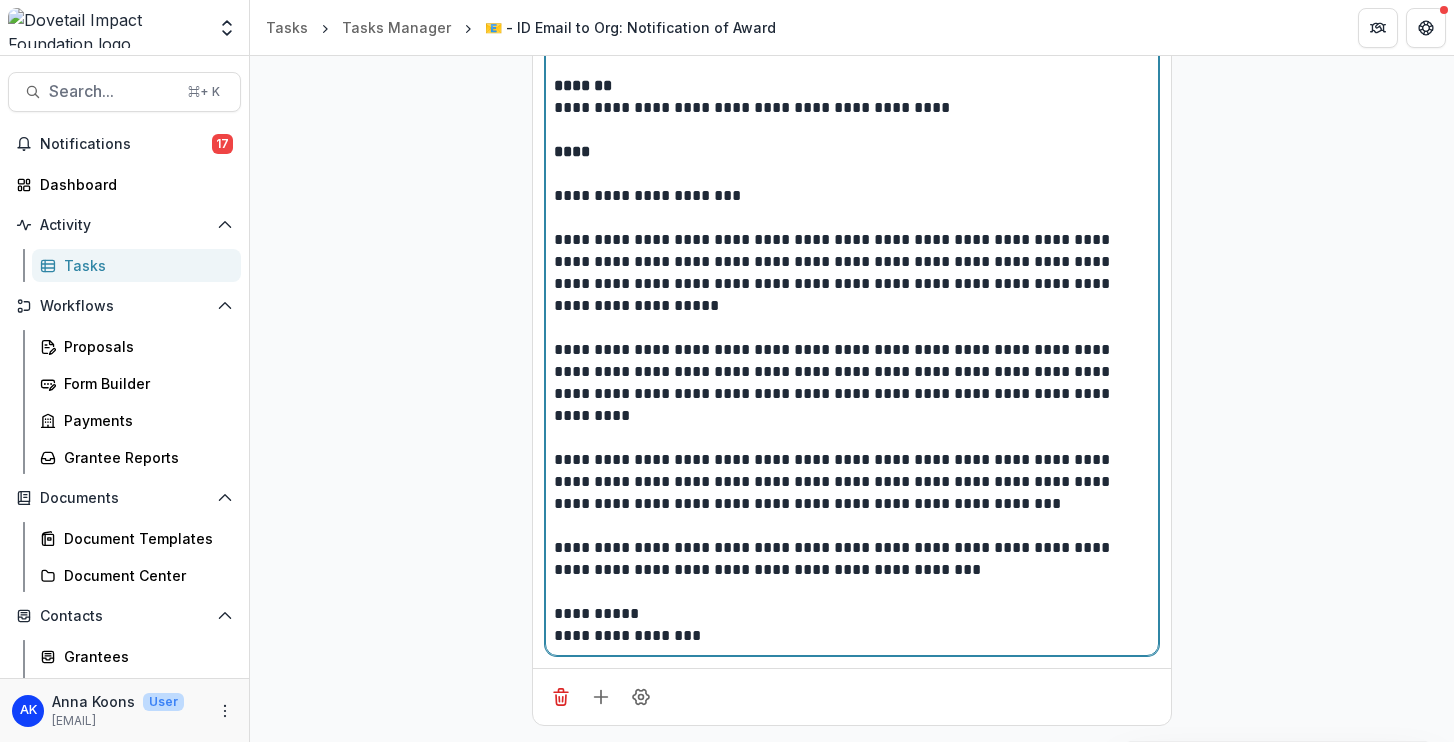 click on "**********" at bounding box center [852, 482] 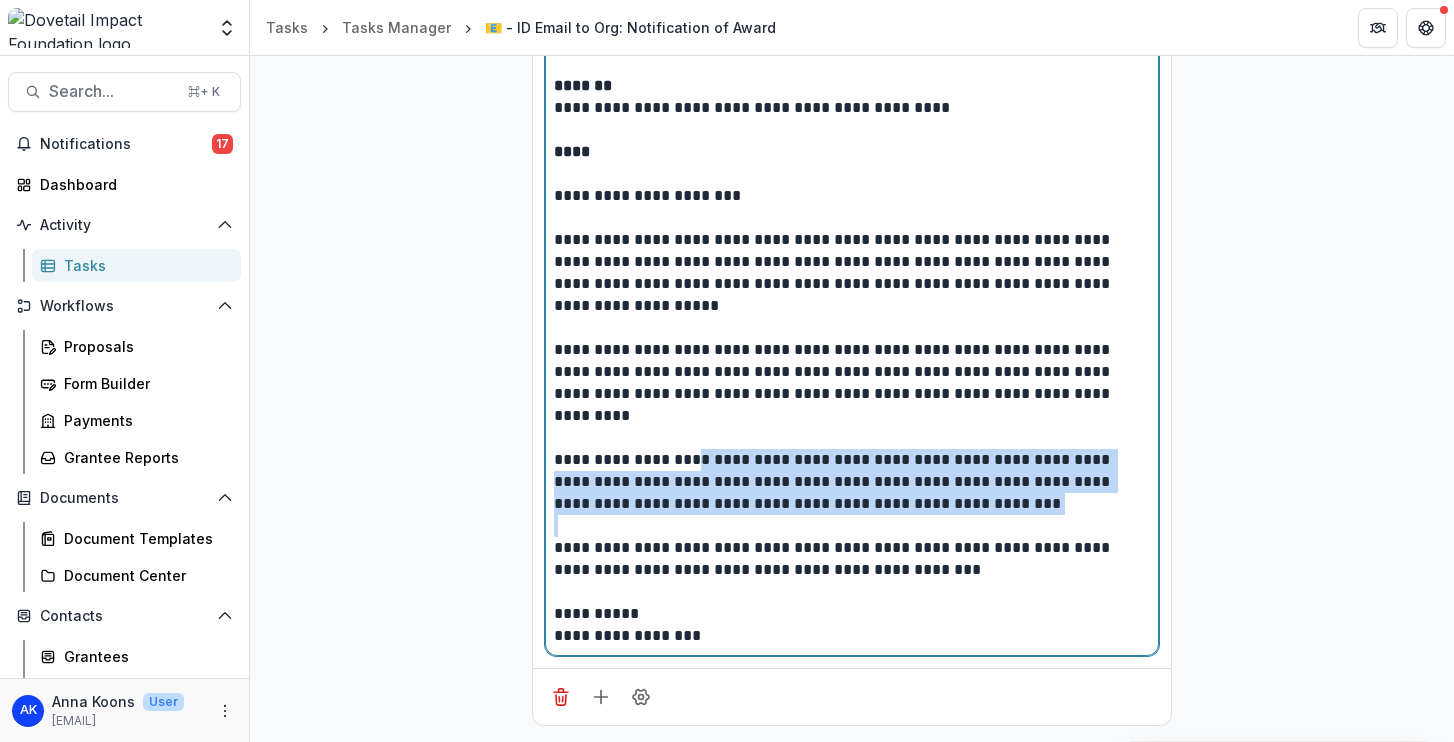 drag, startPoint x: 684, startPoint y: 464, endPoint x: 995, endPoint y: 523, distance: 316.547 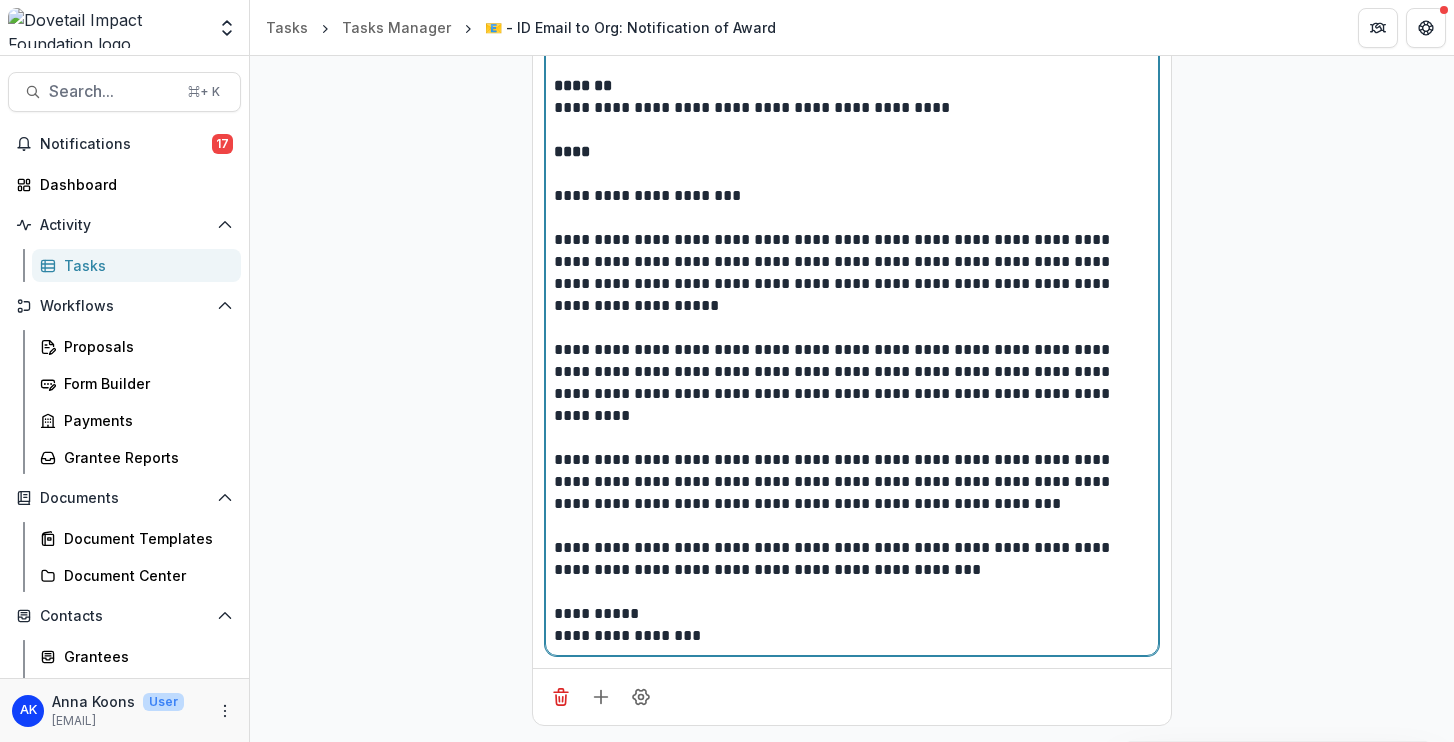 click on "**********" at bounding box center [852, 482] 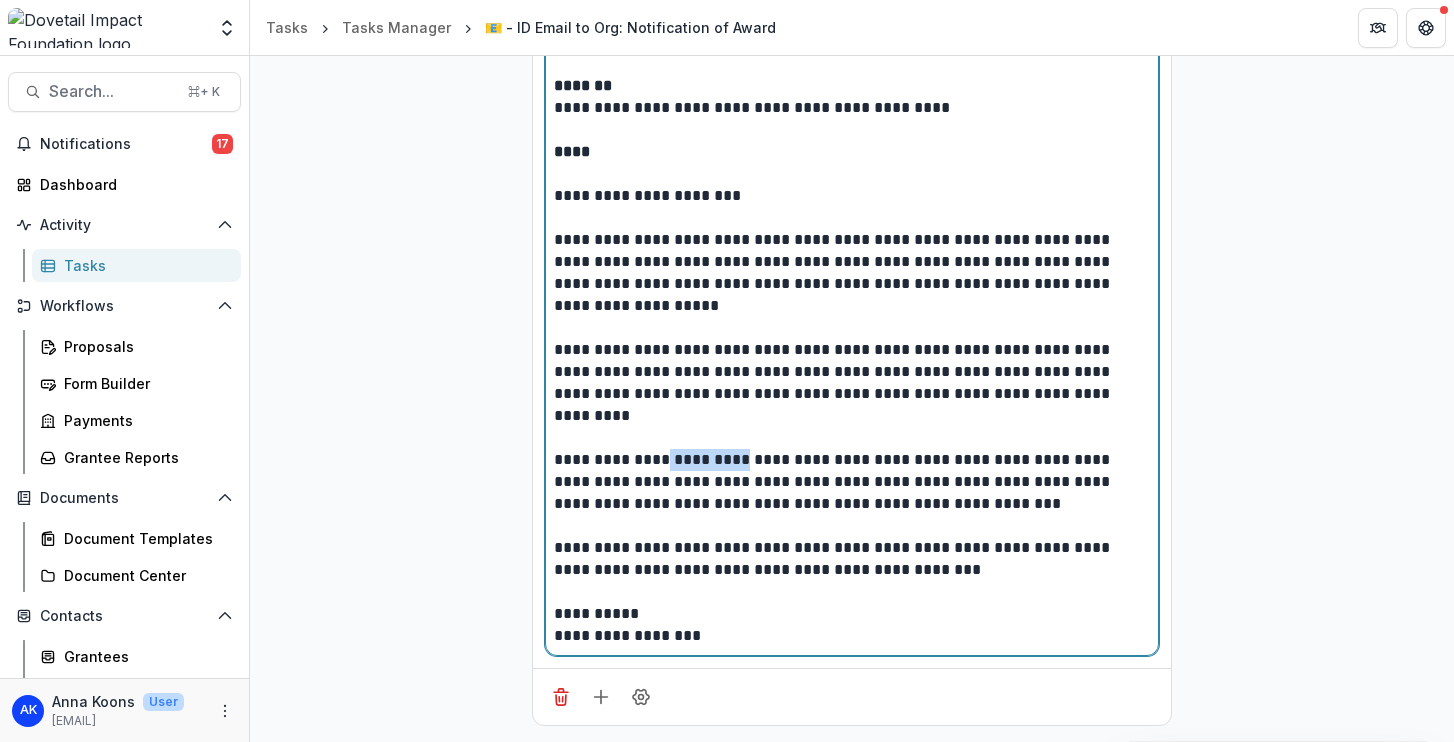 click on "**********" at bounding box center [852, 482] 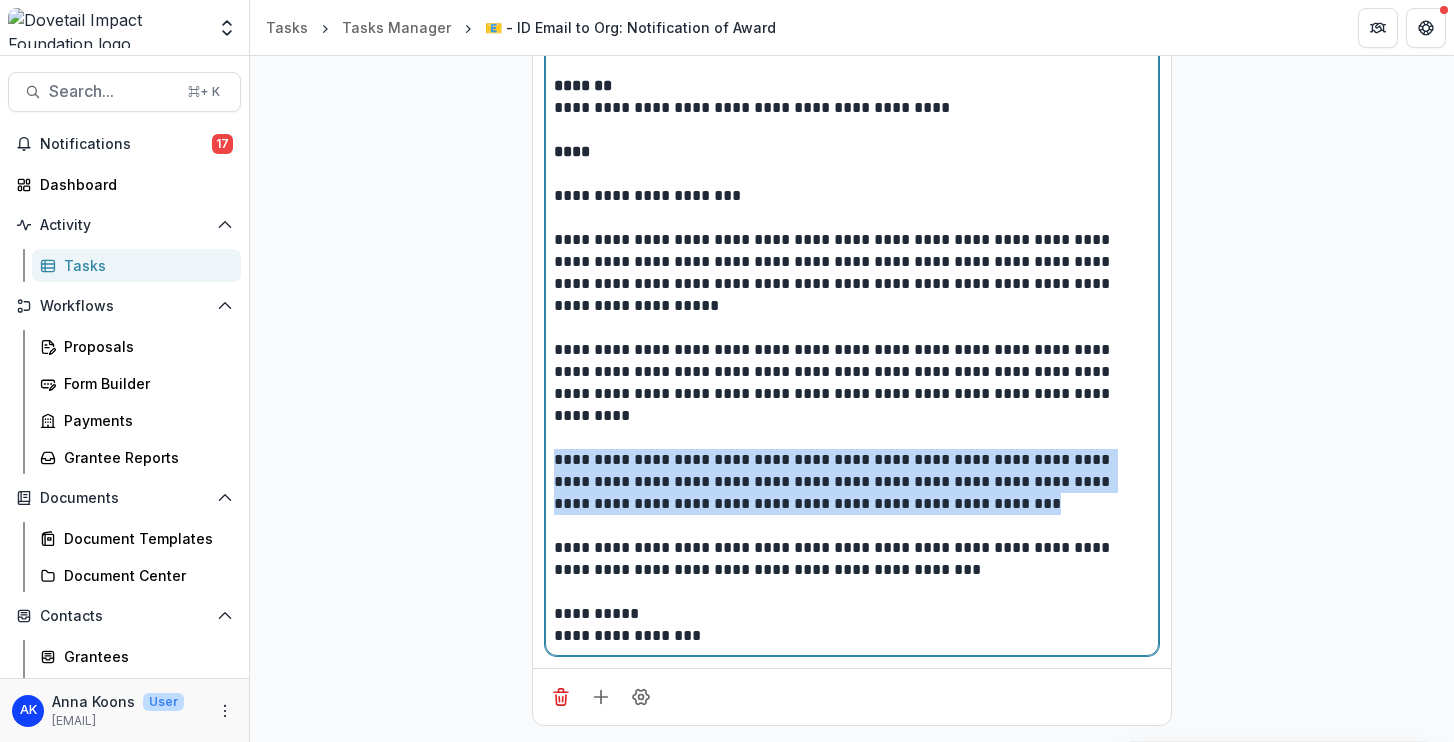 click on "**********" at bounding box center (852, 482) 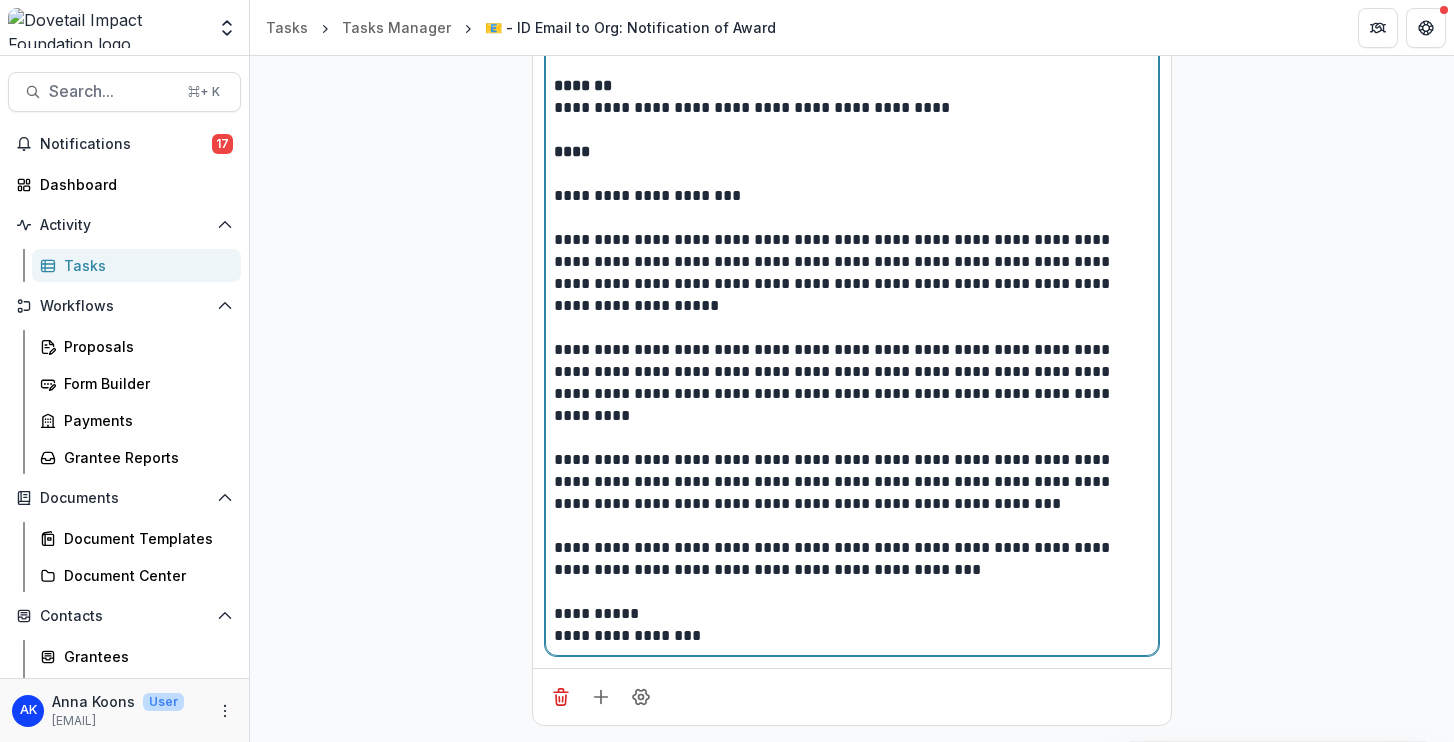 click on "**********" at bounding box center (852, 482) 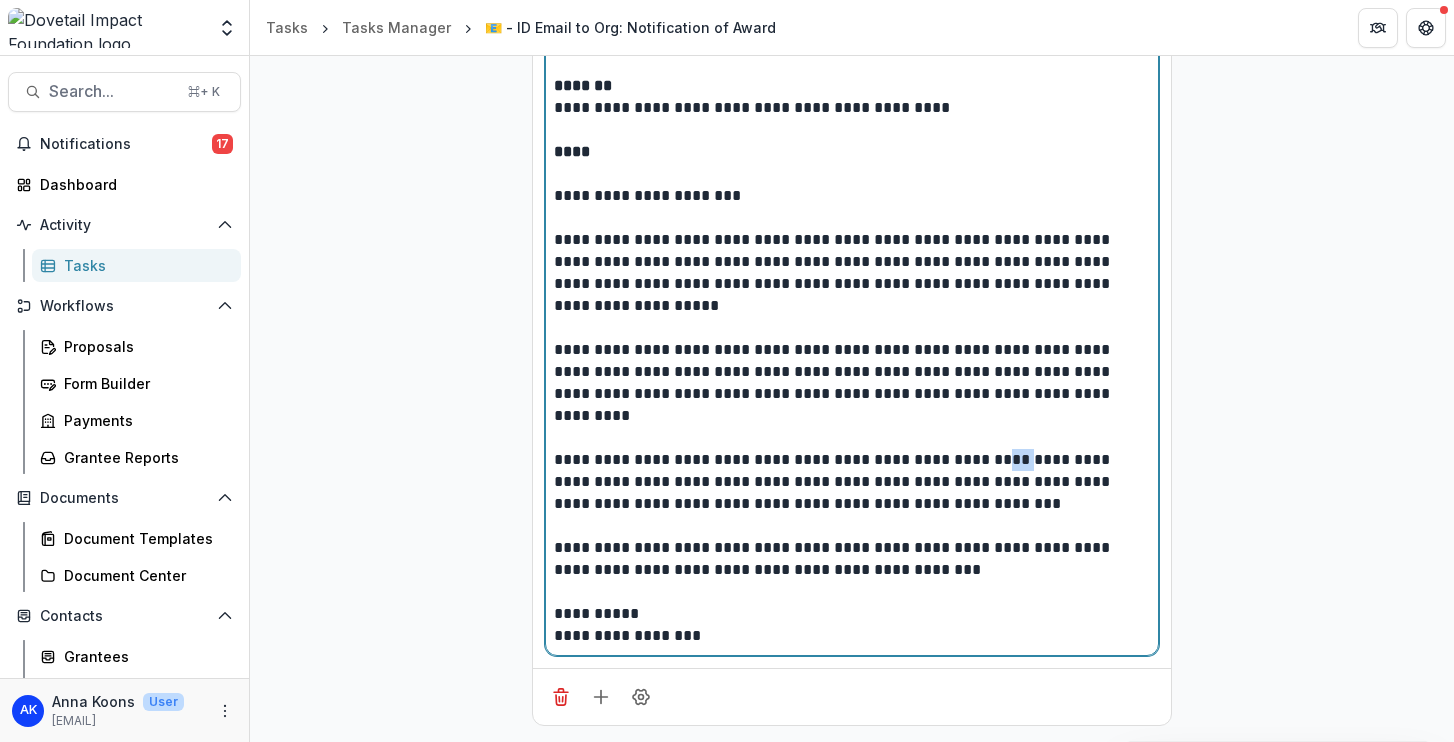 type 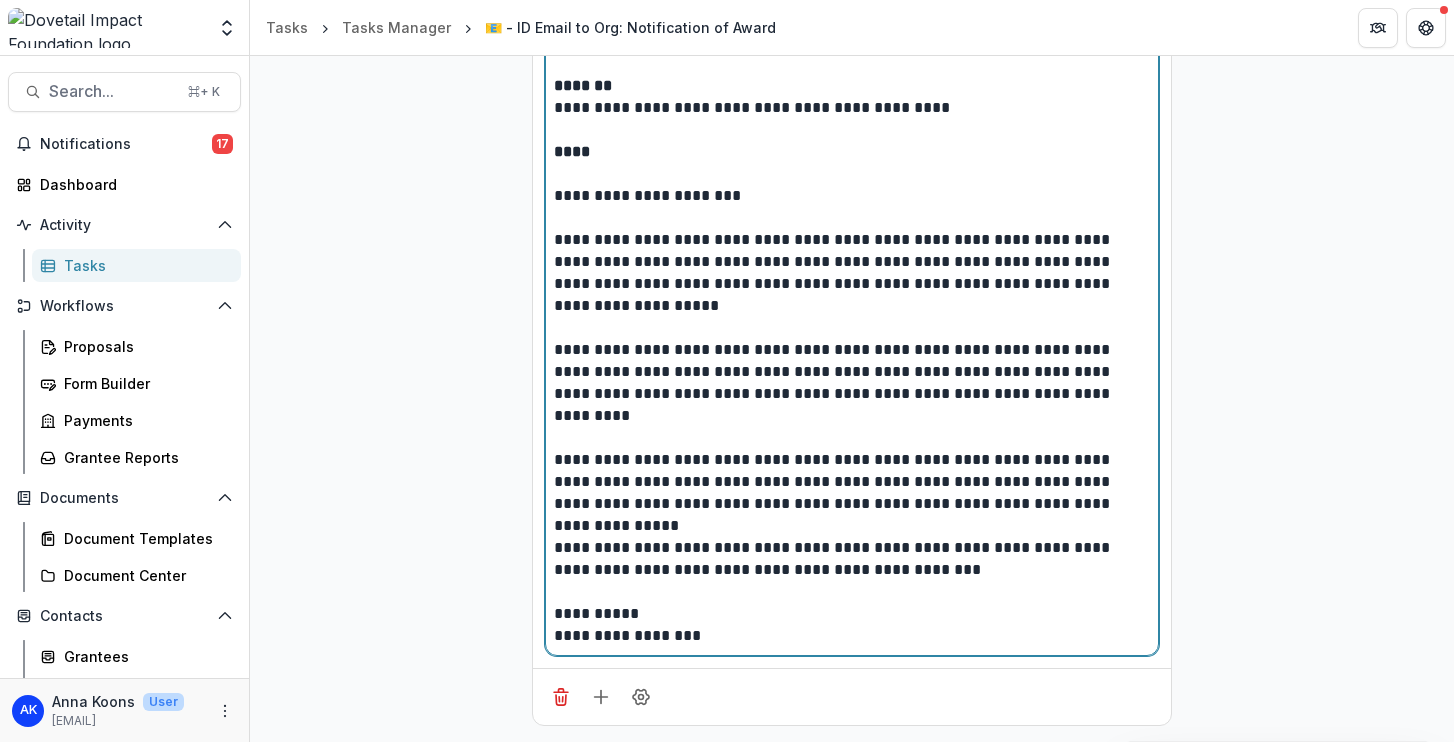 click on "**********" at bounding box center (852, 482) 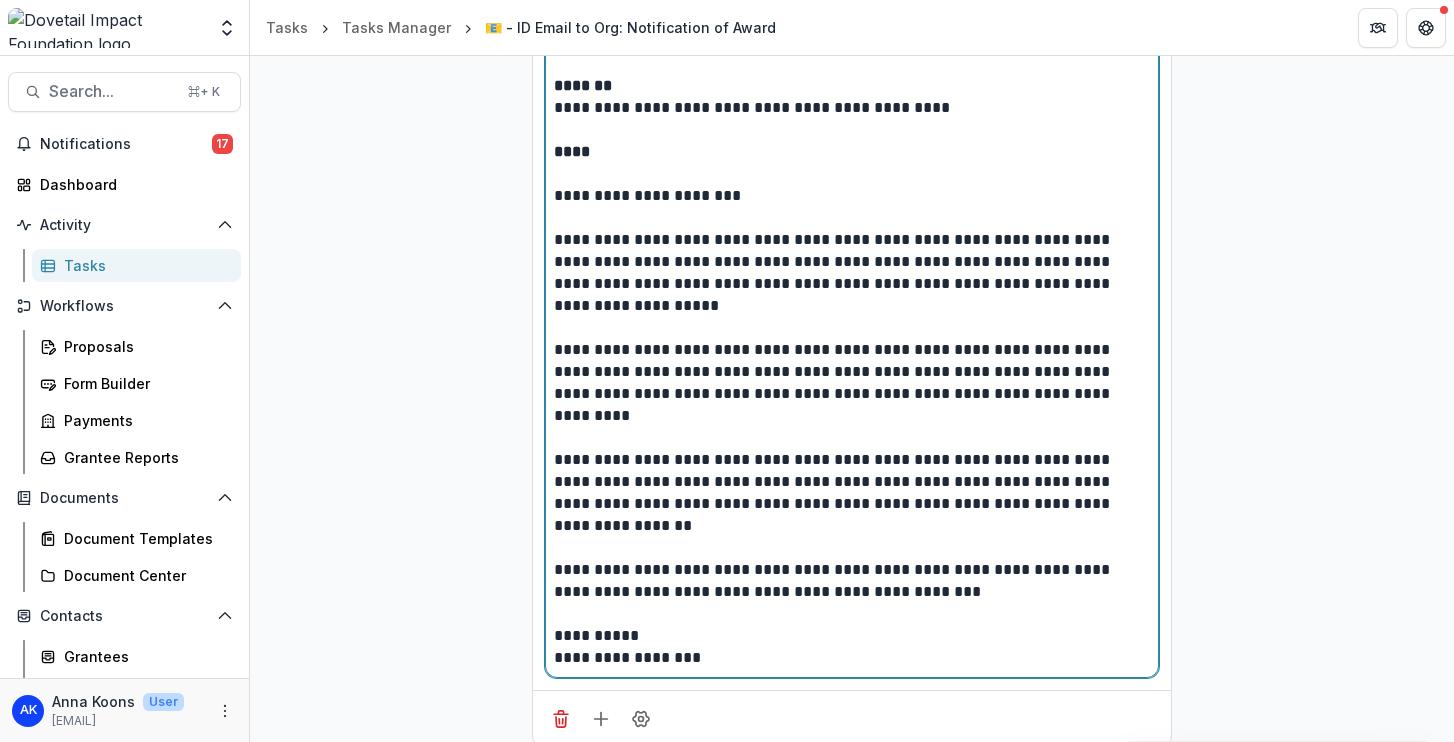 click at bounding box center [852, 438] 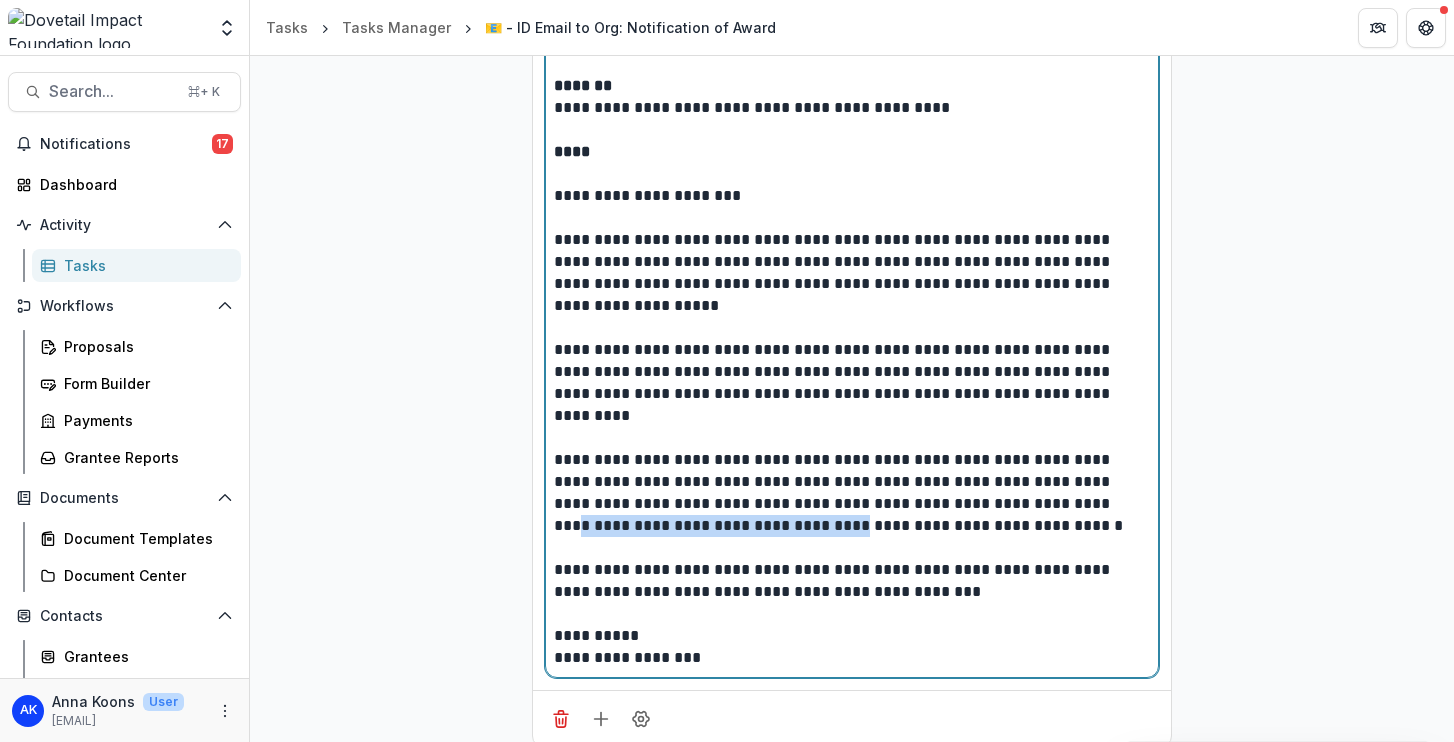 drag, startPoint x: 1040, startPoint y: 501, endPoint x: 732, endPoint y: 526, distance: 309.01294 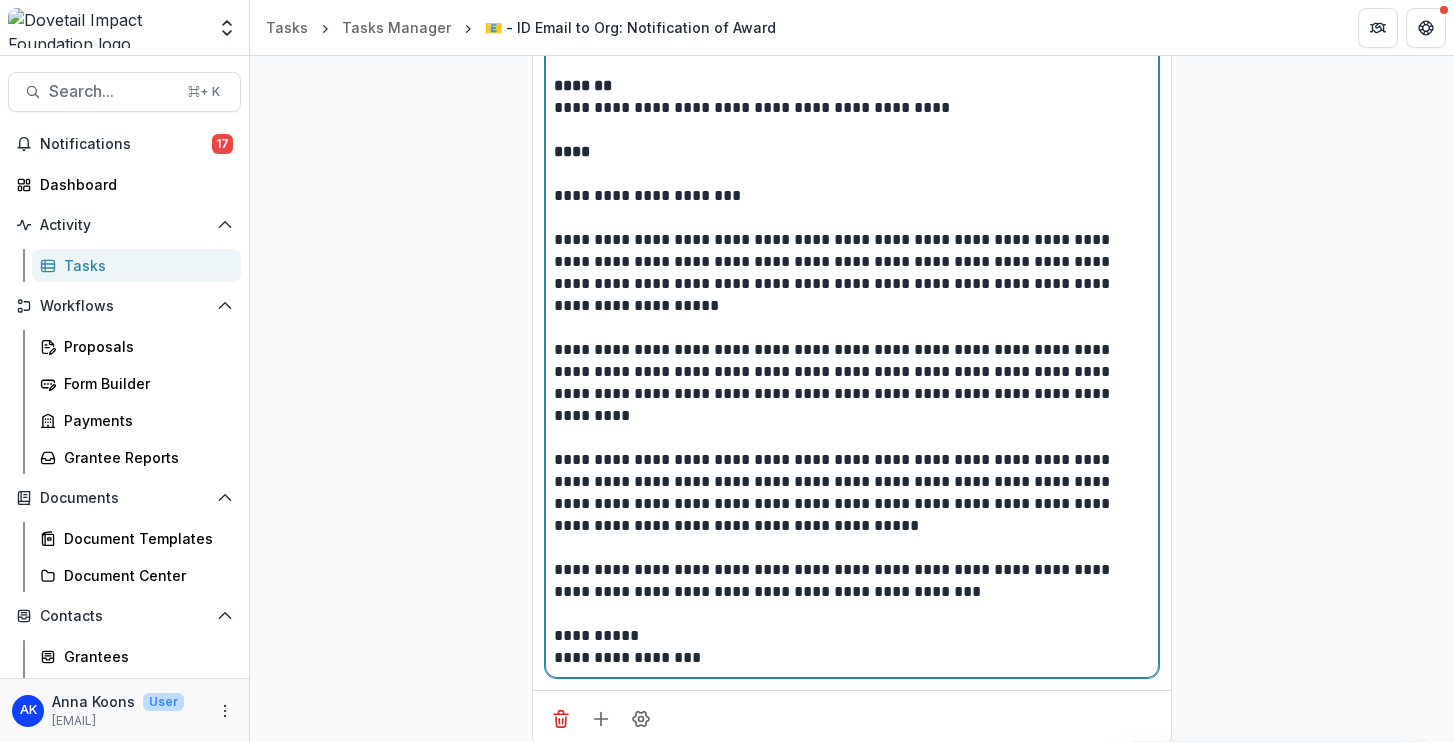 click at bounding box center (852, 548) 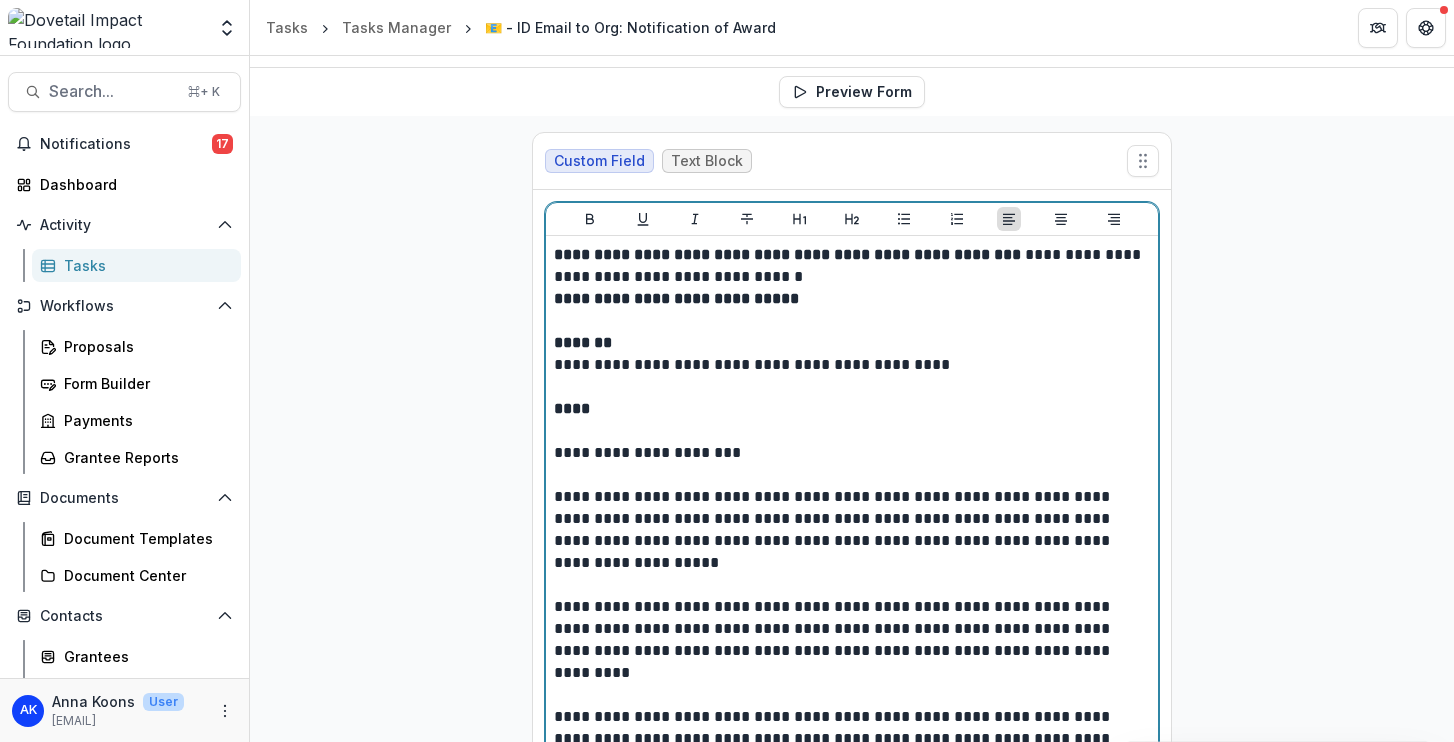 scroll, scrollTop: 0, scrollLeft: 0, axis: both 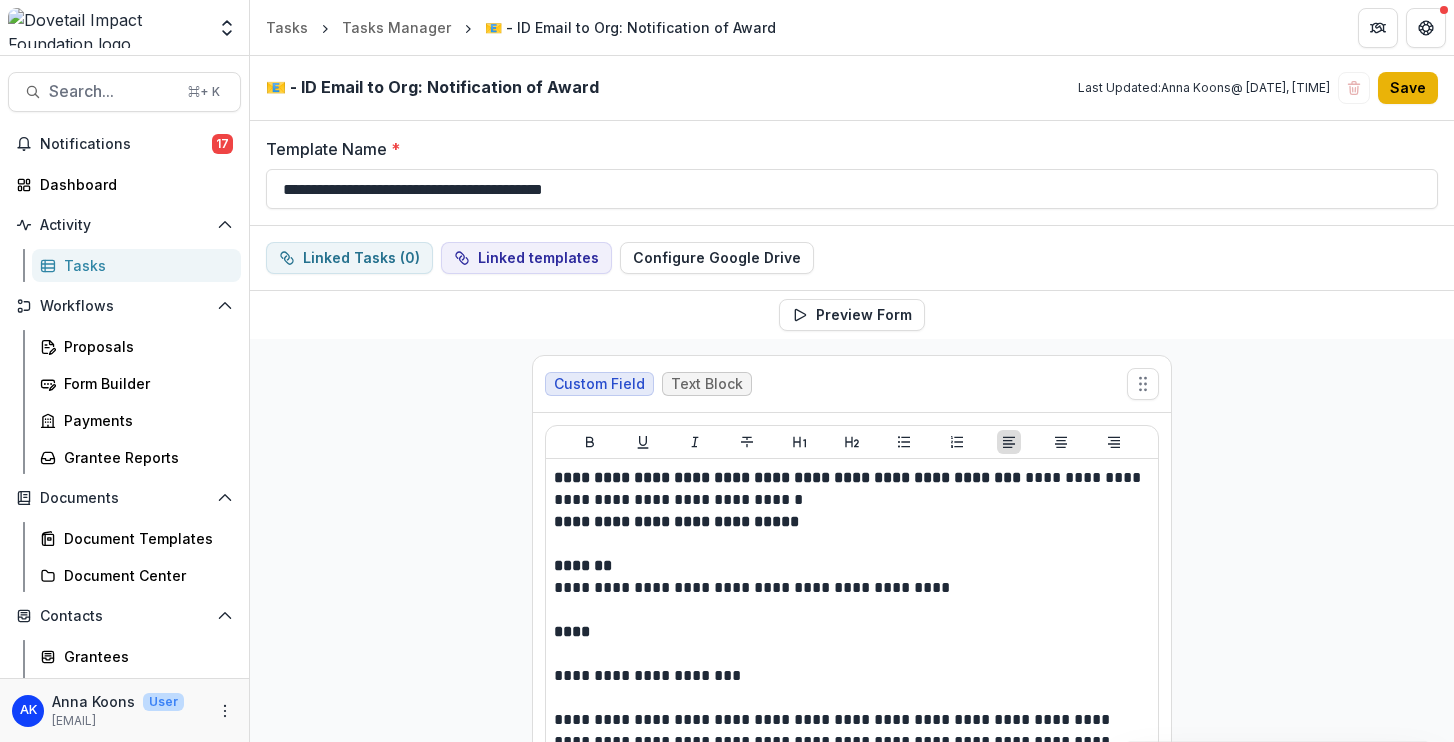 click on "Save" at bounding box center (1408, 88) 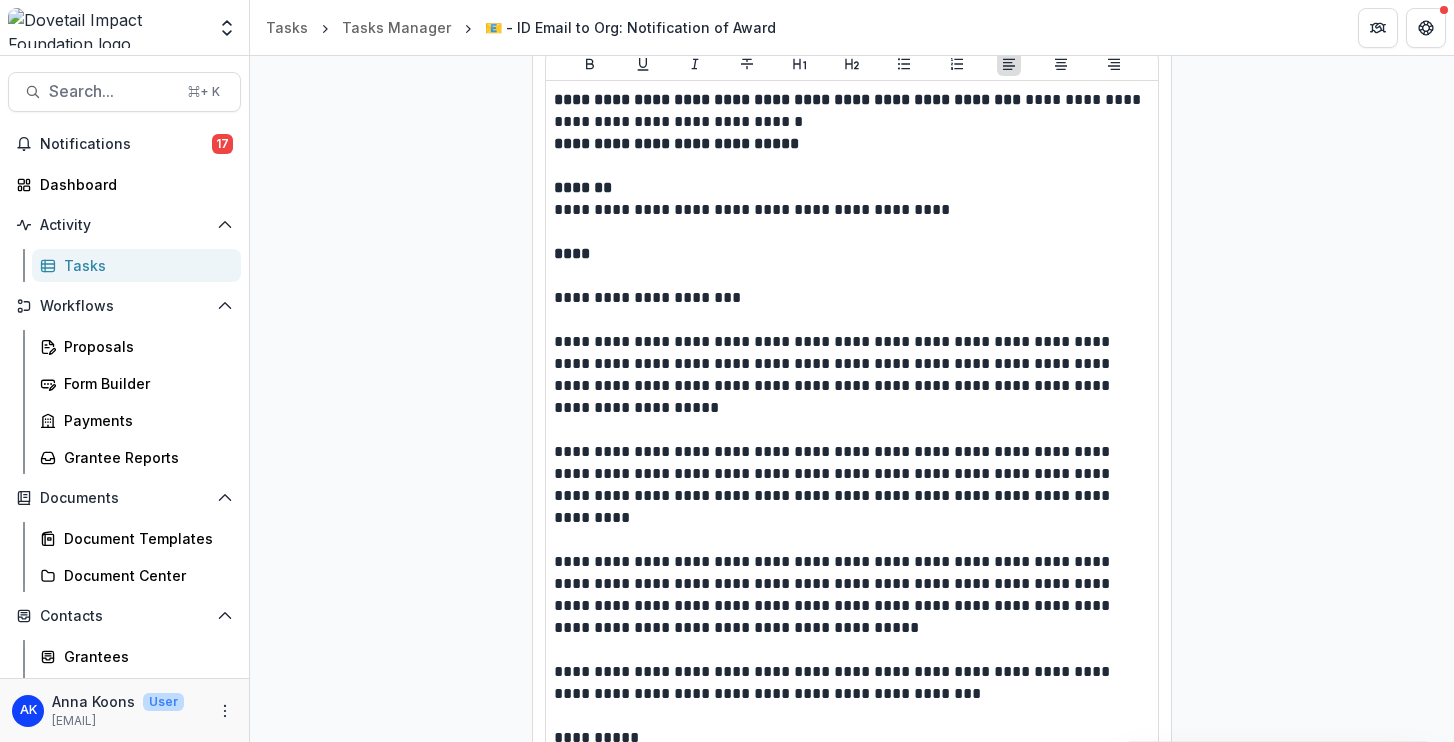 scroll, scrollTop: 502, scrollLeft: 0, axis: vertical 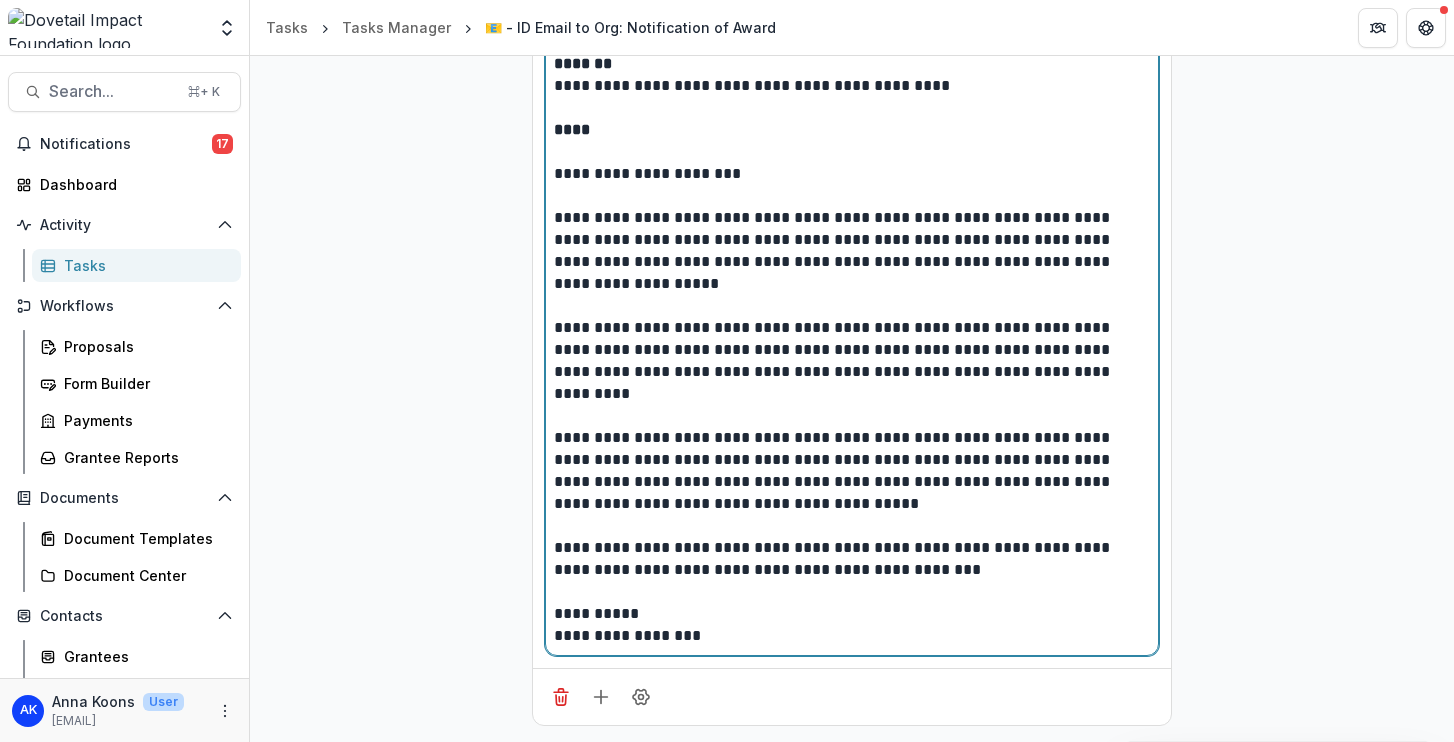 click on "**********" at bounding box center [852, 471] 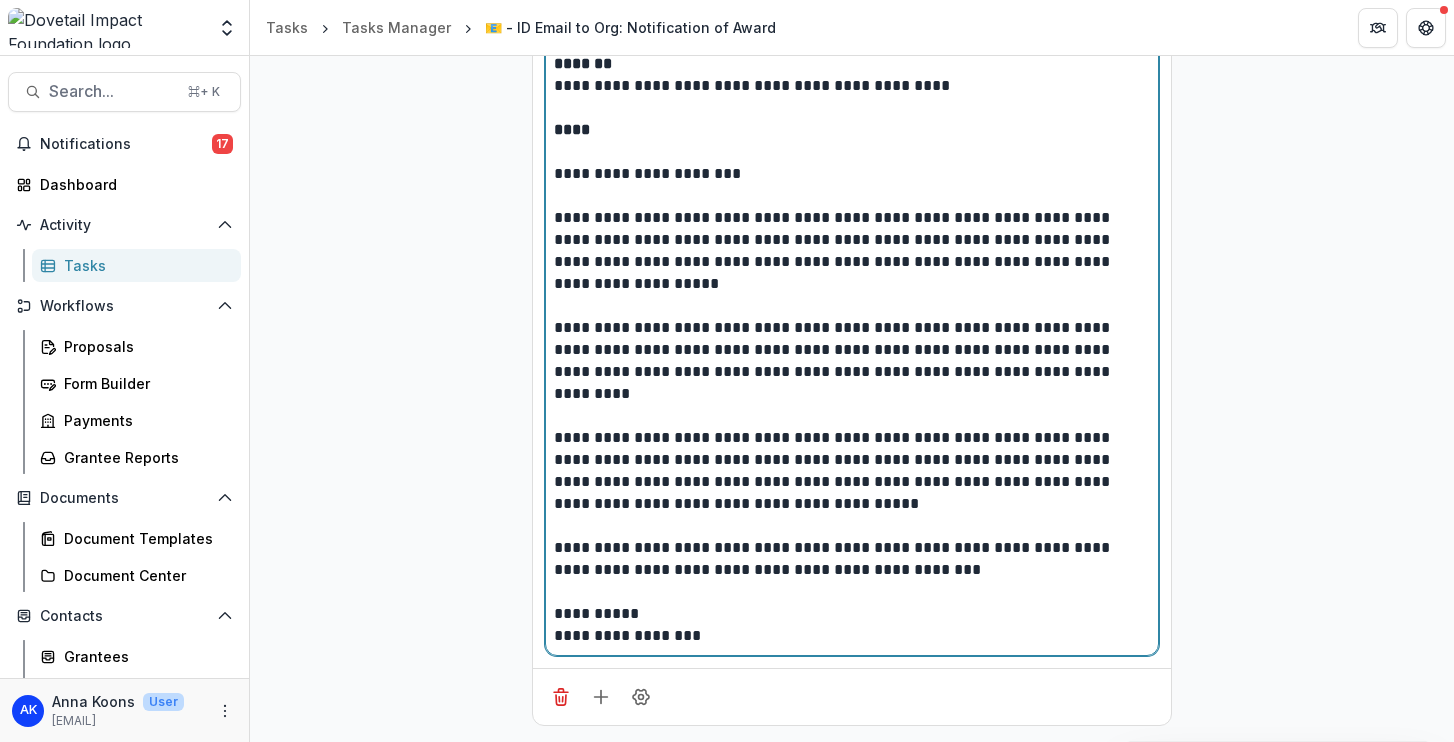 click on "**********" at bounding box center (852, 471) 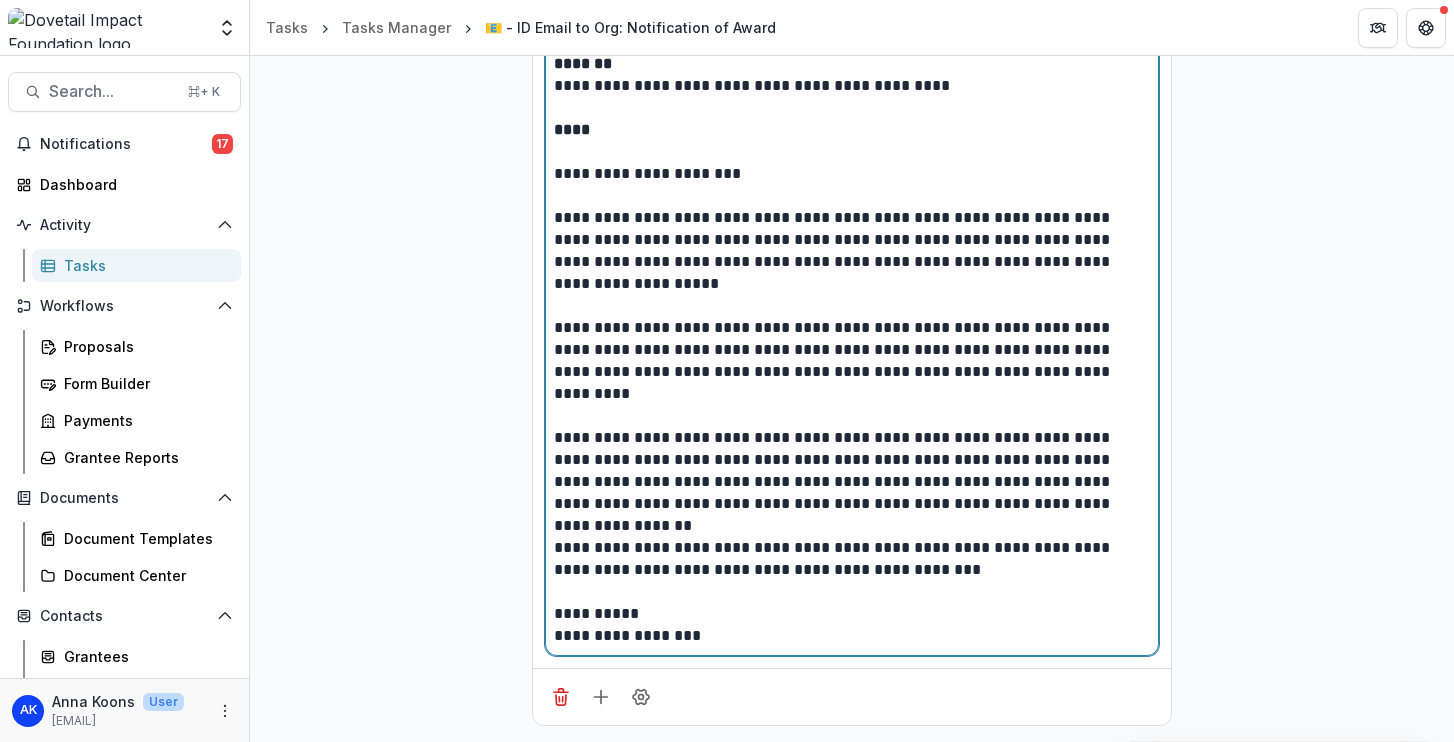 click on "**********" at bounding box center [852, 471] 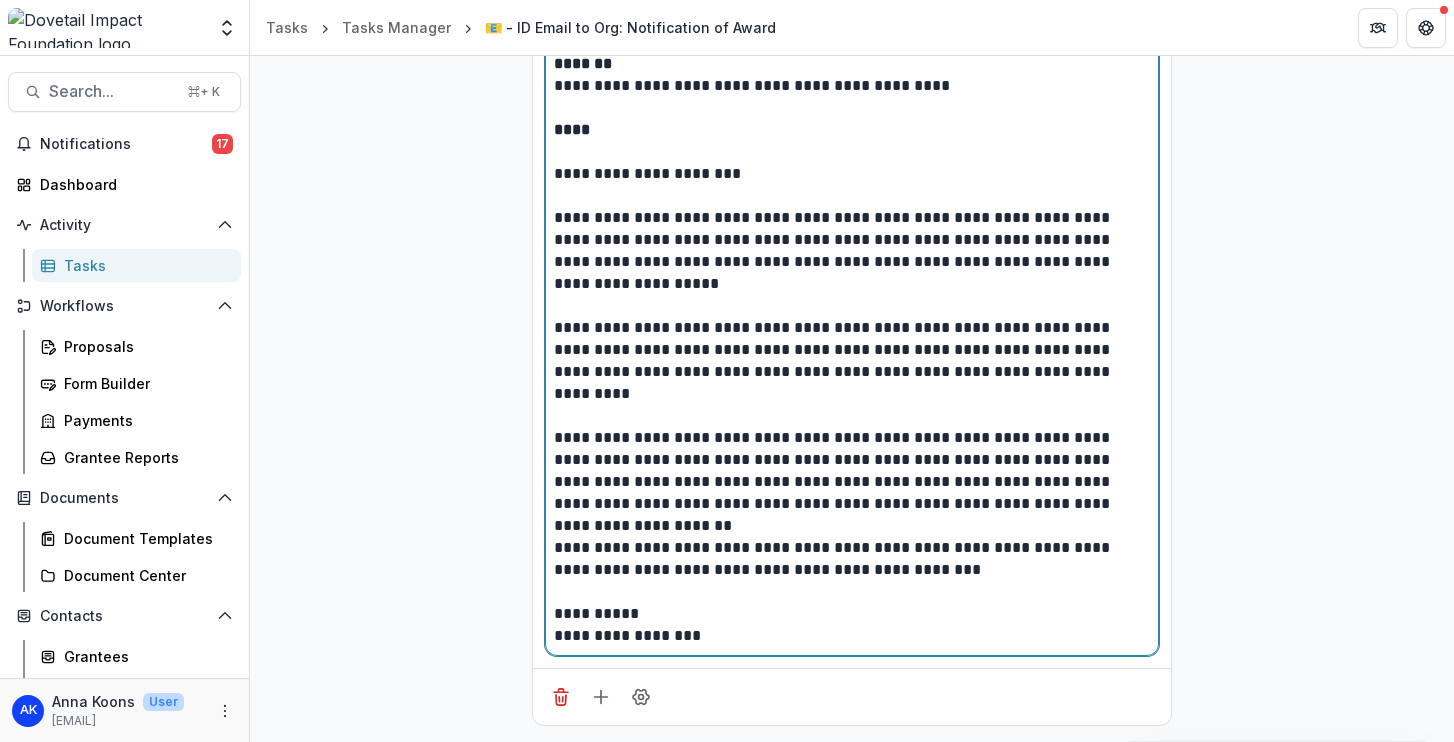 click on "**********" at bounding box center [852, 471] 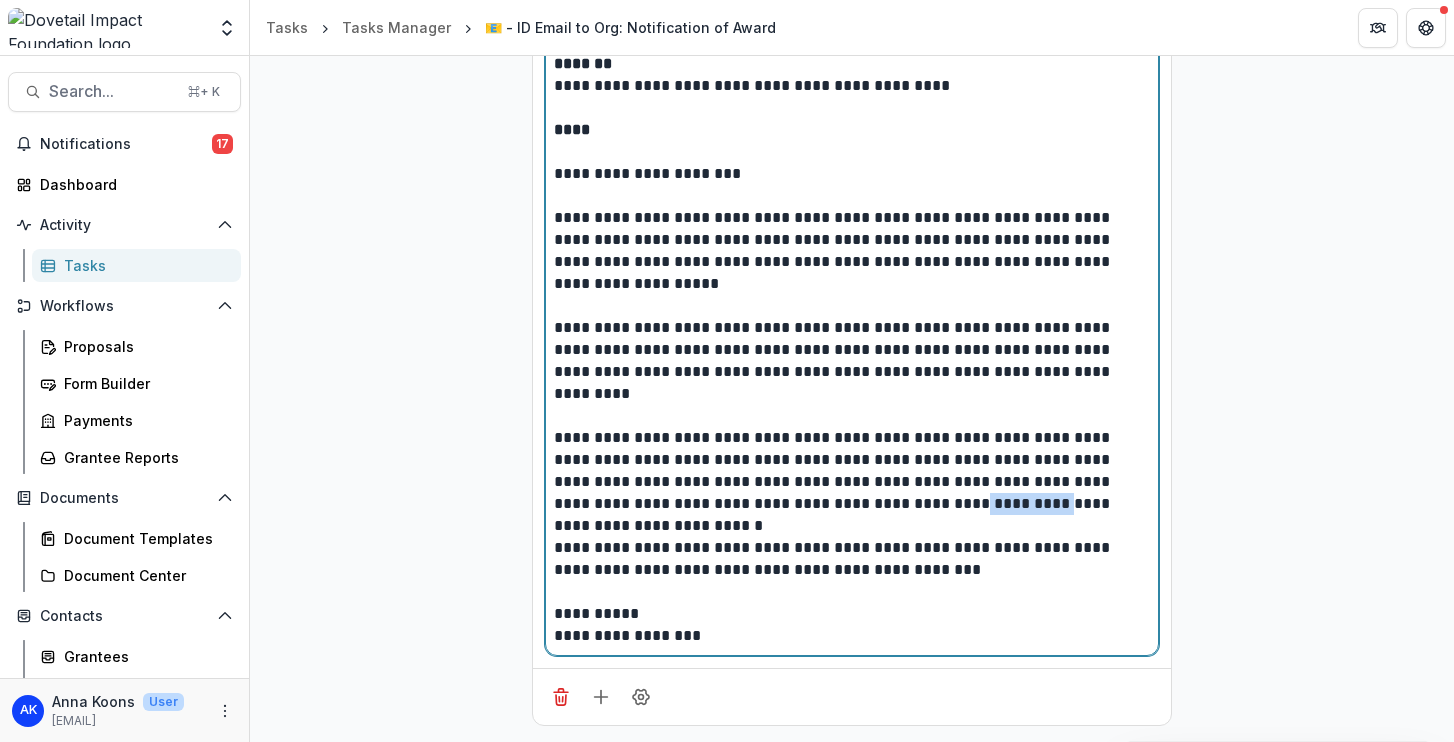 drag, startPoint x: 833, startPoint y: 507, endPoint x: 920, endPoint y: 507, distance: 87 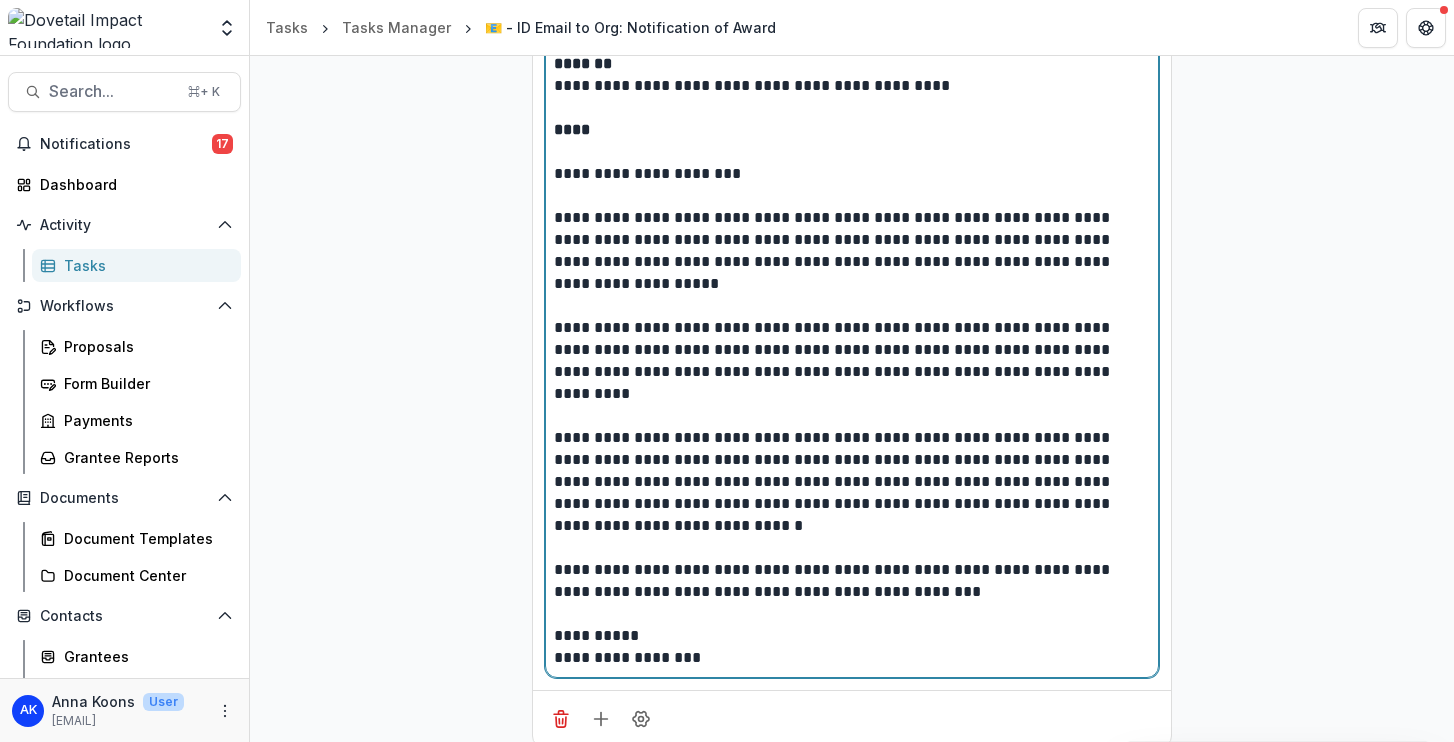 click on "**********" at bounding box center (852, 482) 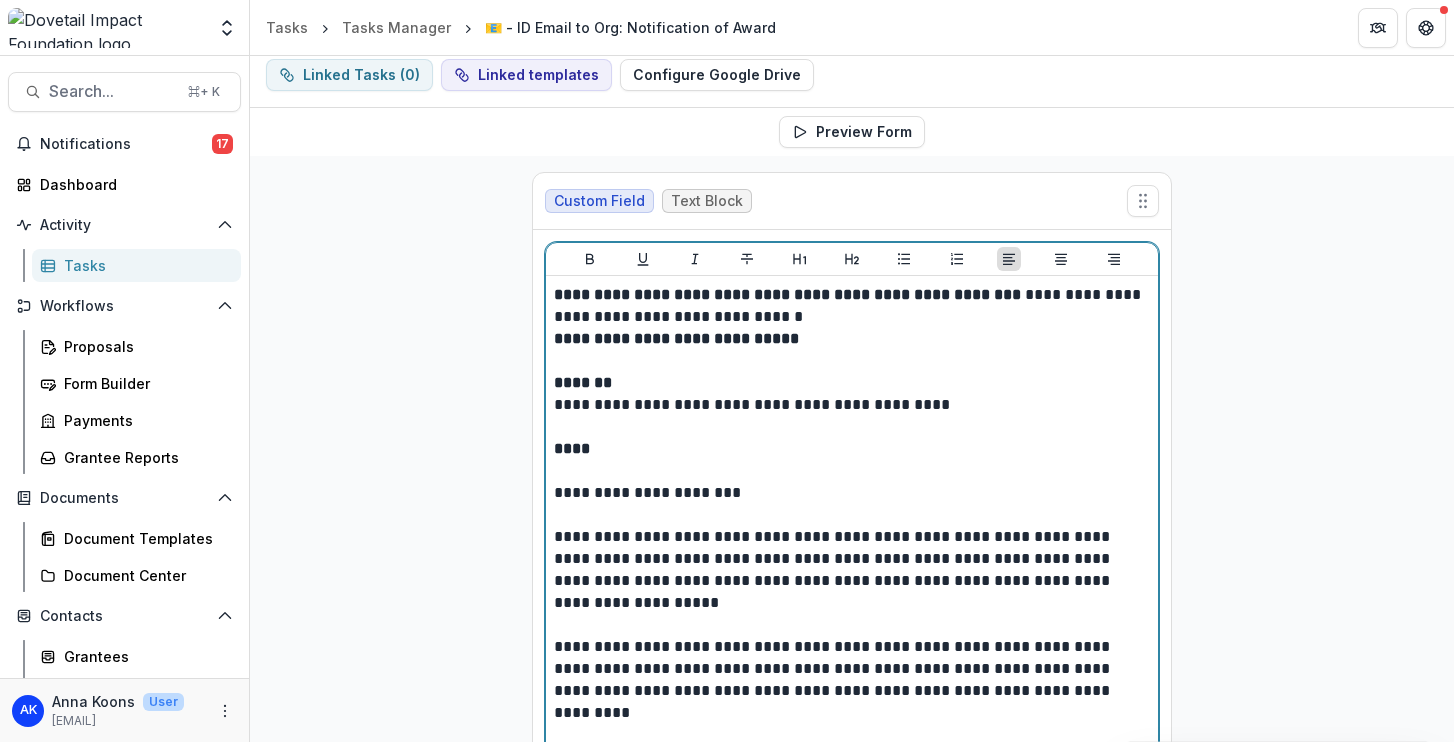 scroll, scrollTop: 0, scrollLeft: 0, axis: both 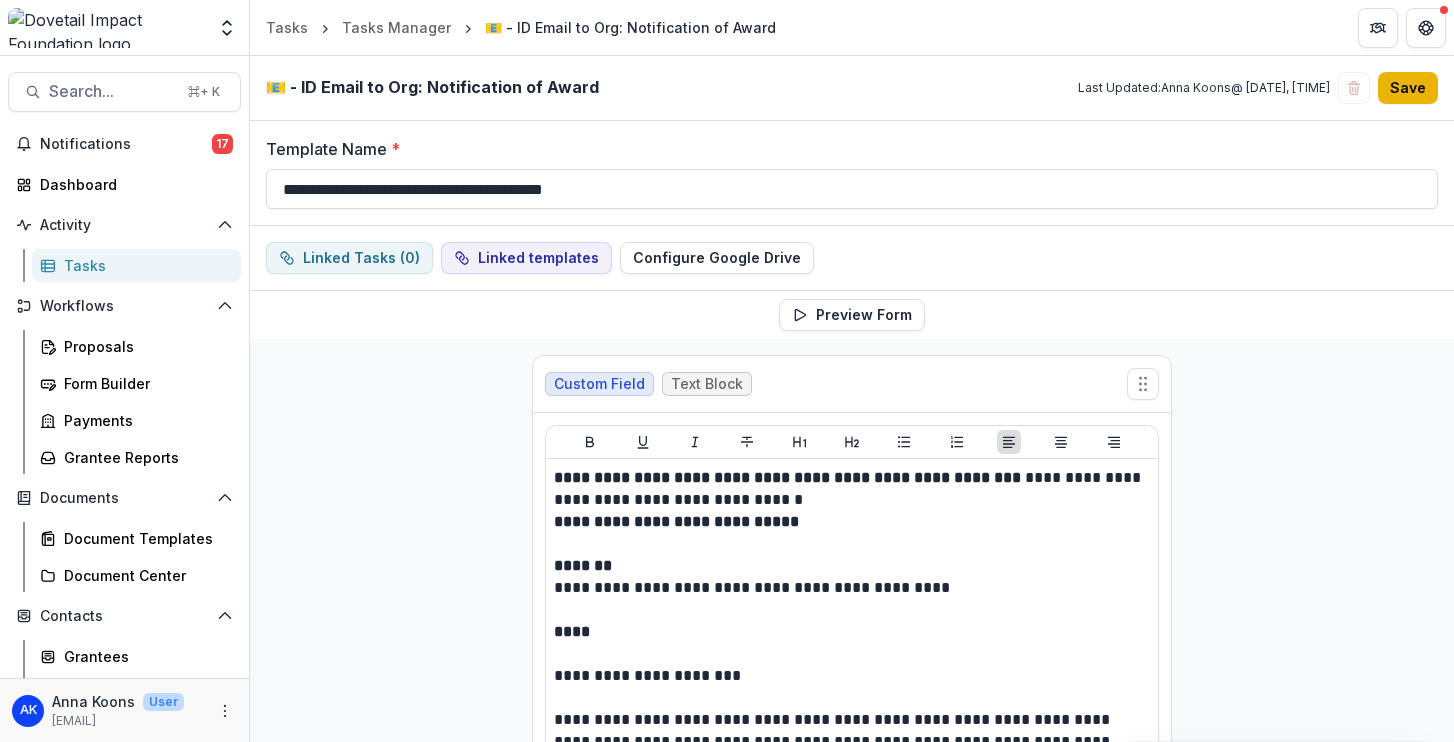 click on "Save" at bounding box center [1408, 88] 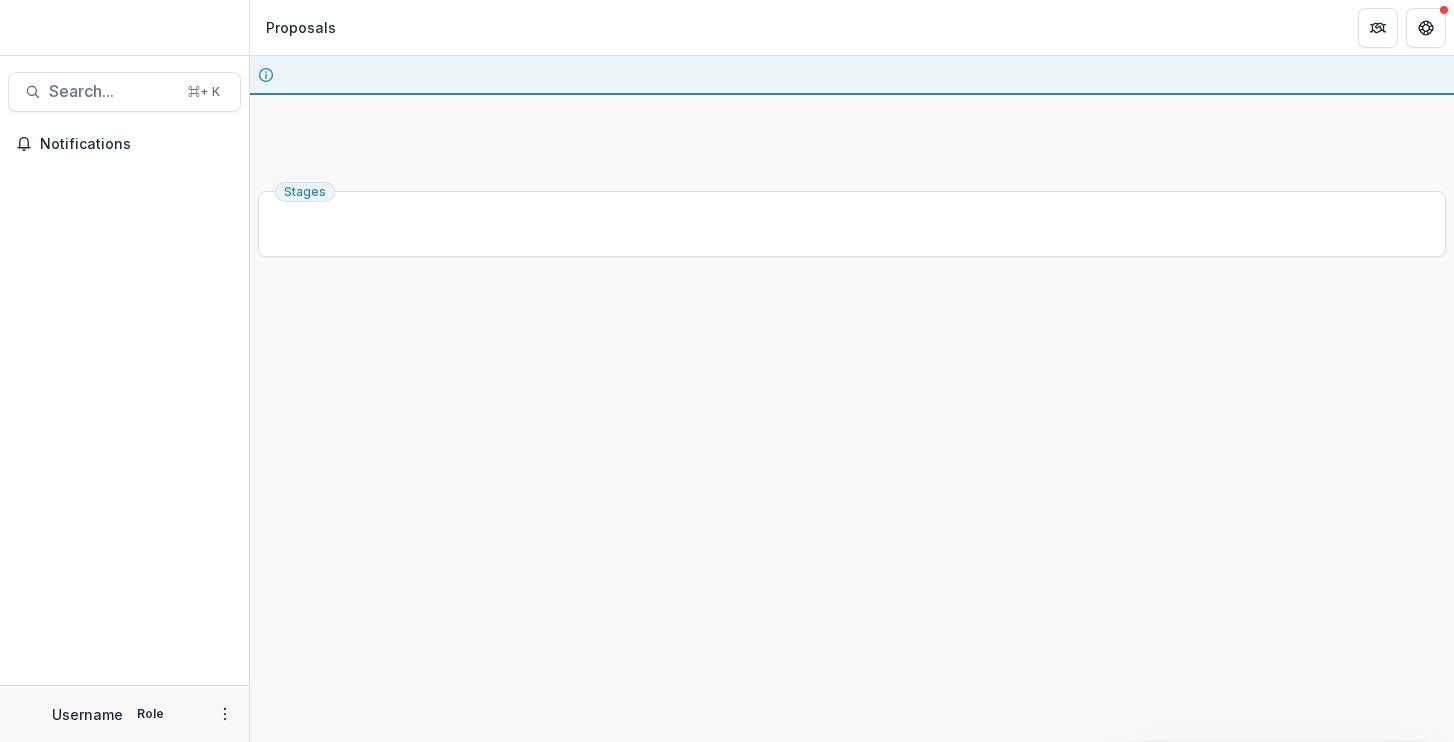 scroll, scrollTop: 0, scrollLeft: 0, axis: both 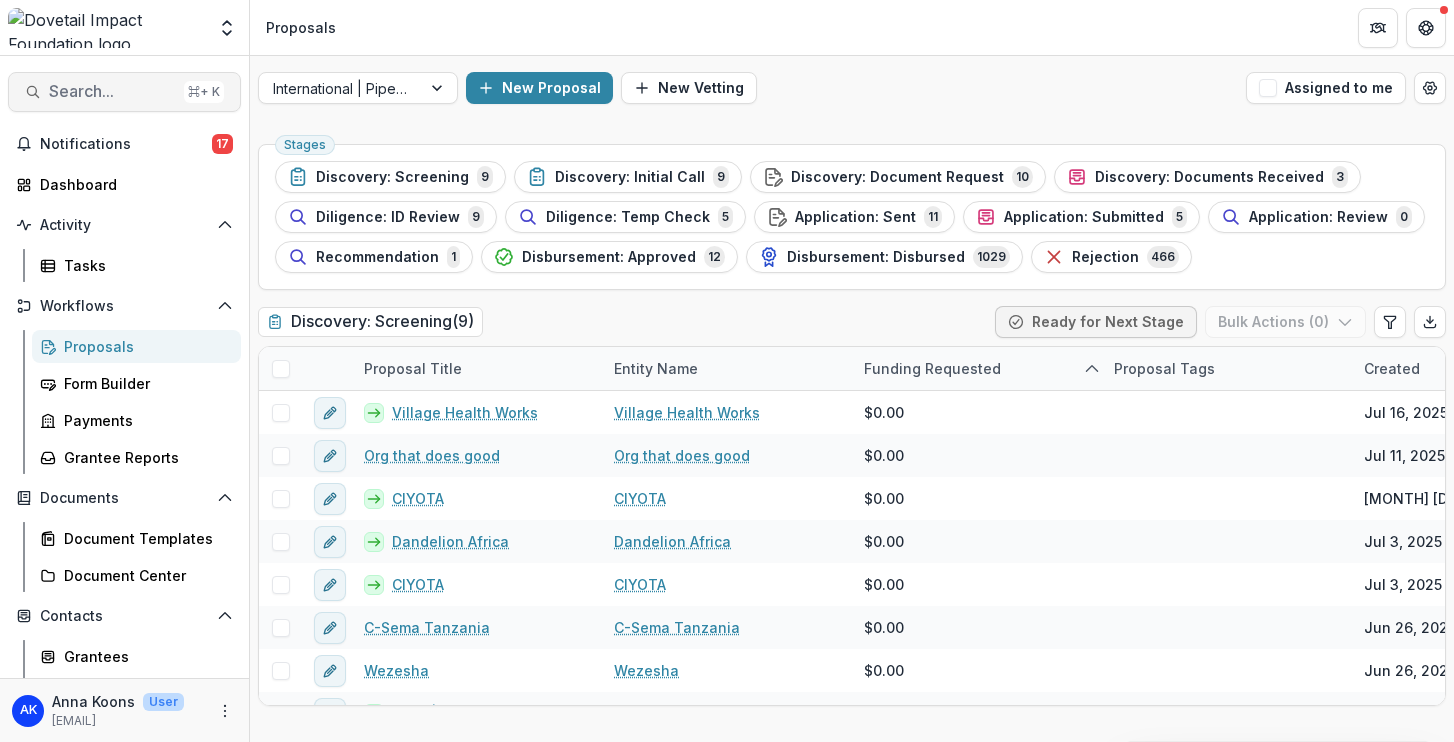 click on "Search..." at bounding box center [112, 91] 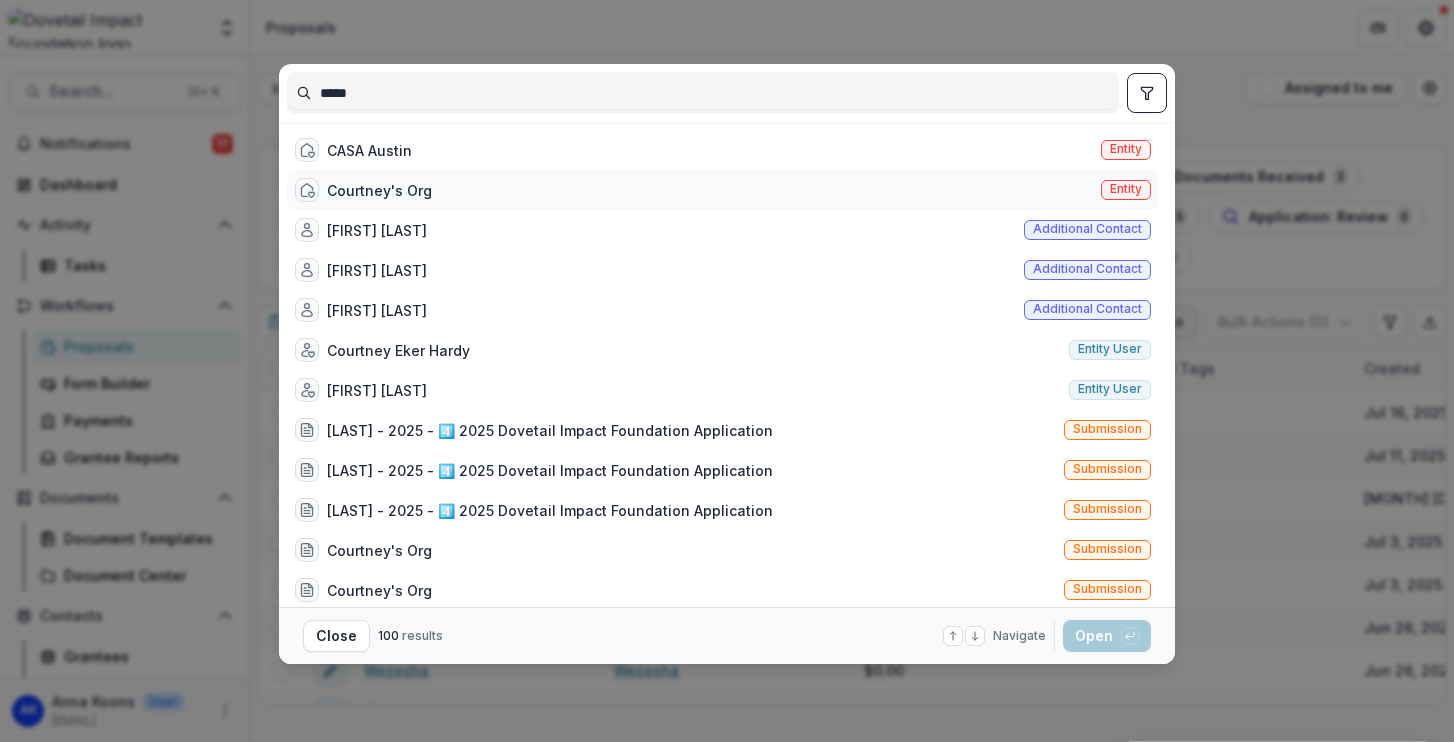 type on "*****" 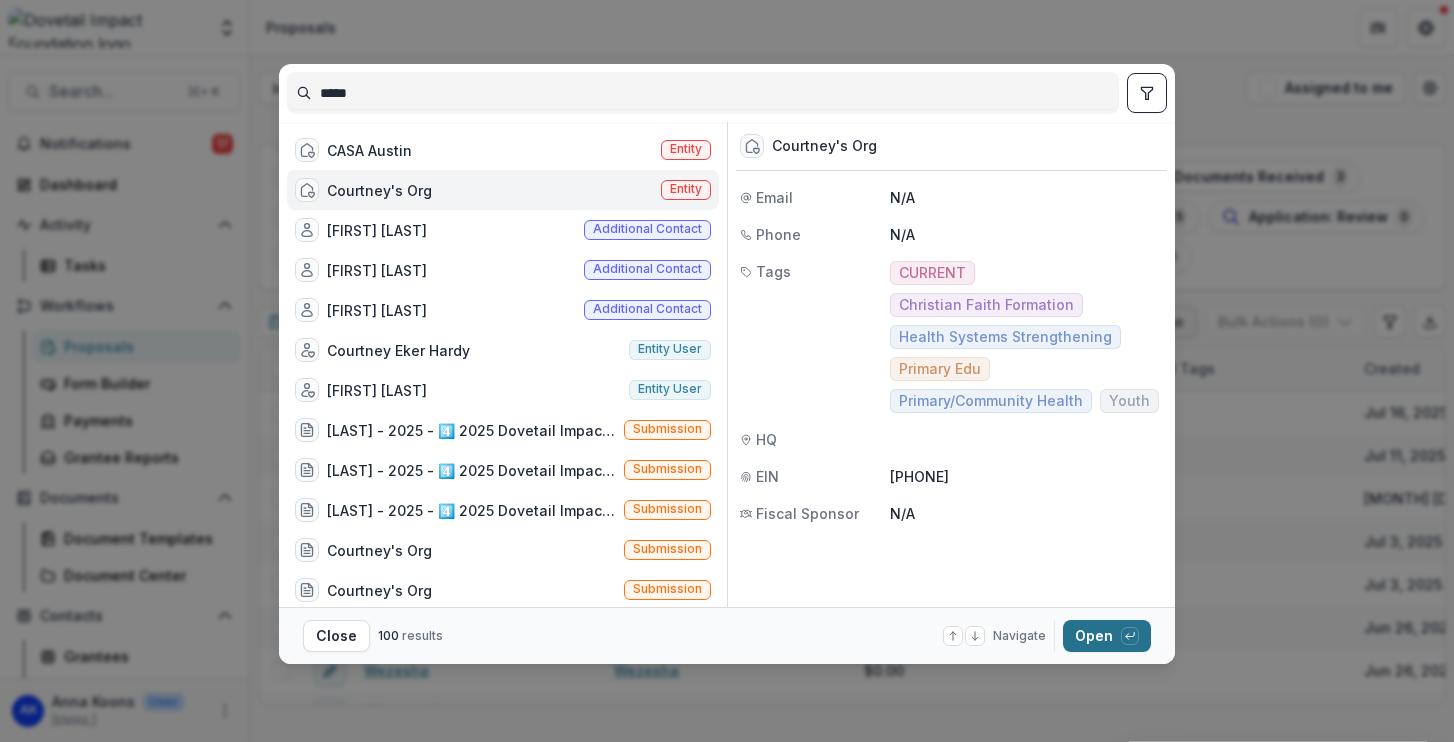 click on "Open with enter key" at bounding box center [1107, 636] 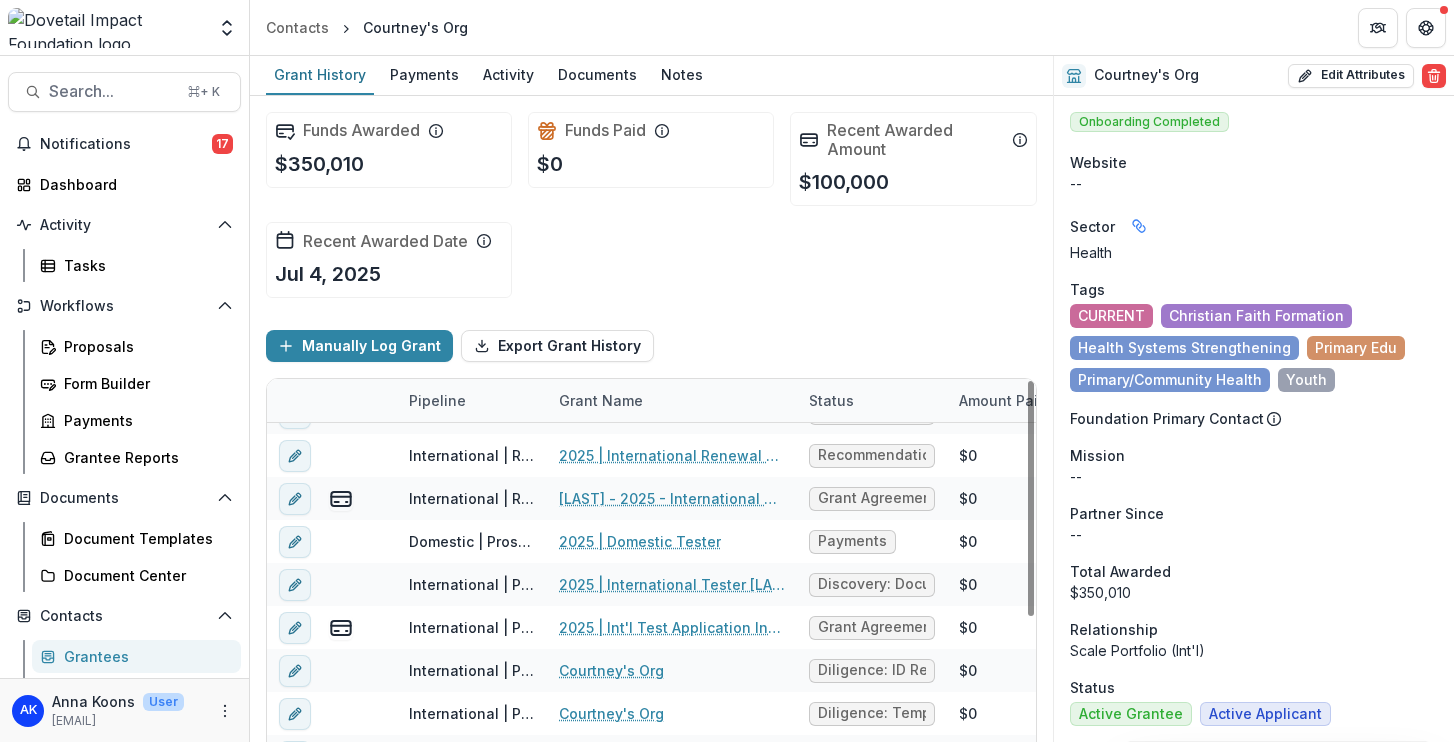 scroll, scrollTop: 334, scrollLeft: 0, axis: vertical 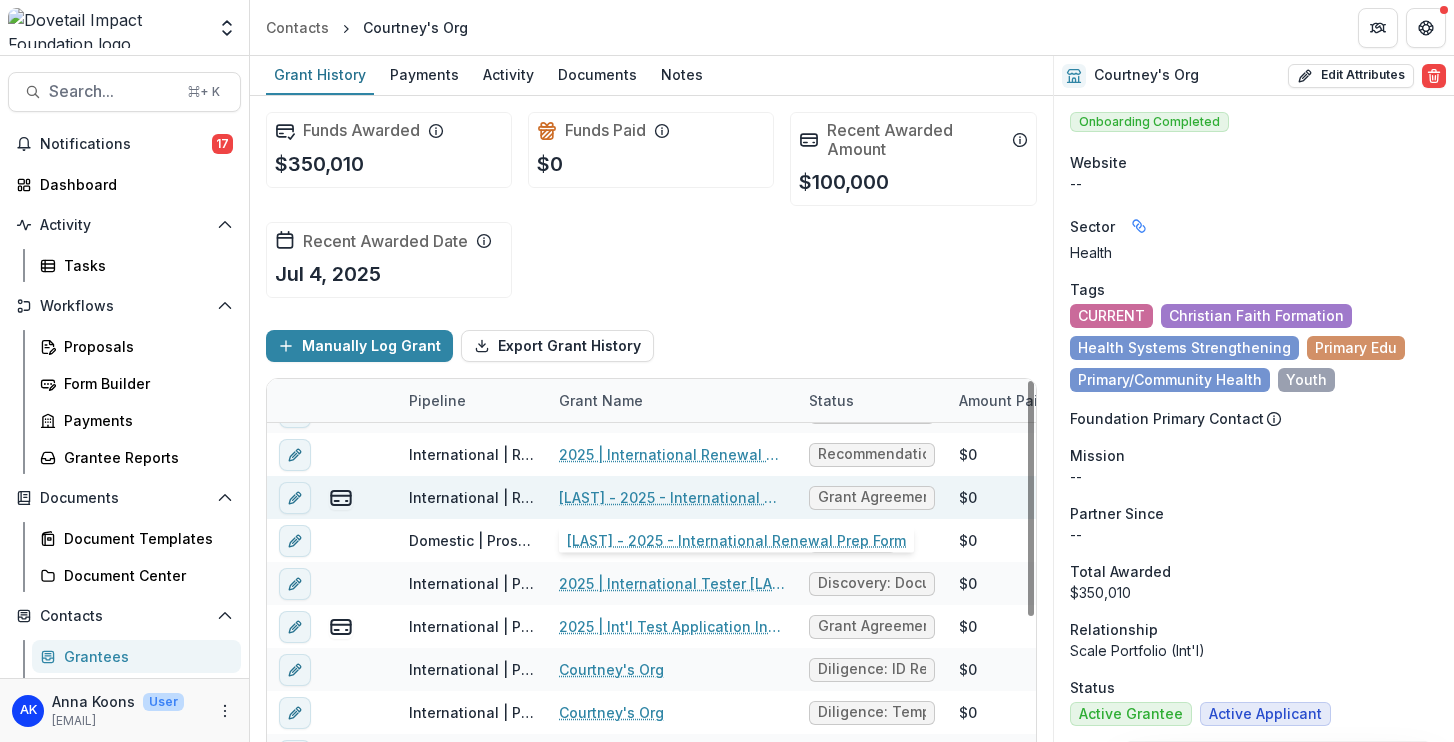 click on "[LAST] - 2025 - International Renewal Prep Form" at bounding box center (672, 497) 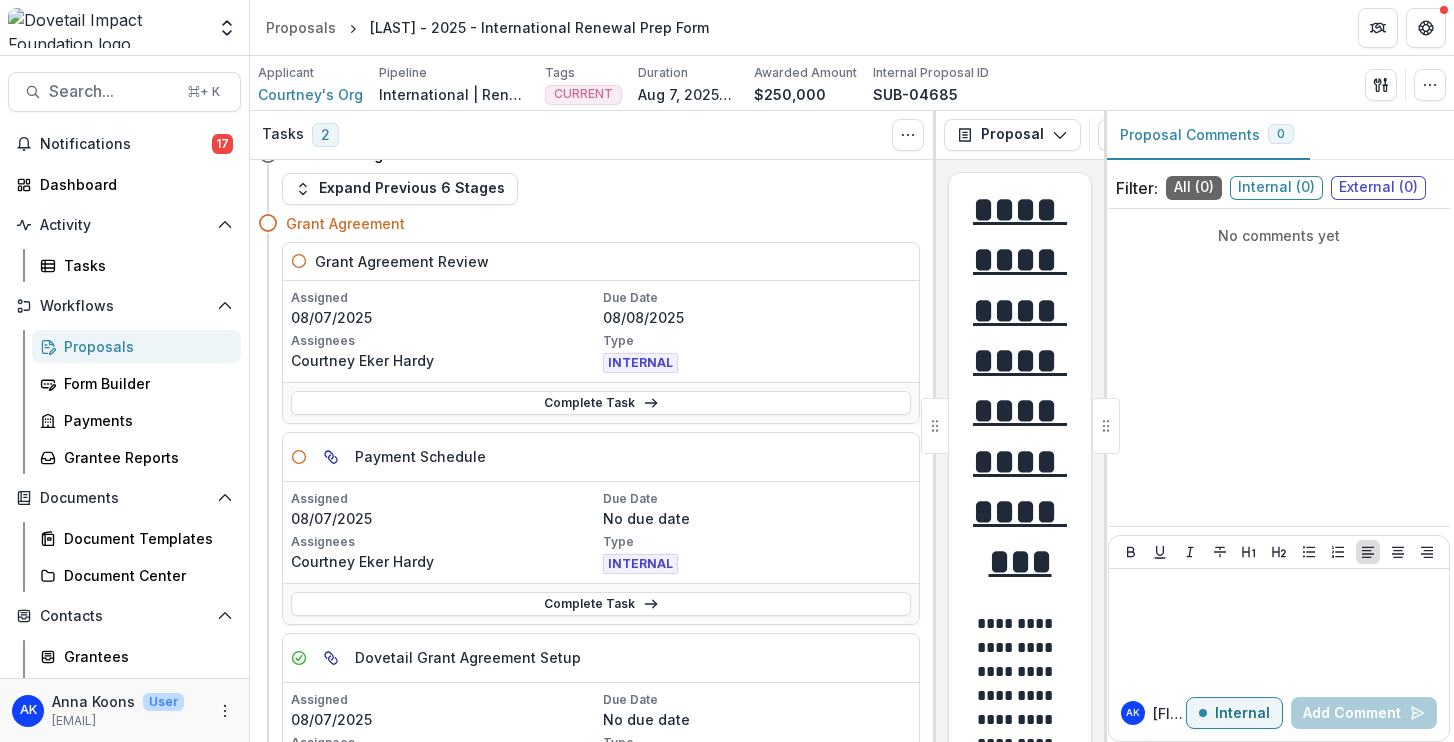 scroll, scrollTop: 0, scrollLeft: 0, axis: both 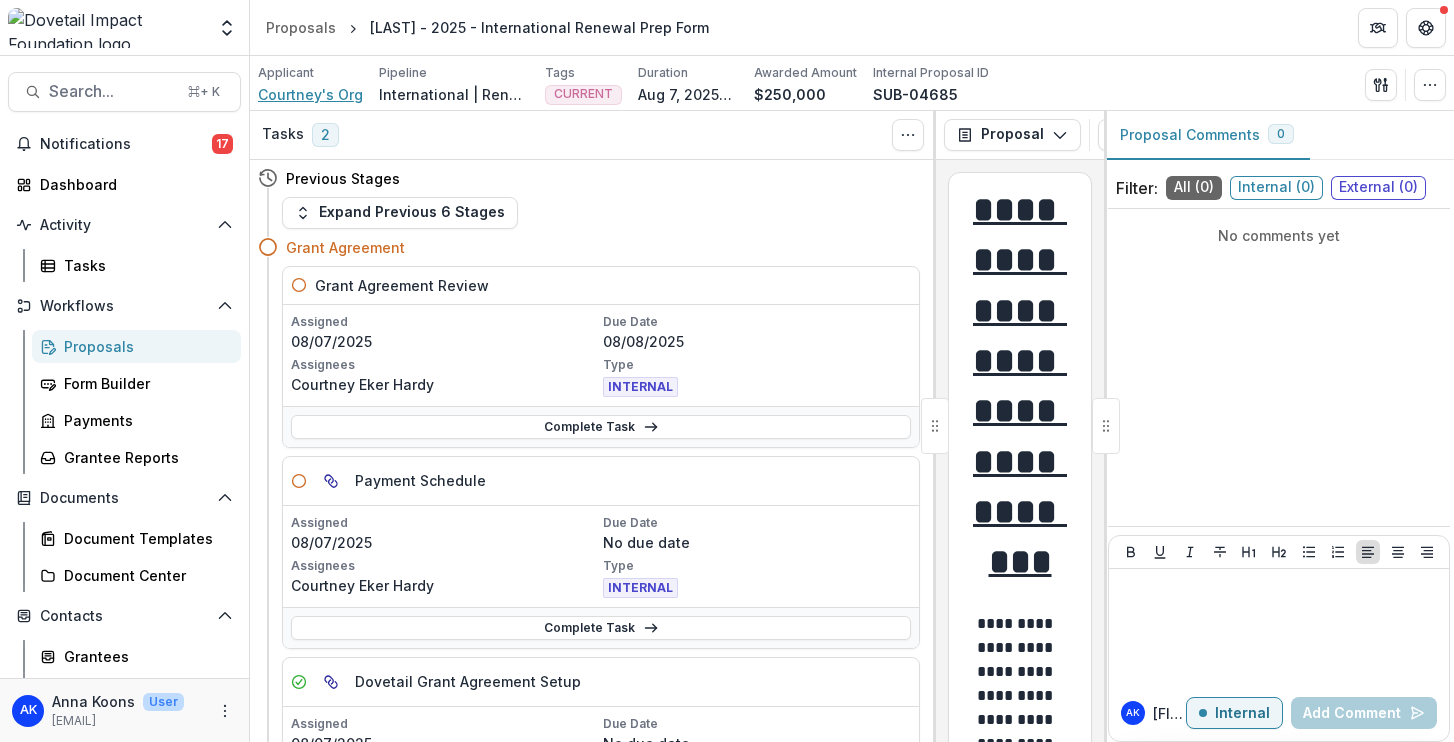 click on "Courtney's Org" at bounding box center (310, 94) 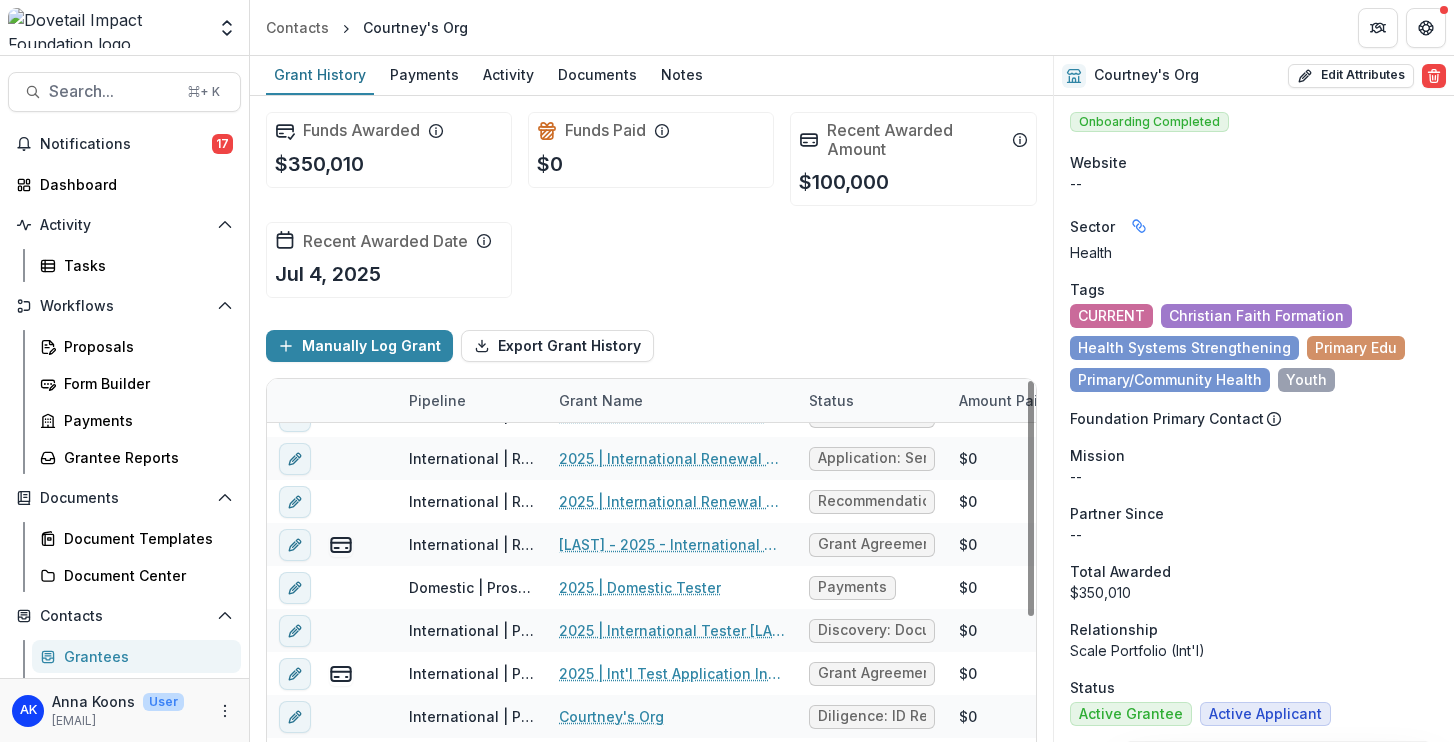 scroll, scrollTop: 341, scrollLeft: 0, axis: vertical 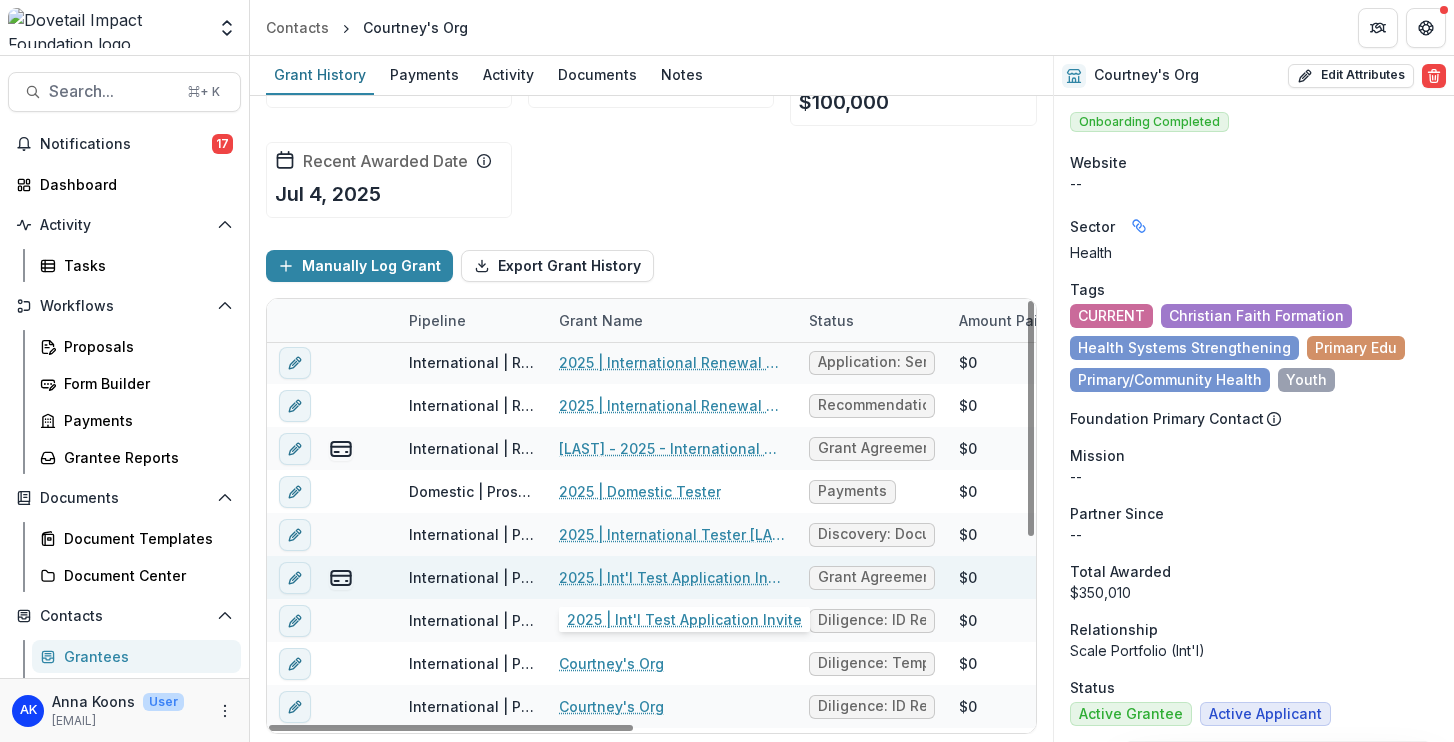 click on "2025 | Int'l Test Application Invite" at bounding box center (672, 577) 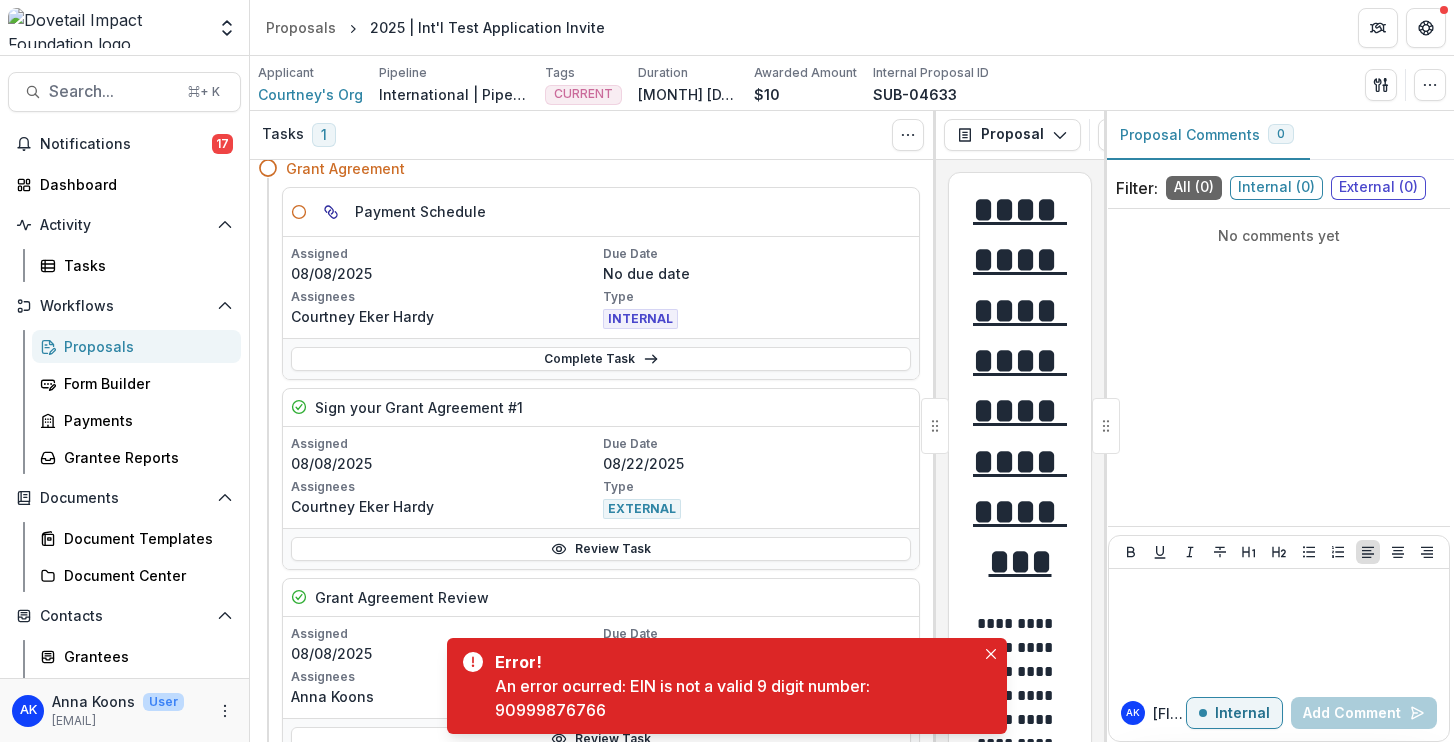 scroll, scrollTop: 1, scrollLeft: 0, axis: vertical 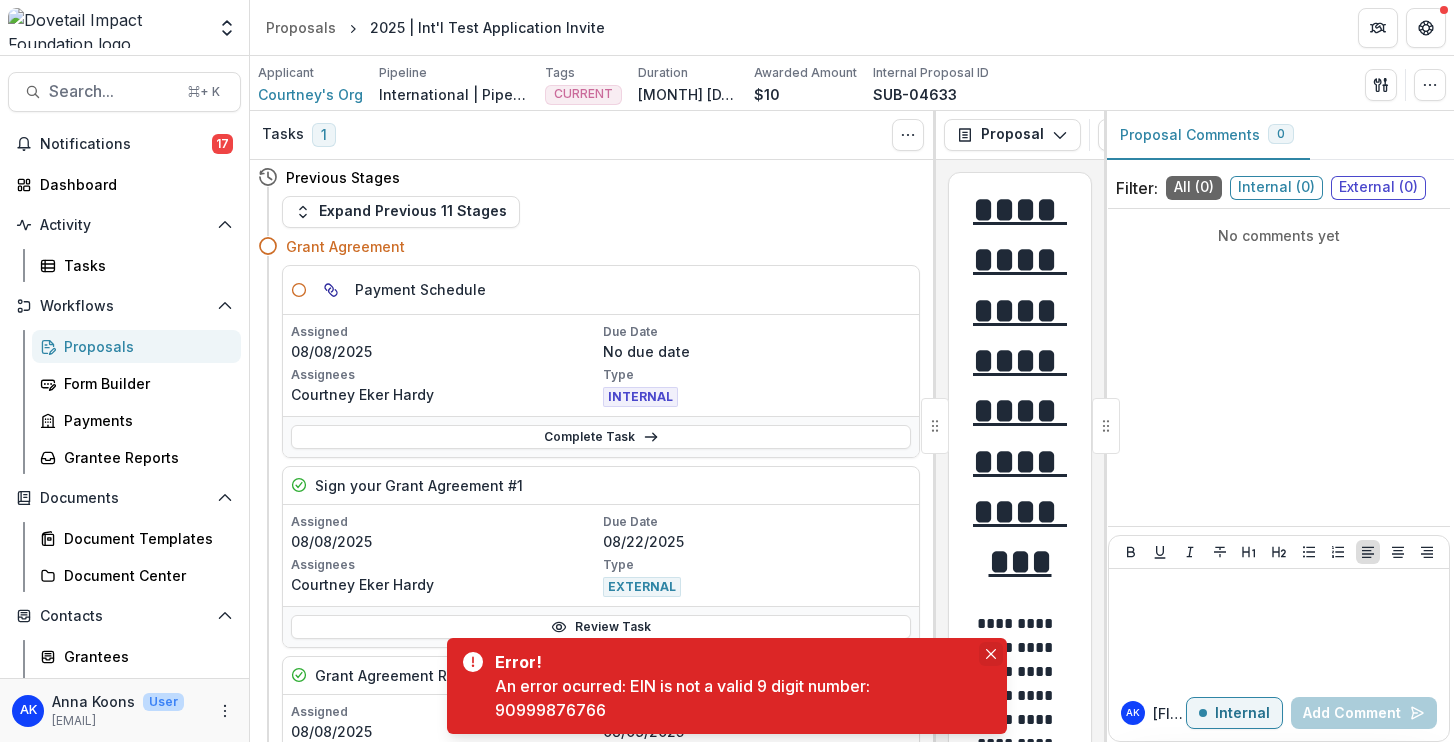 click 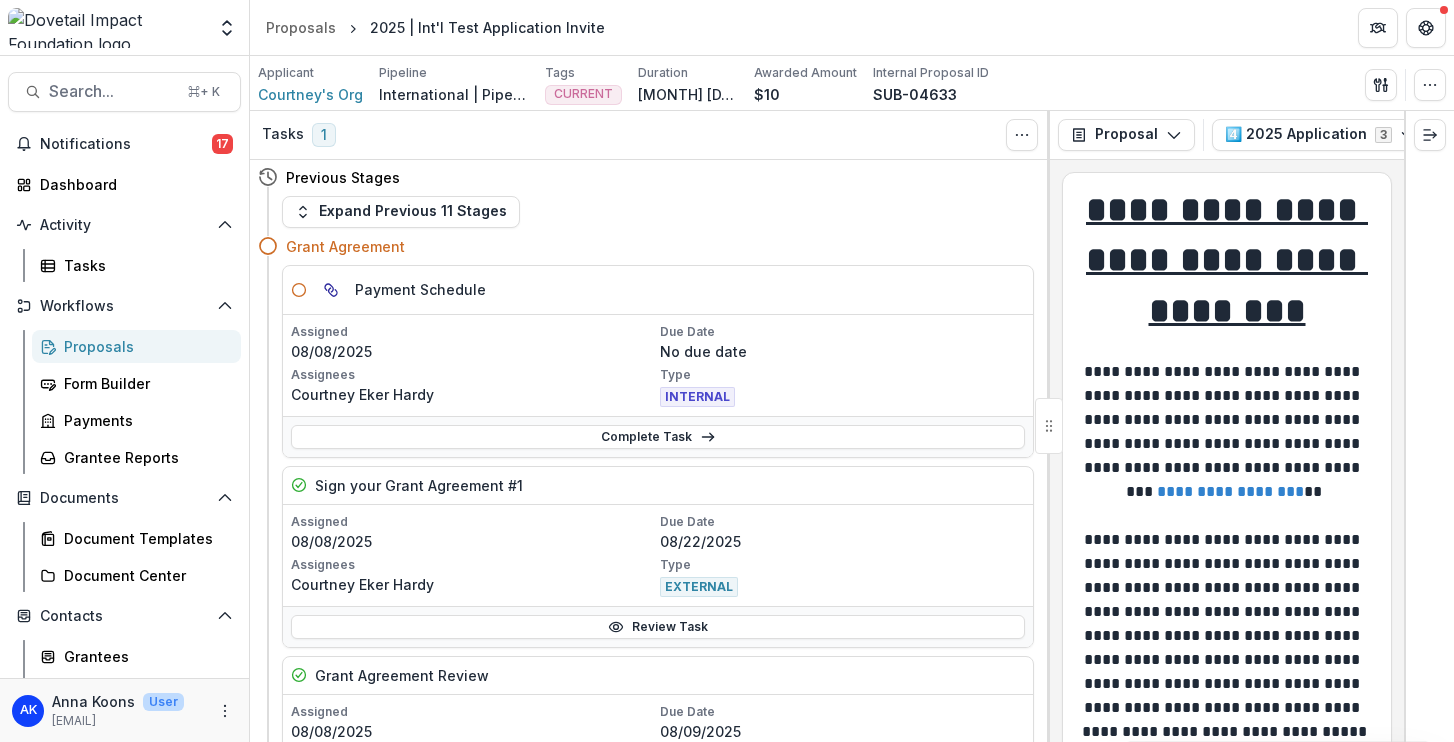 click on "**********" at bounding box center (1224, 432) 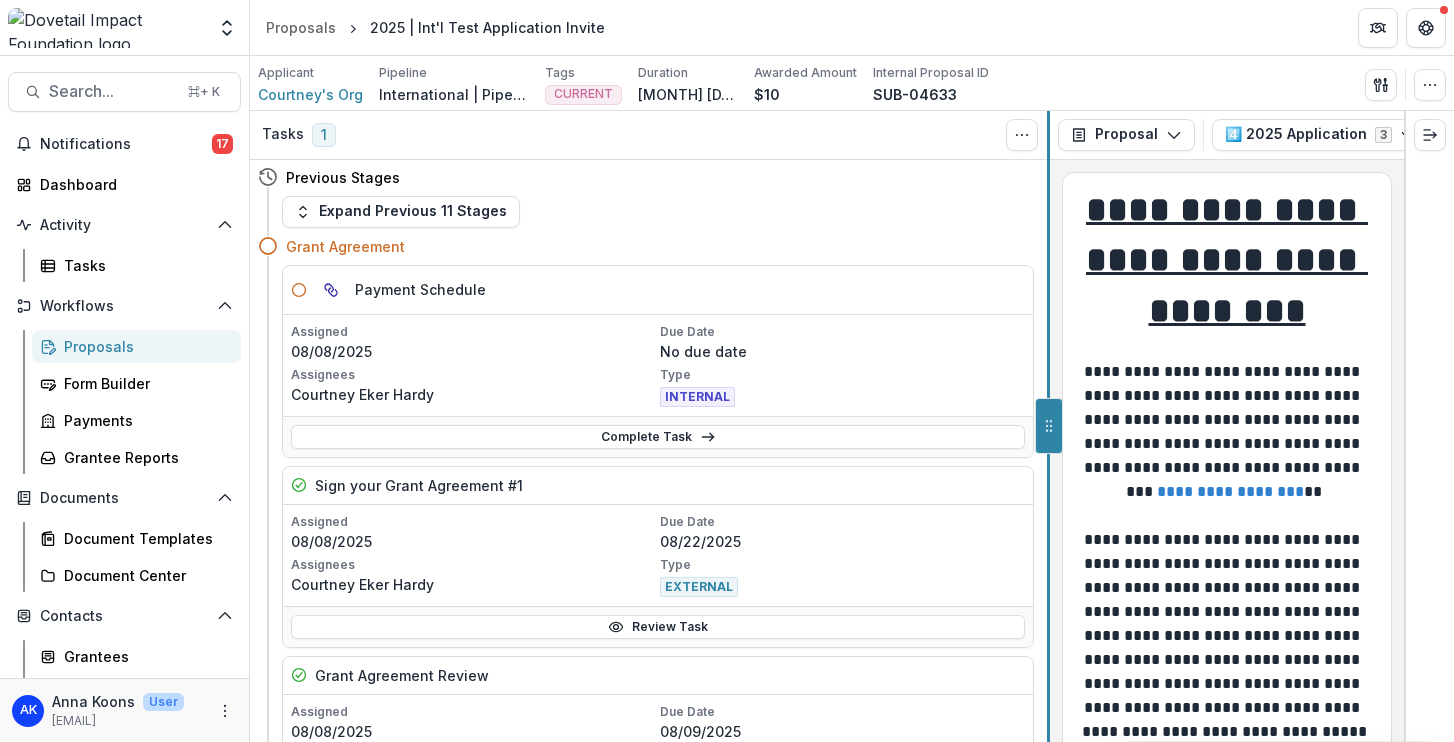 drag, startPoint x: 1047, startPoint y: 427, endPoint x: 1313, endPoint y: 410, distance: 266.5427 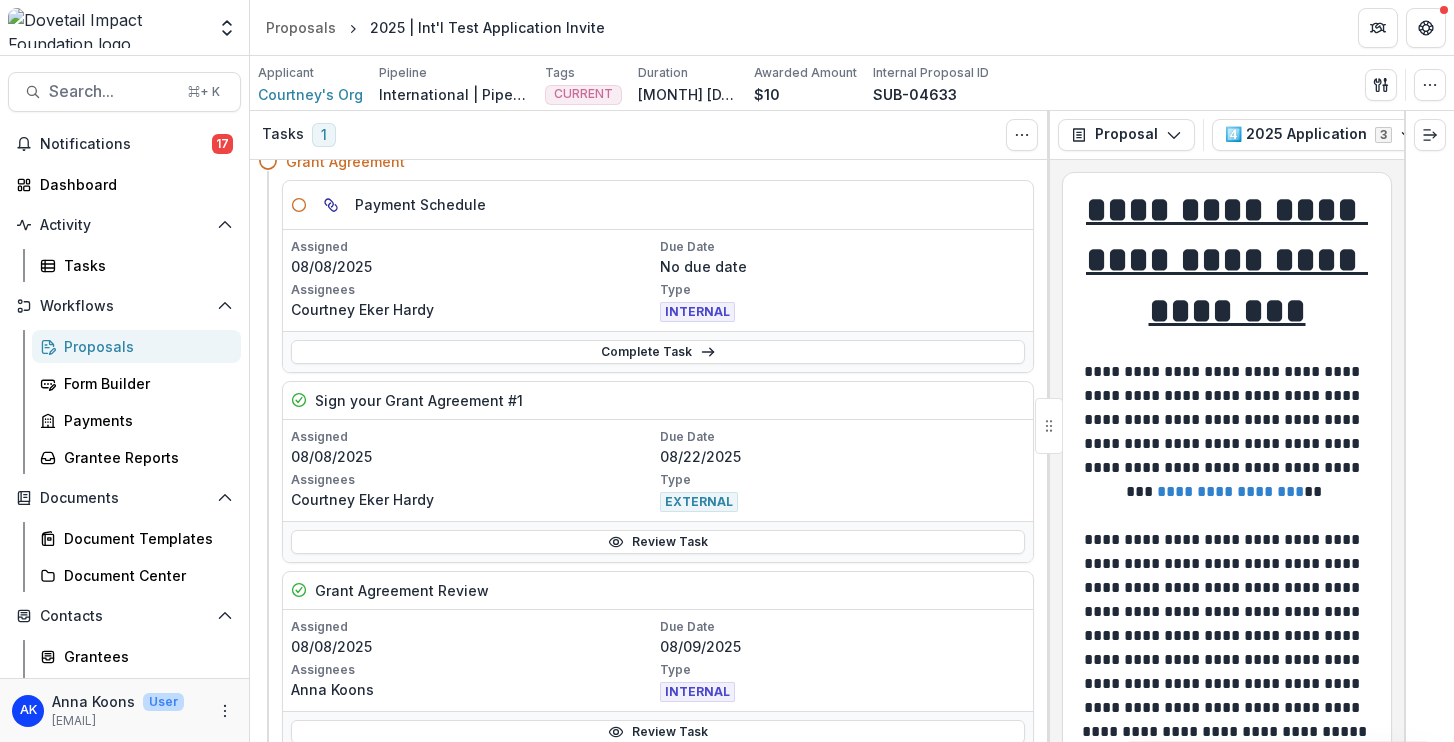 scroll, scrollTop: 0, scrollLeft: 0, axis: both 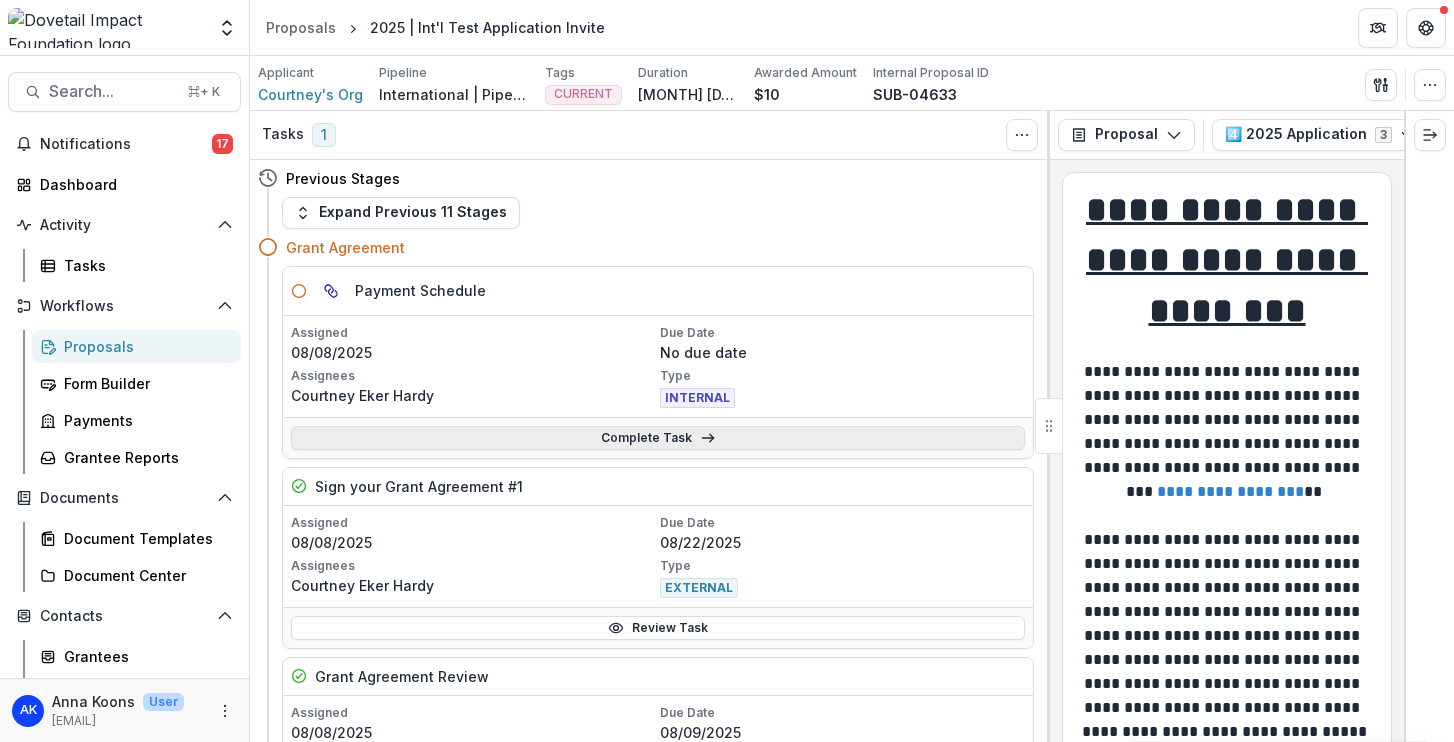 click on "Complete Task" at bounding box center [658, 438] 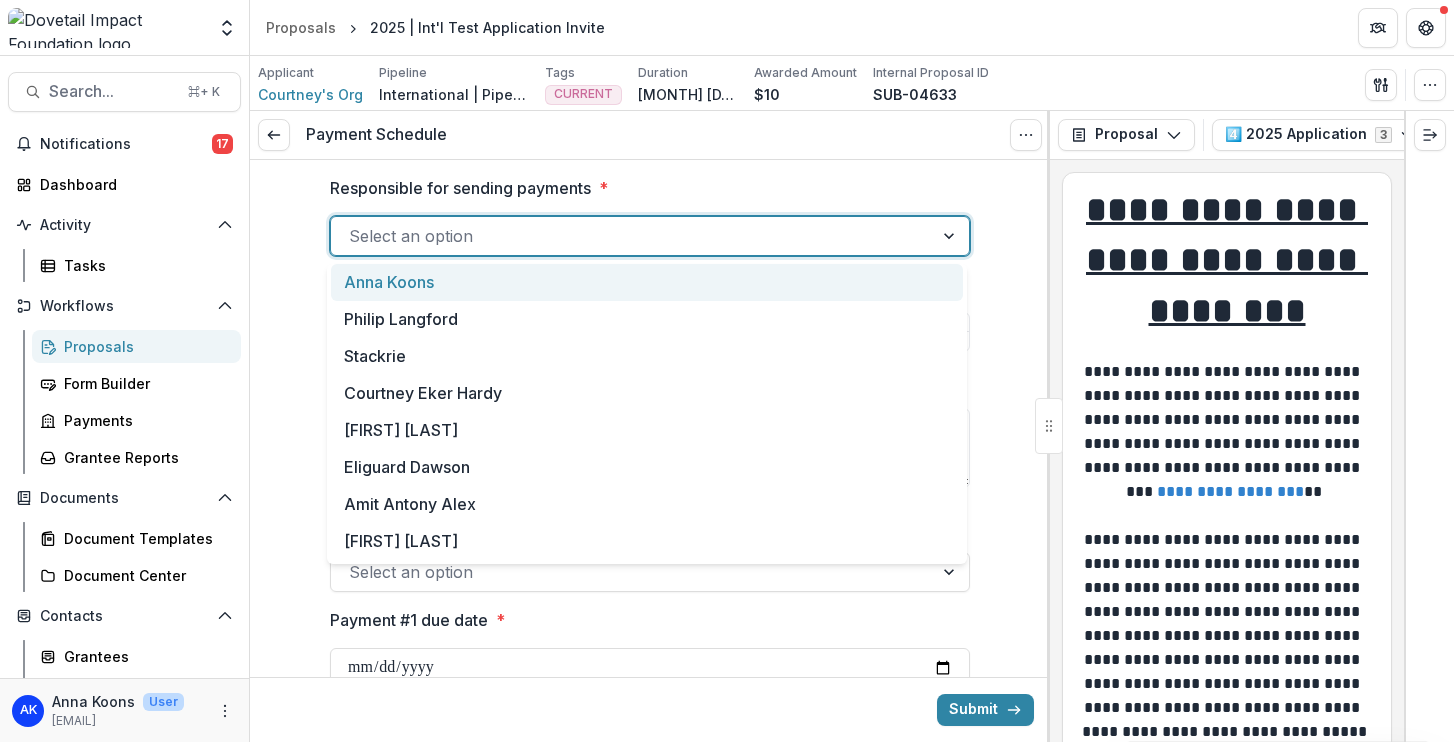 click at bounding box center [632, 236] 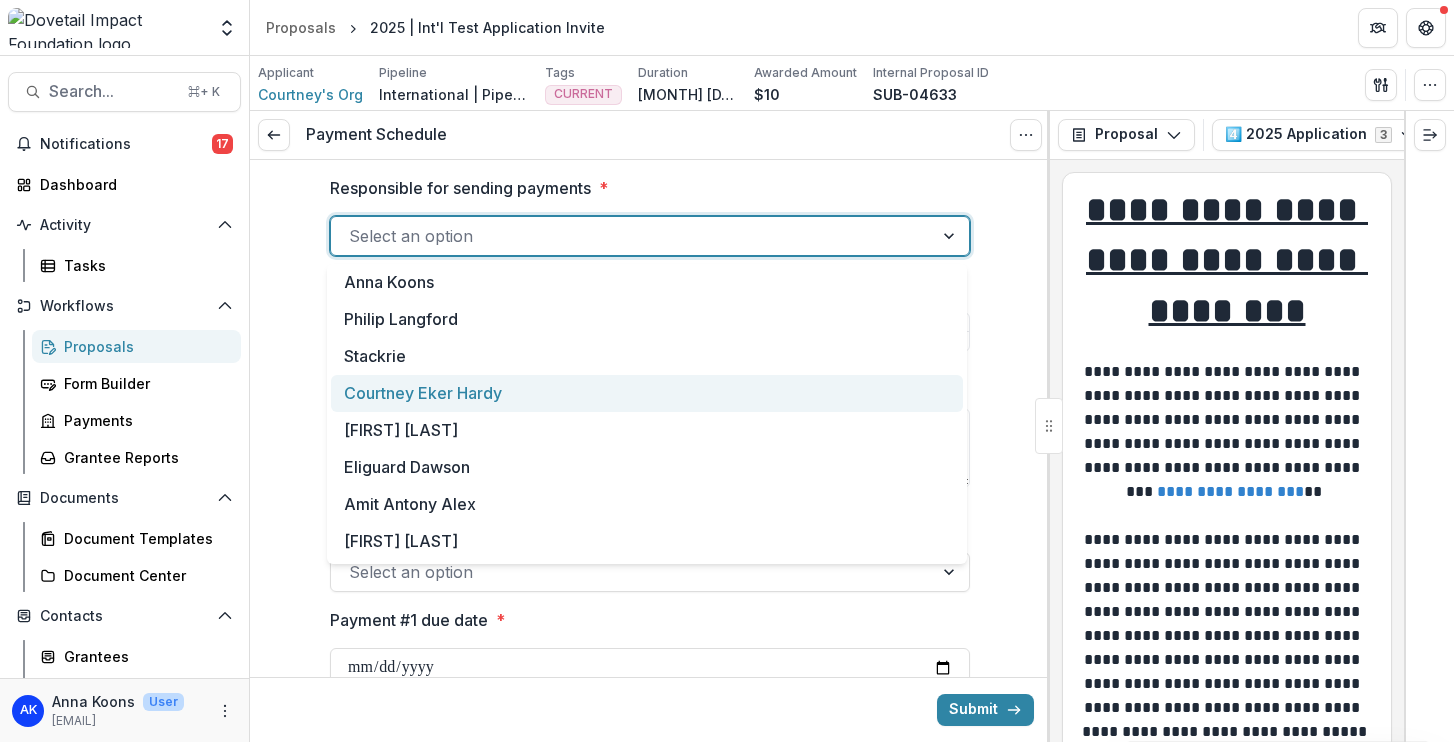 click on "Courtney Eker Hardy" at bounding box center (647, 393) 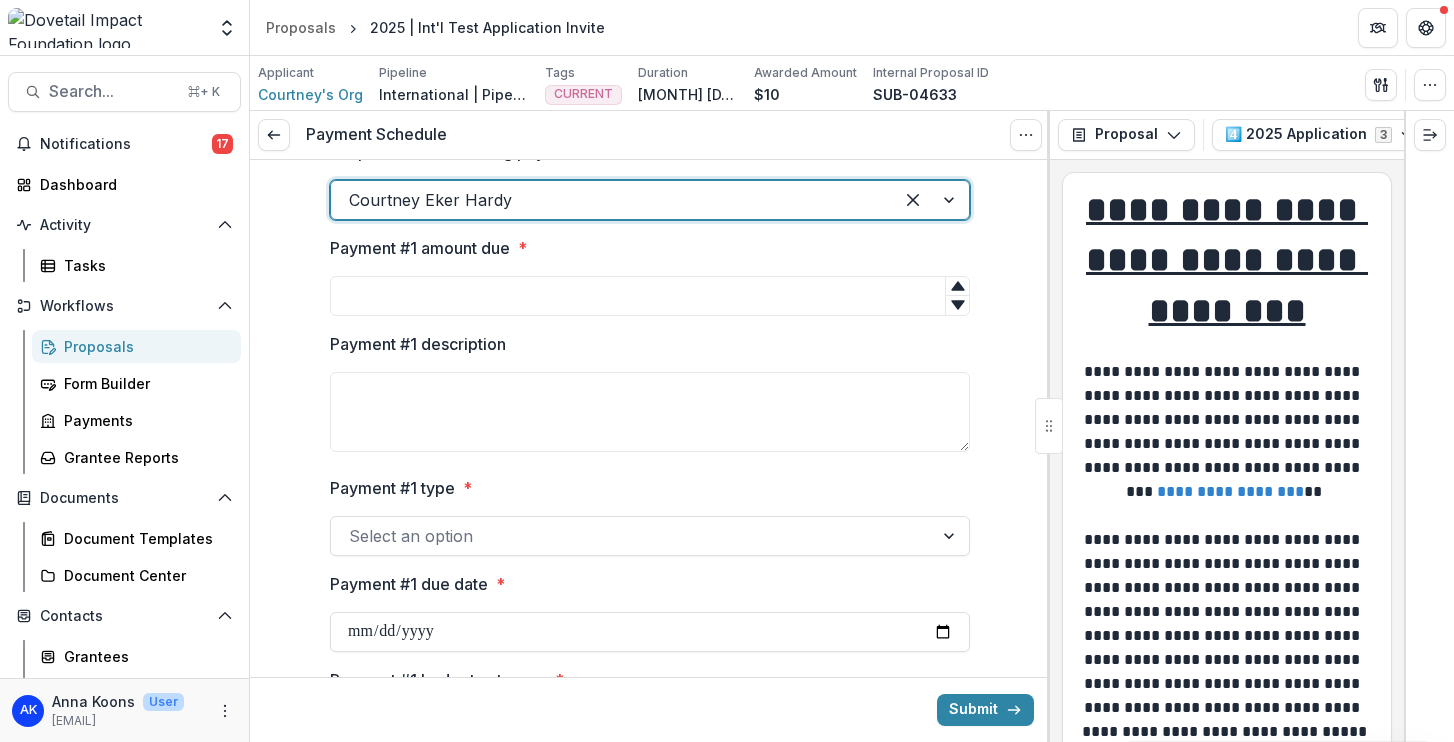 scroll, scrollTop: 0, scrollLeft: 0, axis: both 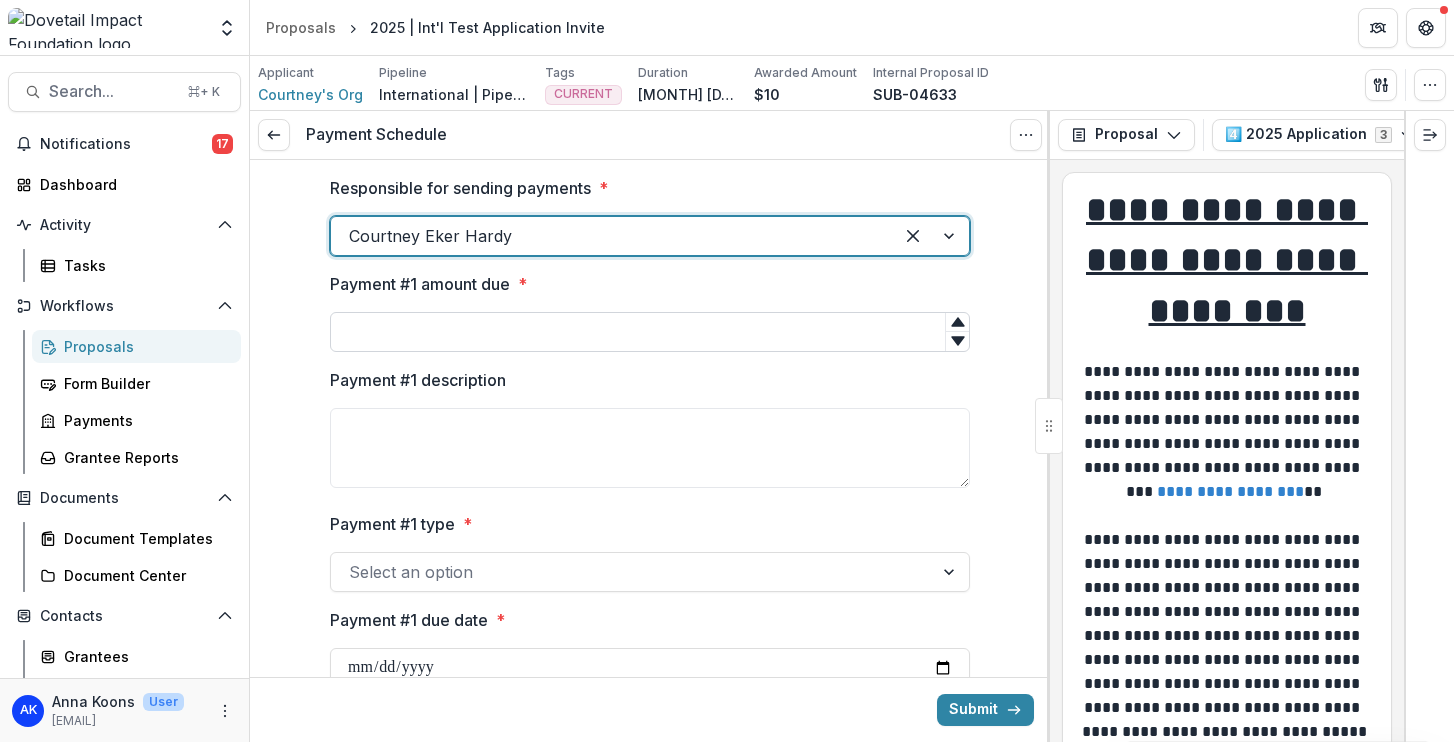 click on "Payment #1 amount due *" at bounding box center [650, 332] 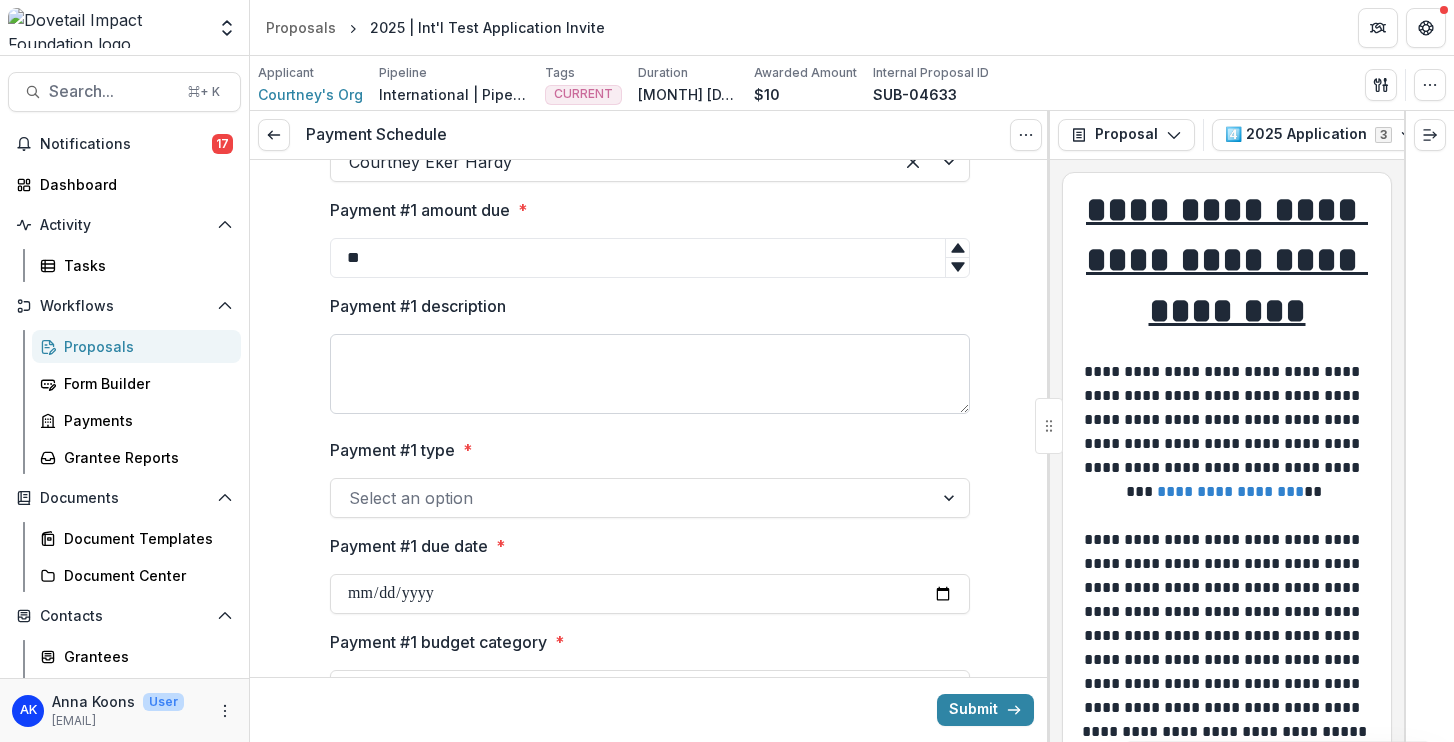 scroll, scrollTop: 120, scrollLeft: 0, axis: vertical 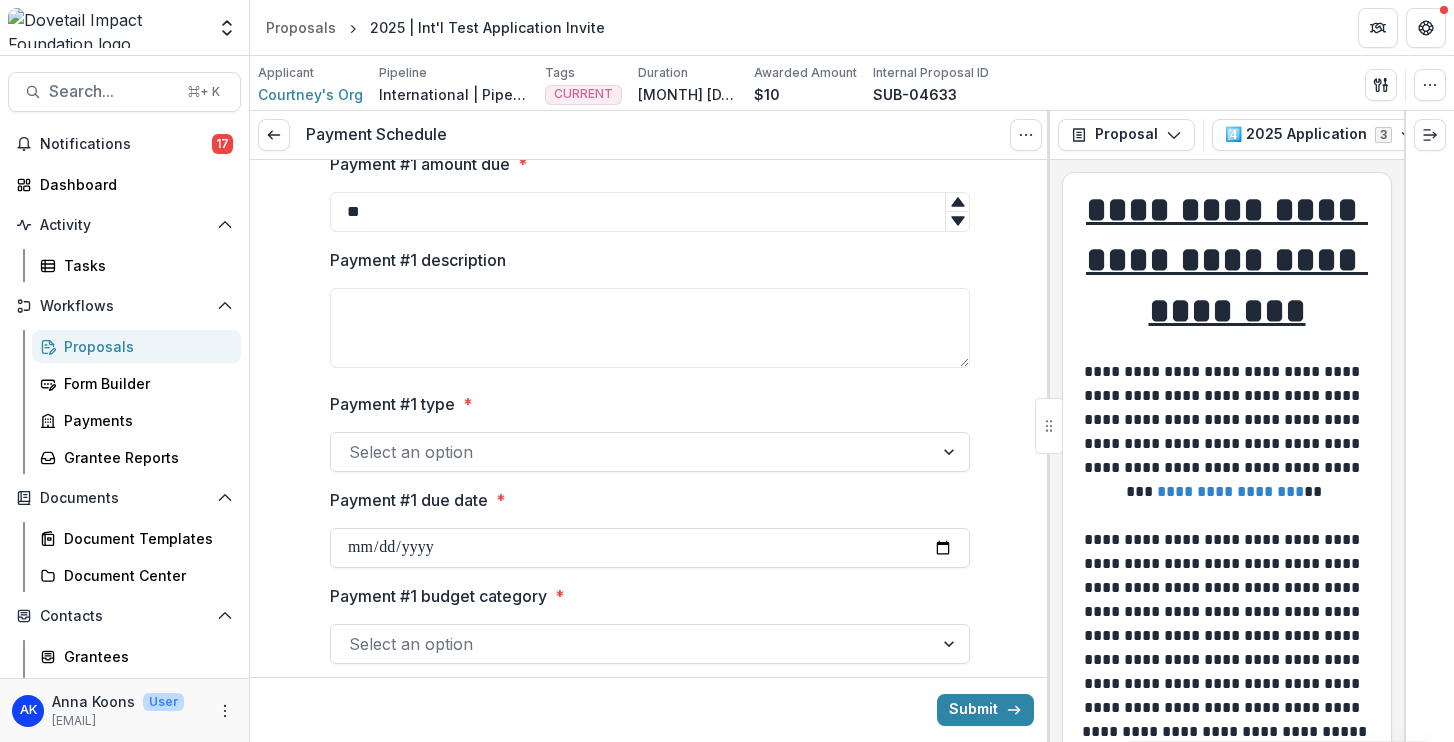 type on "**" 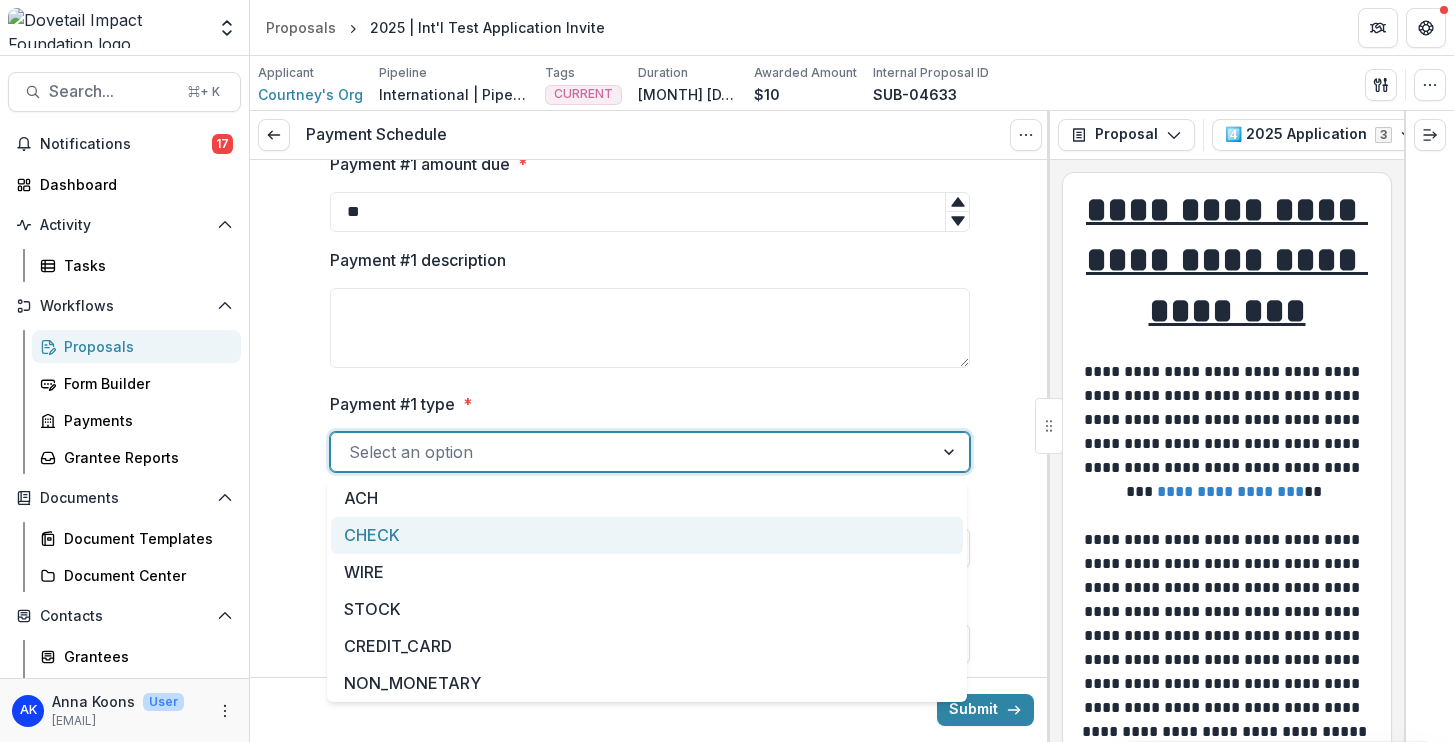 click on "CHECK" at bounding box center [647, 535] 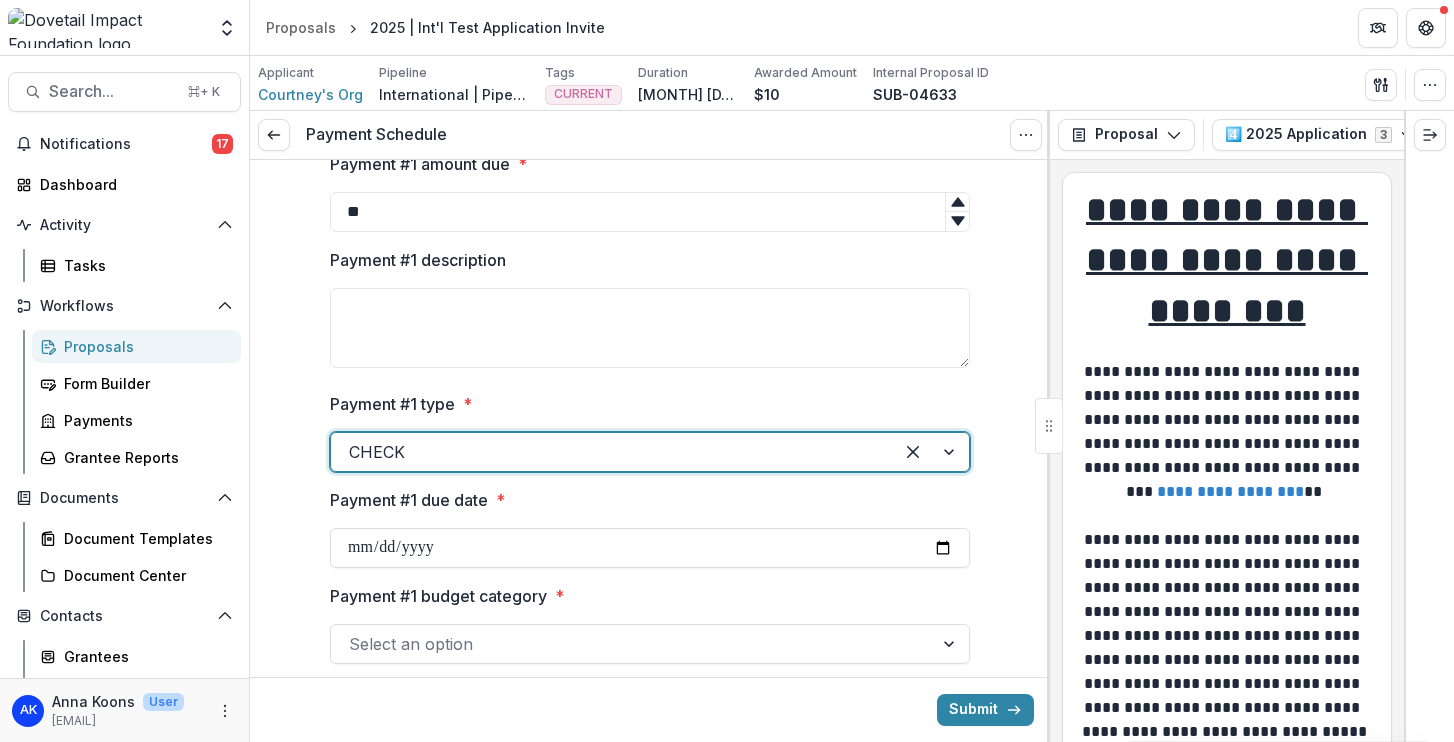 click at bounding box center (612, 452) 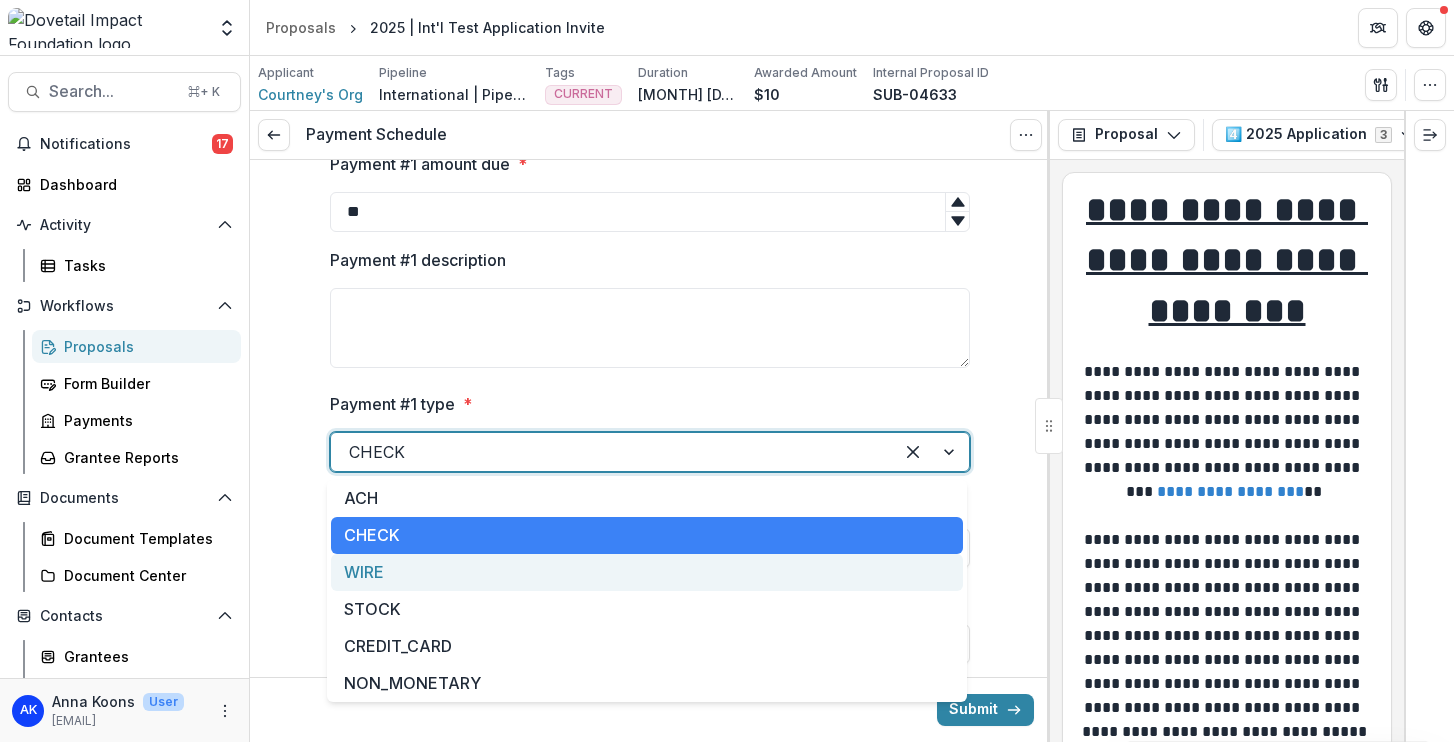 click on "WIRE" at bounding box center (647, 572) 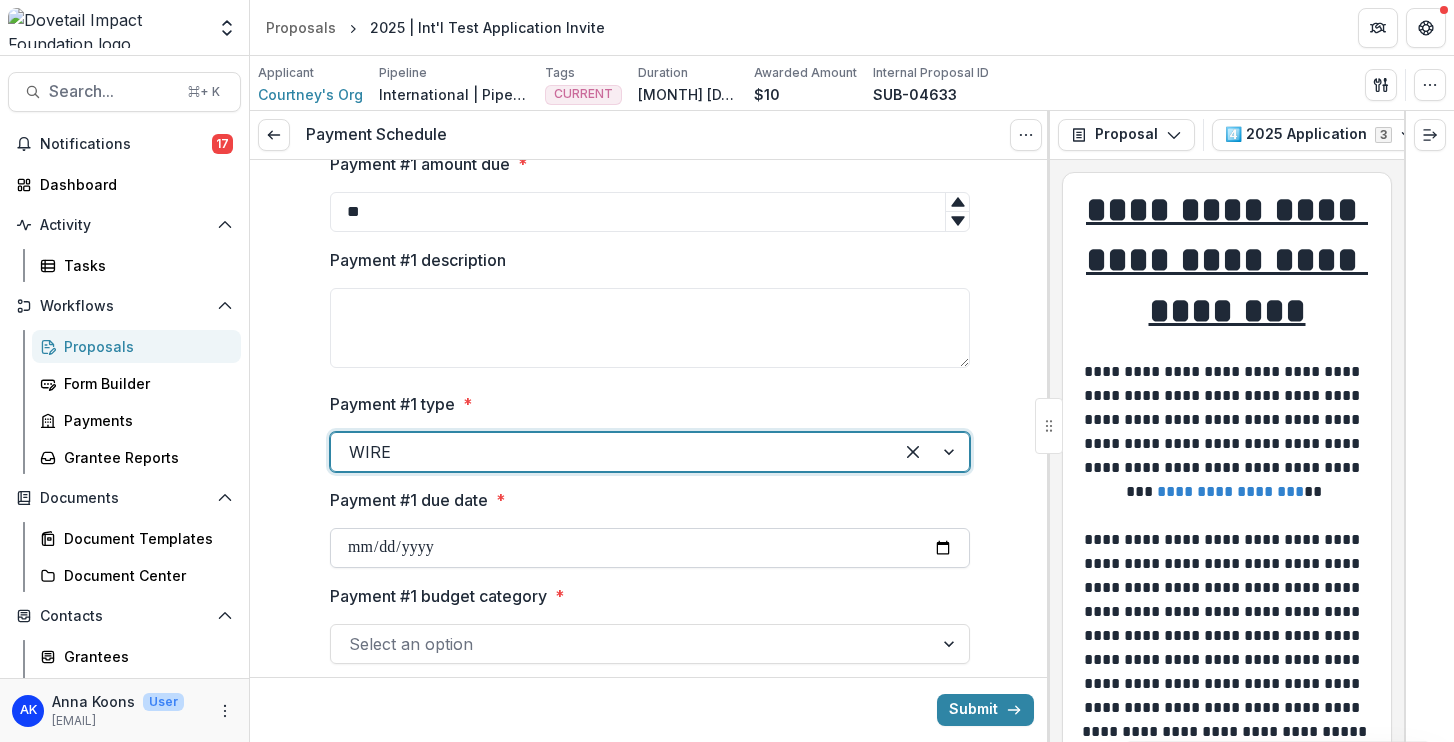 click on "Payment #1 due date *" at bounding box center (650, 548) 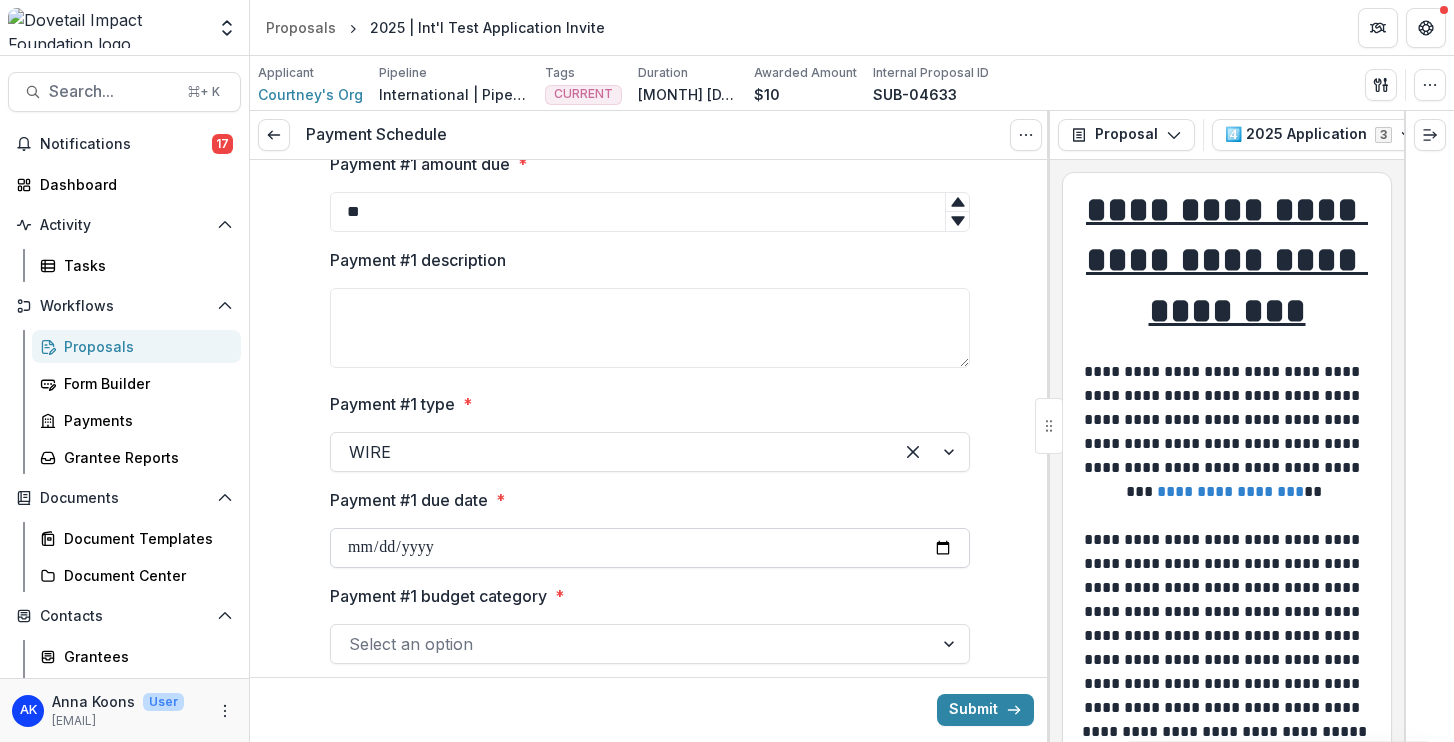 click on "Payment #1 due date *" at bounding box center [650, 548] 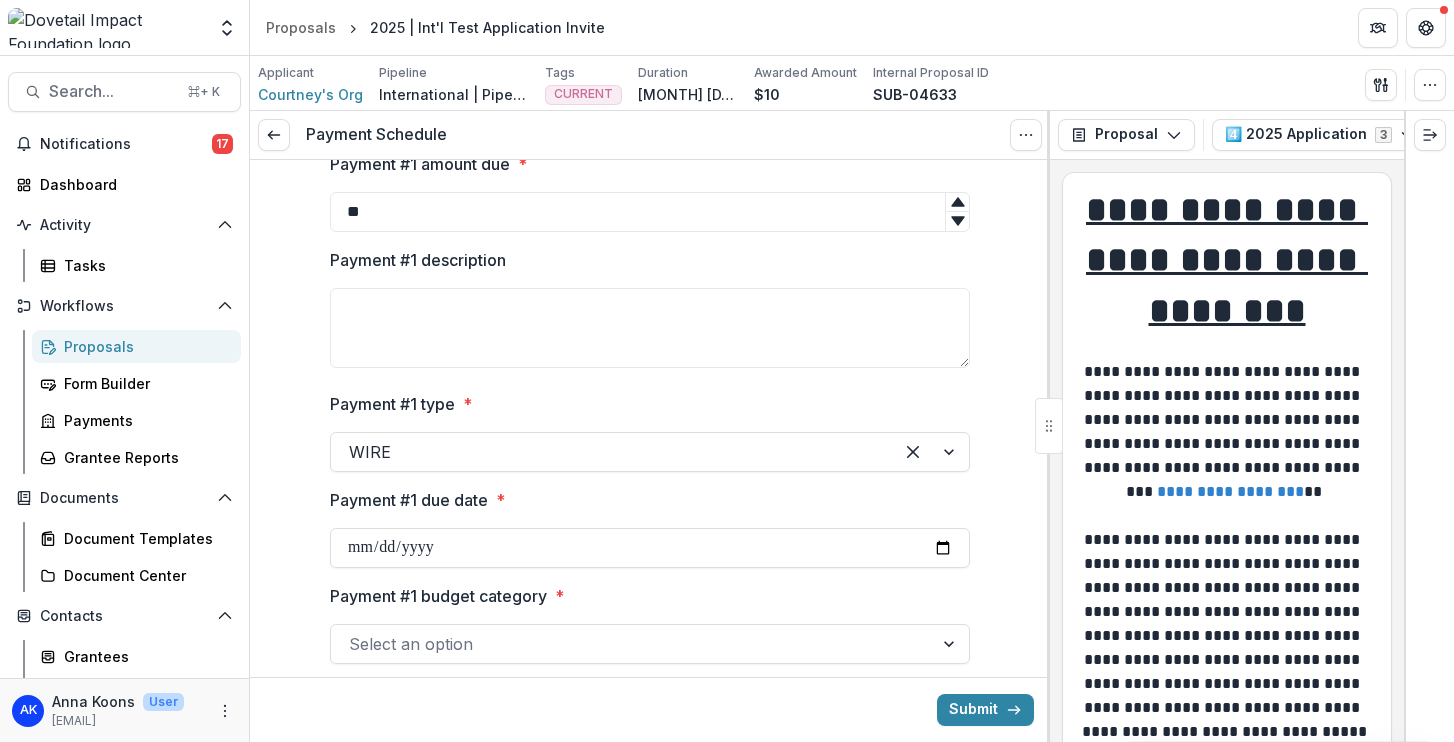 type on "**********" 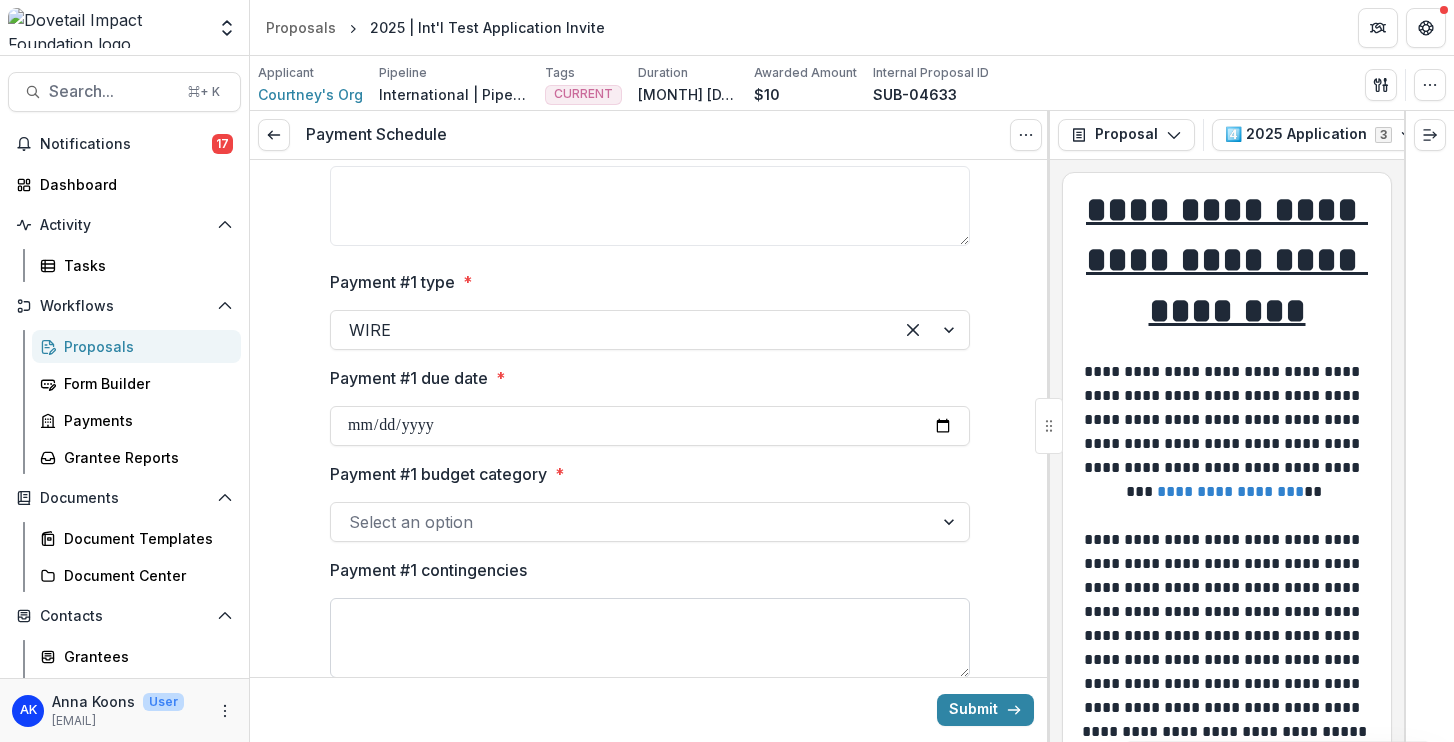 scroll, scrollTop: 292, scrollLeft: 0, axis: vertical 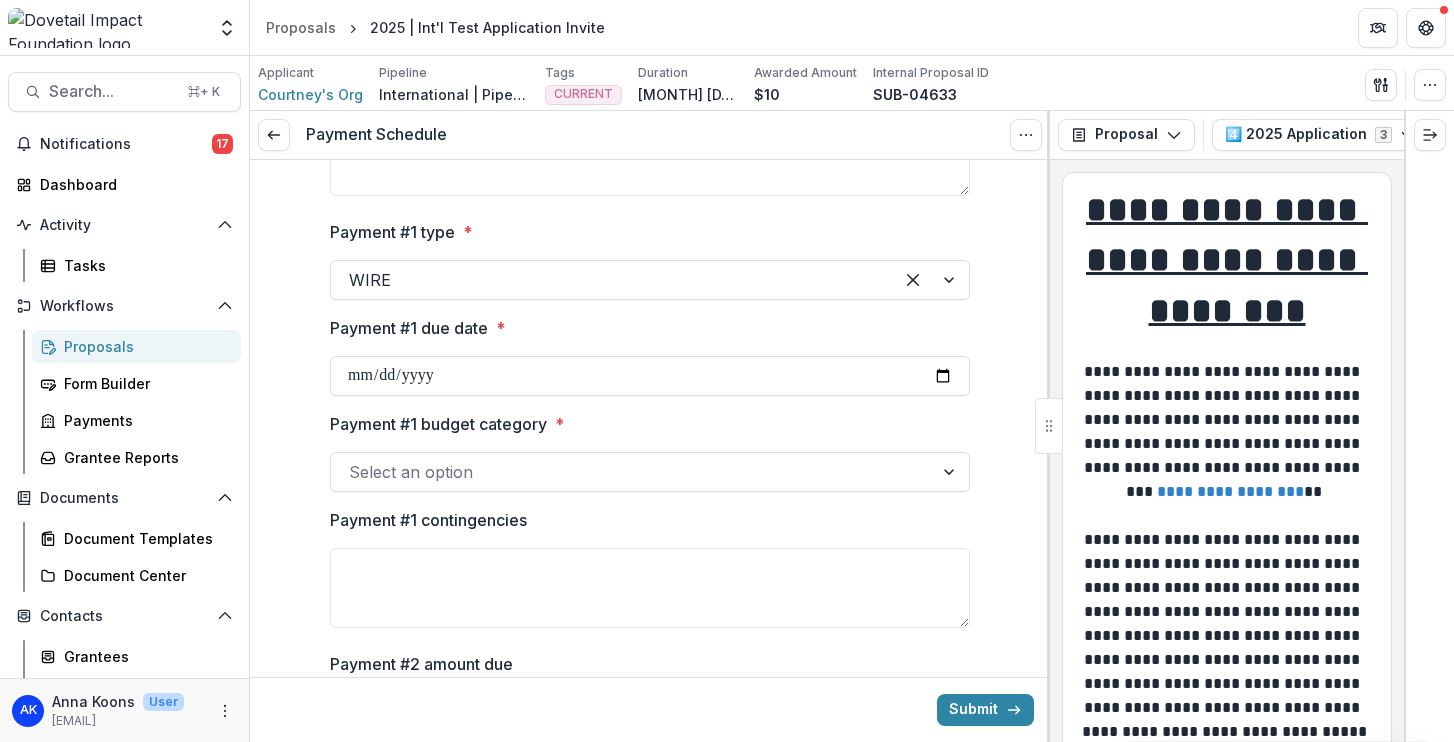 click at bounding box center [632, 472] 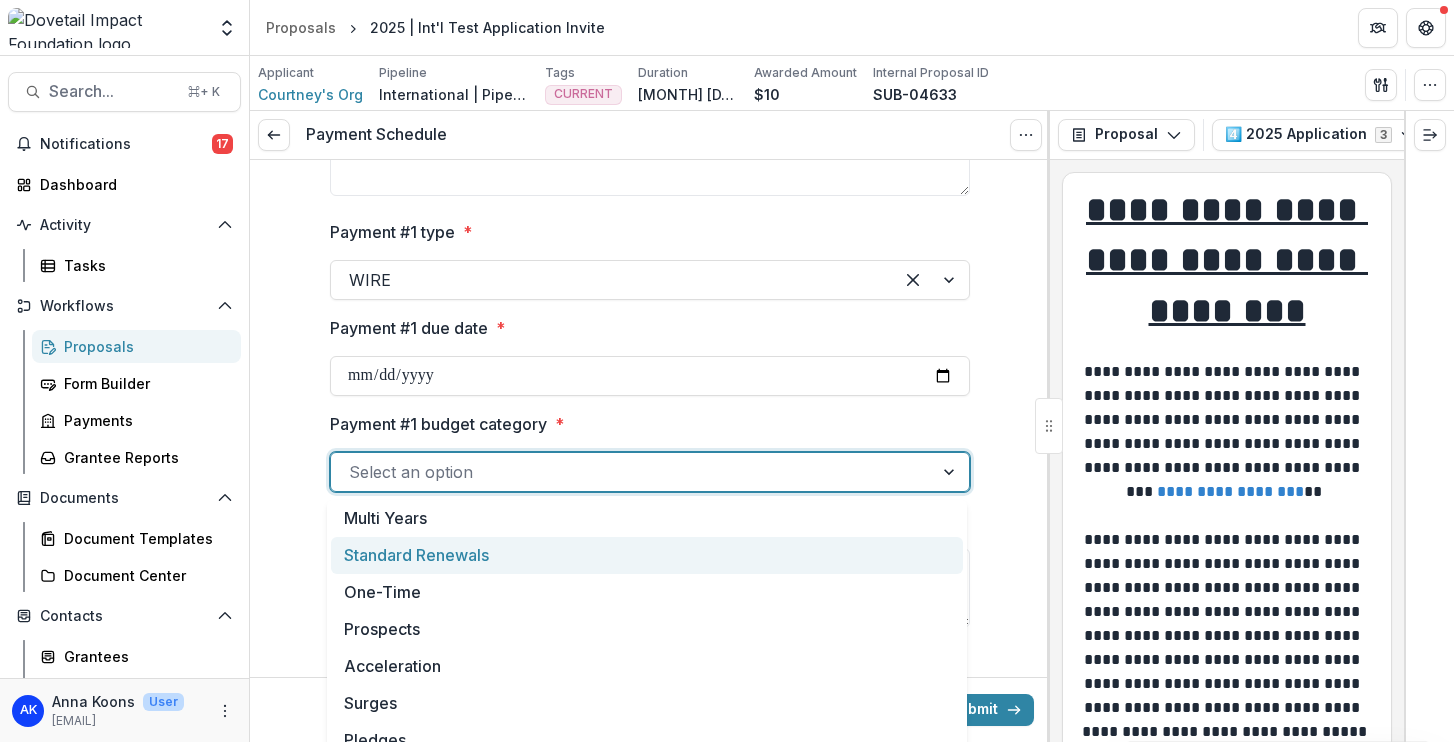 click on "Standard Renewals" at bounding box center (647, 555) 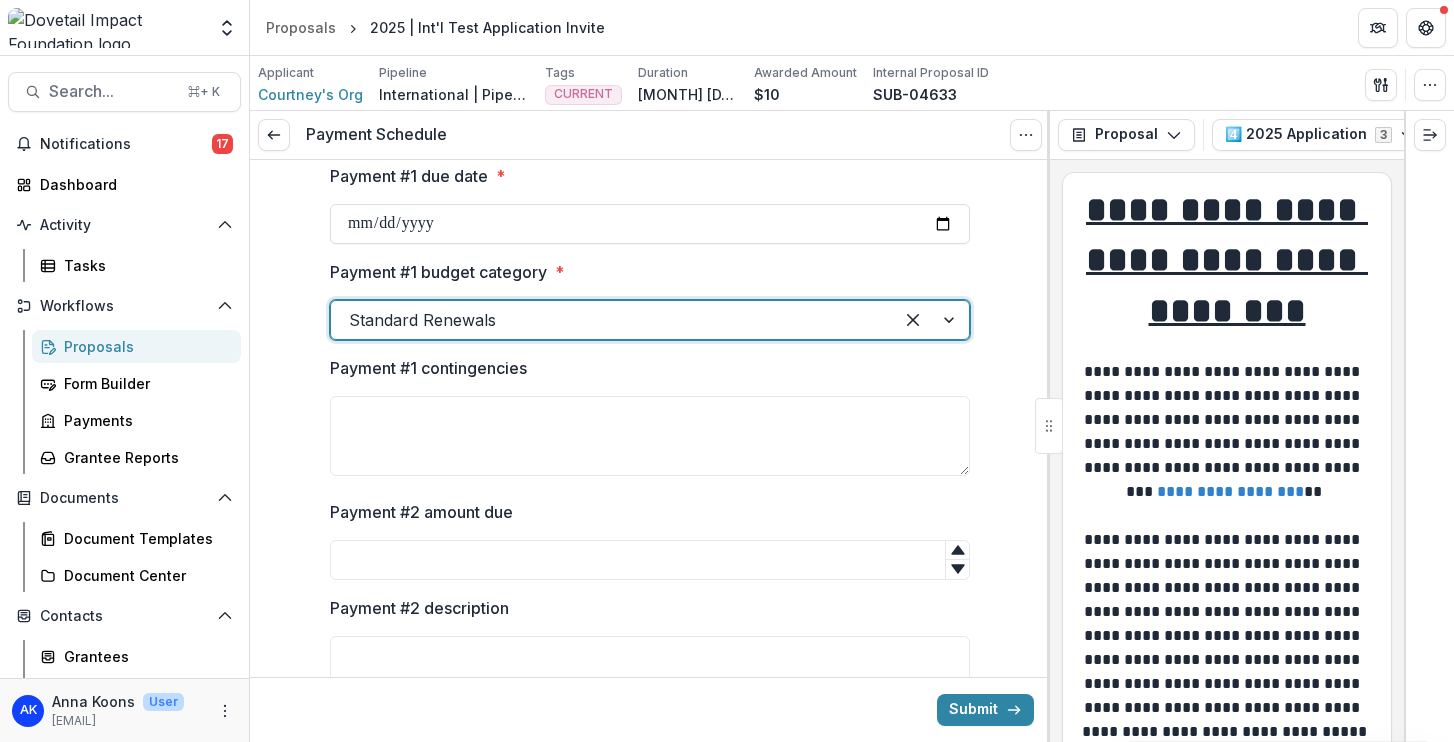 scroll, scrollTop: 456, scrollLeft: 0, axis: vertical 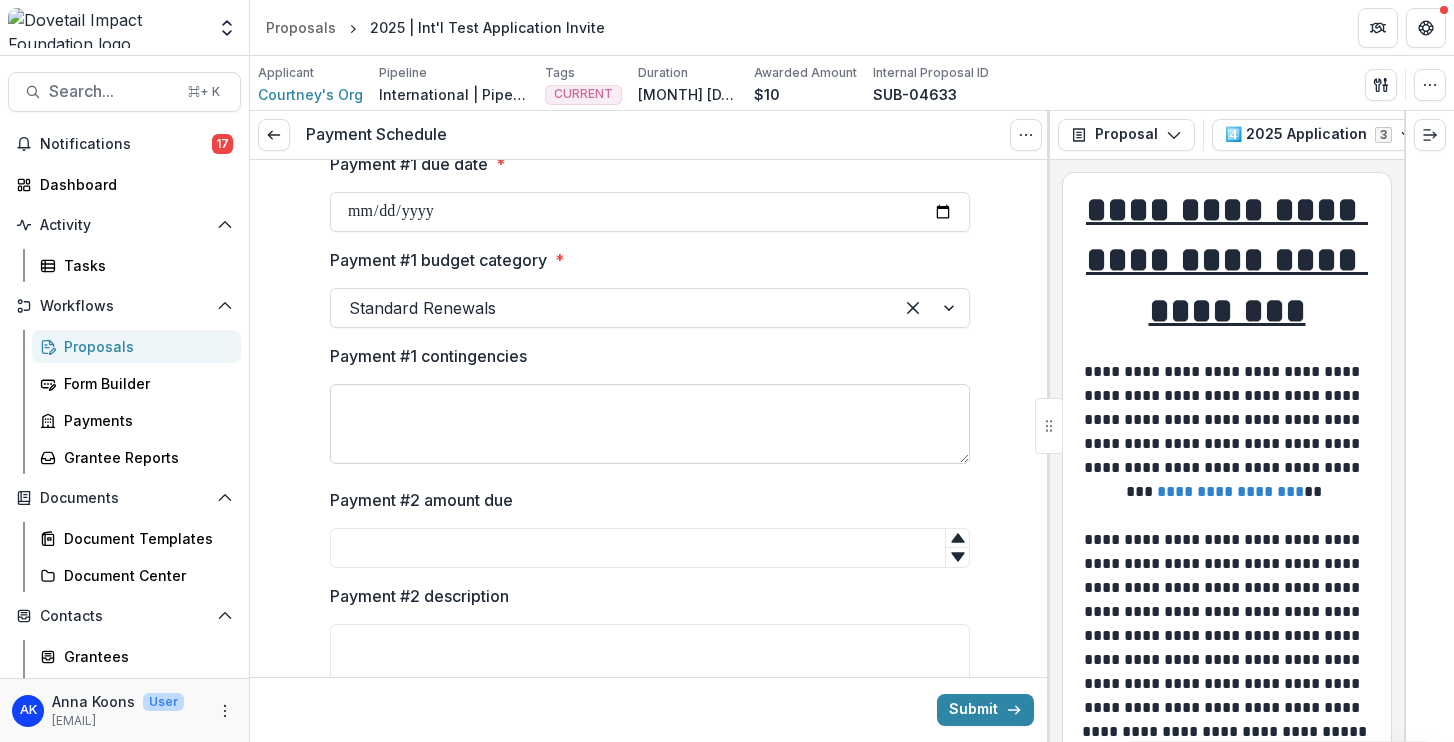 click on "Payment #1 contingencies" at bounding box center (650, 424) 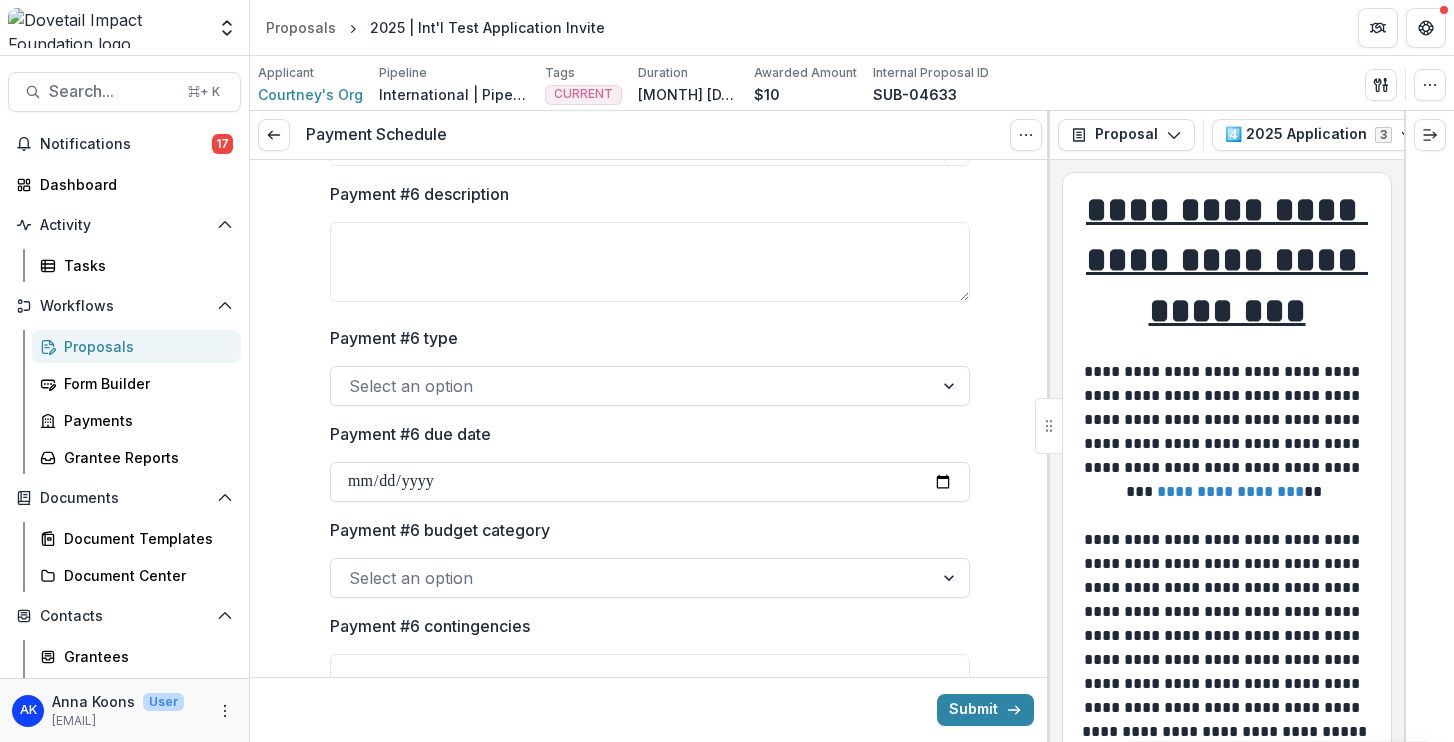 scroll, scrollTop: 3674, scrollLeft: 0, axis: vertical 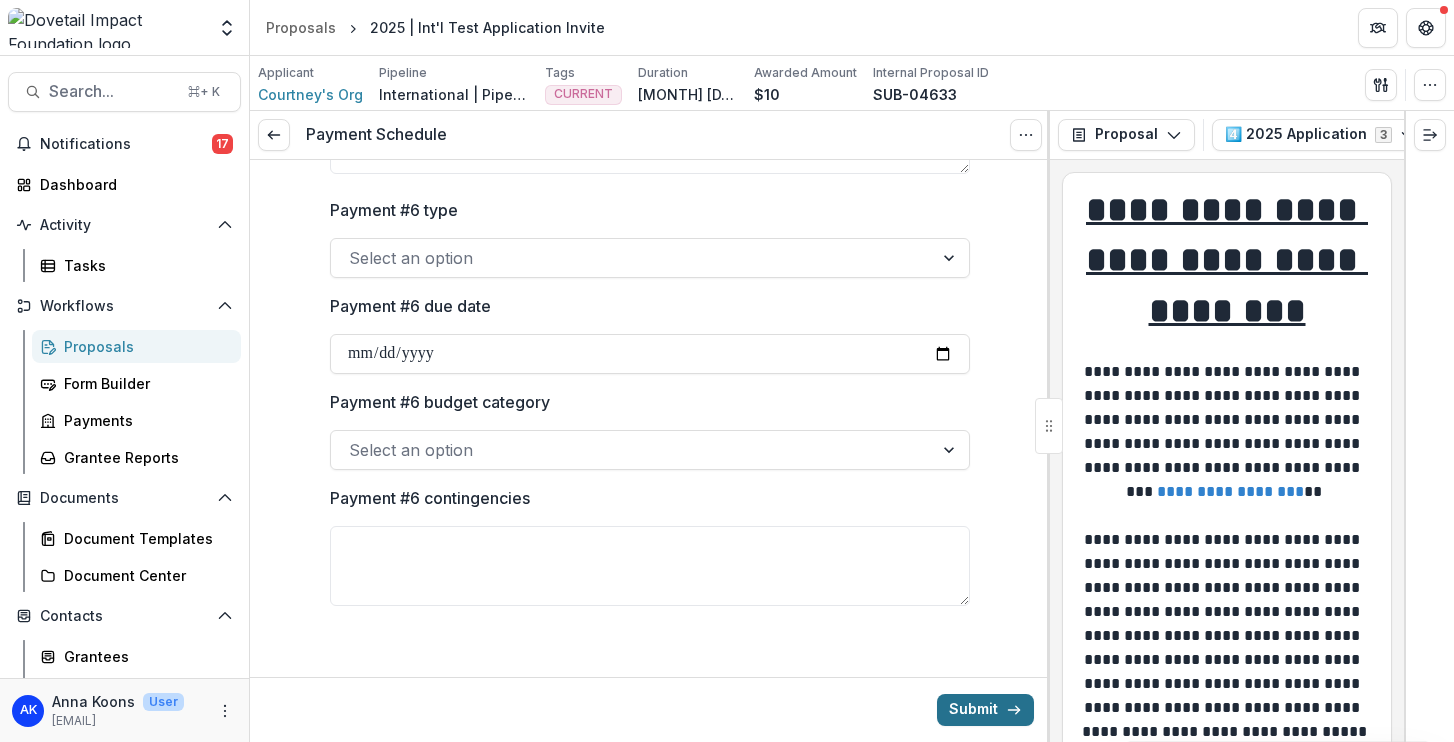 click on "Submit" at bounding box center [985, 710] 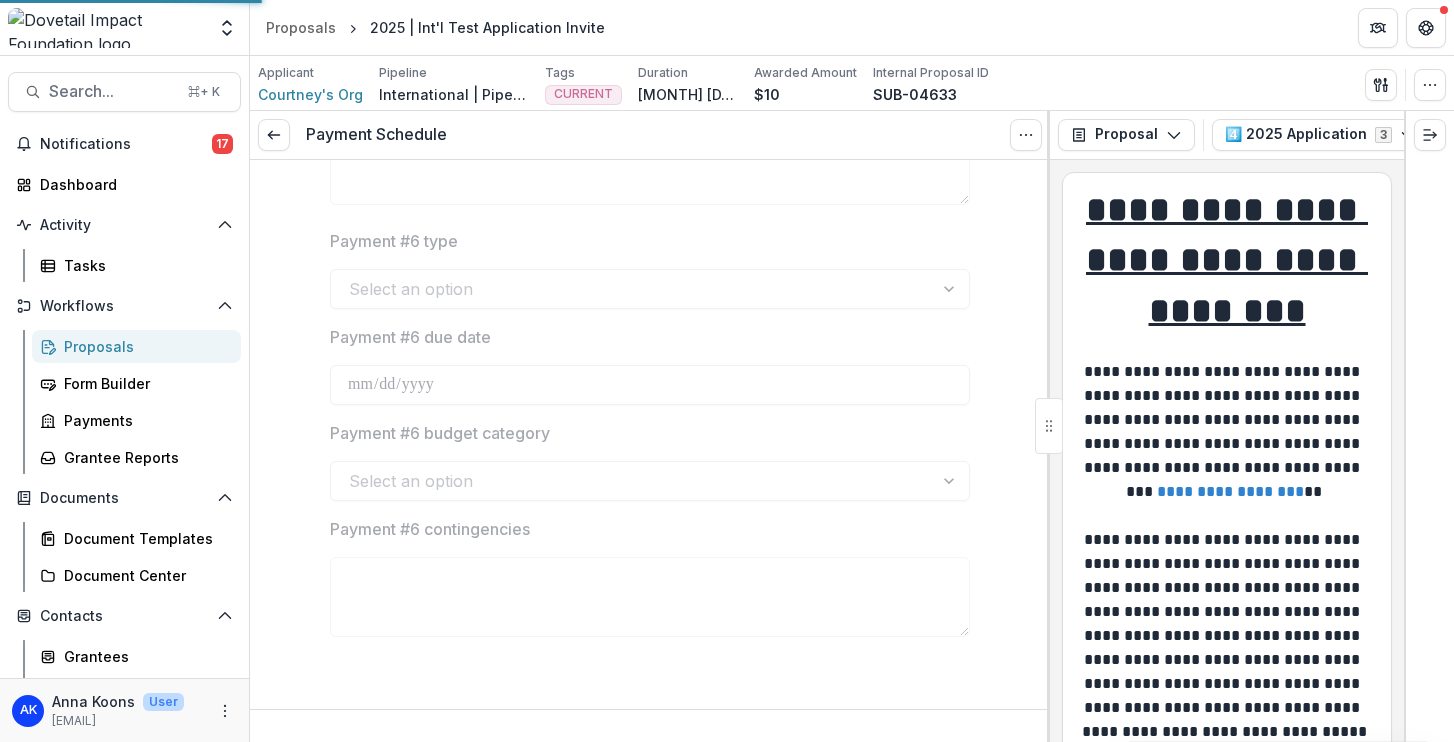 scroll, scrollTop: 3642, scrollLeft: 0, axis: vertical 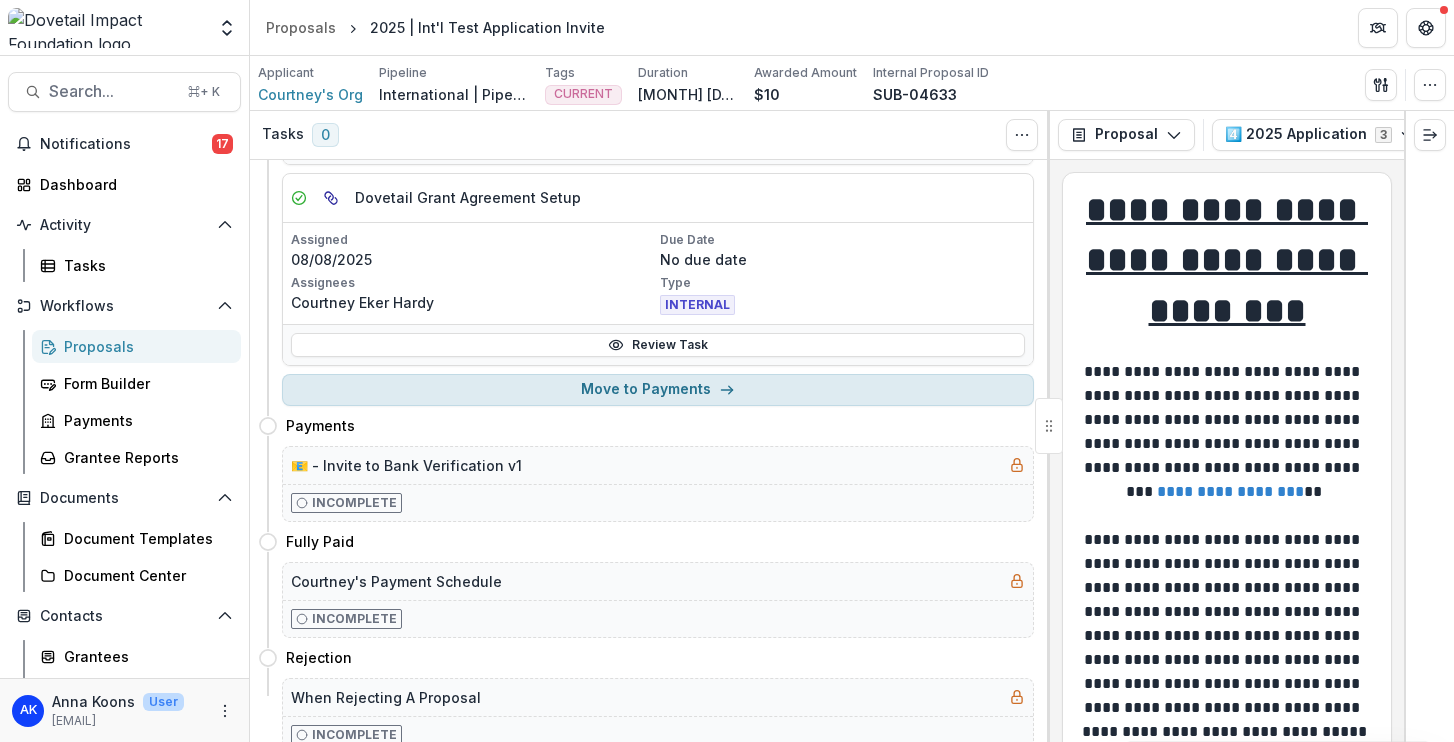 click on "Move to Payments" at bounding box center (658, 390) 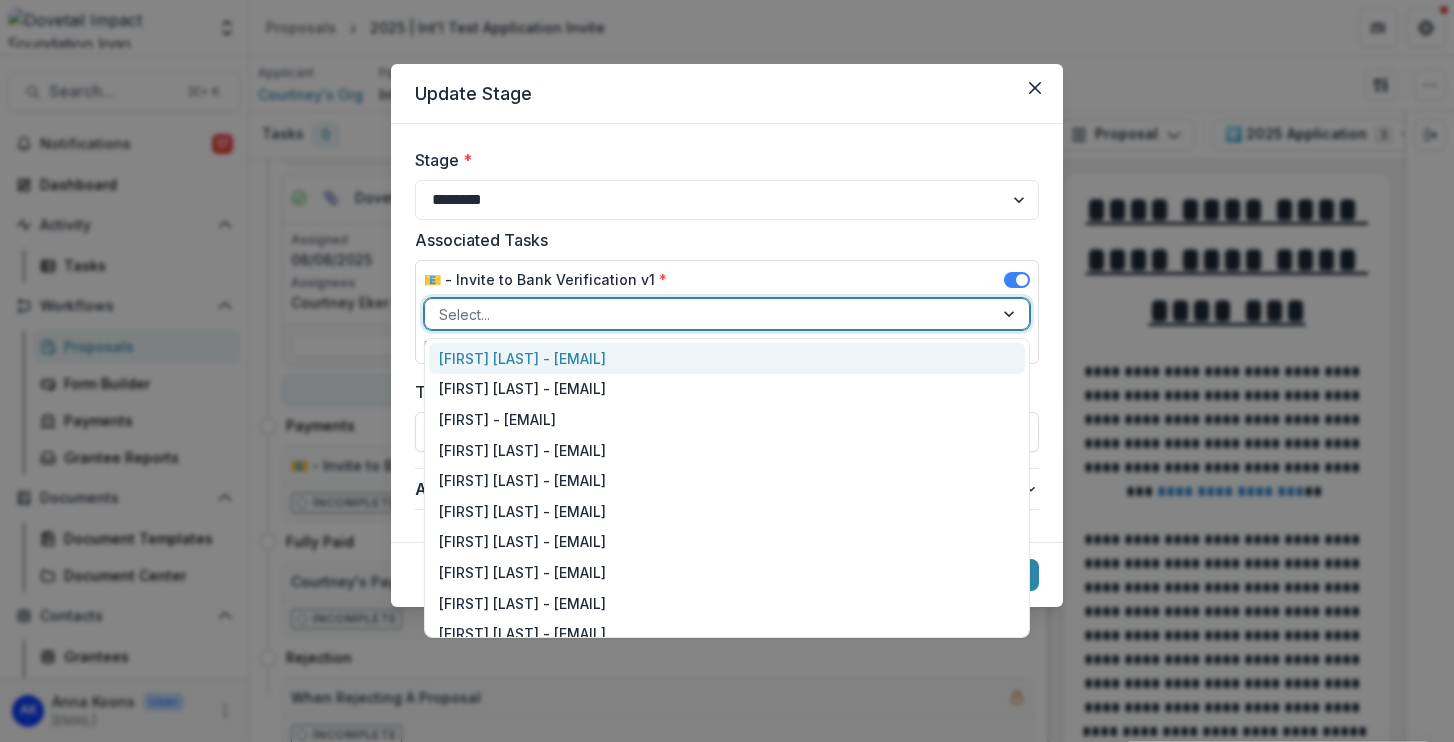 click at bounding box center (709, 314) 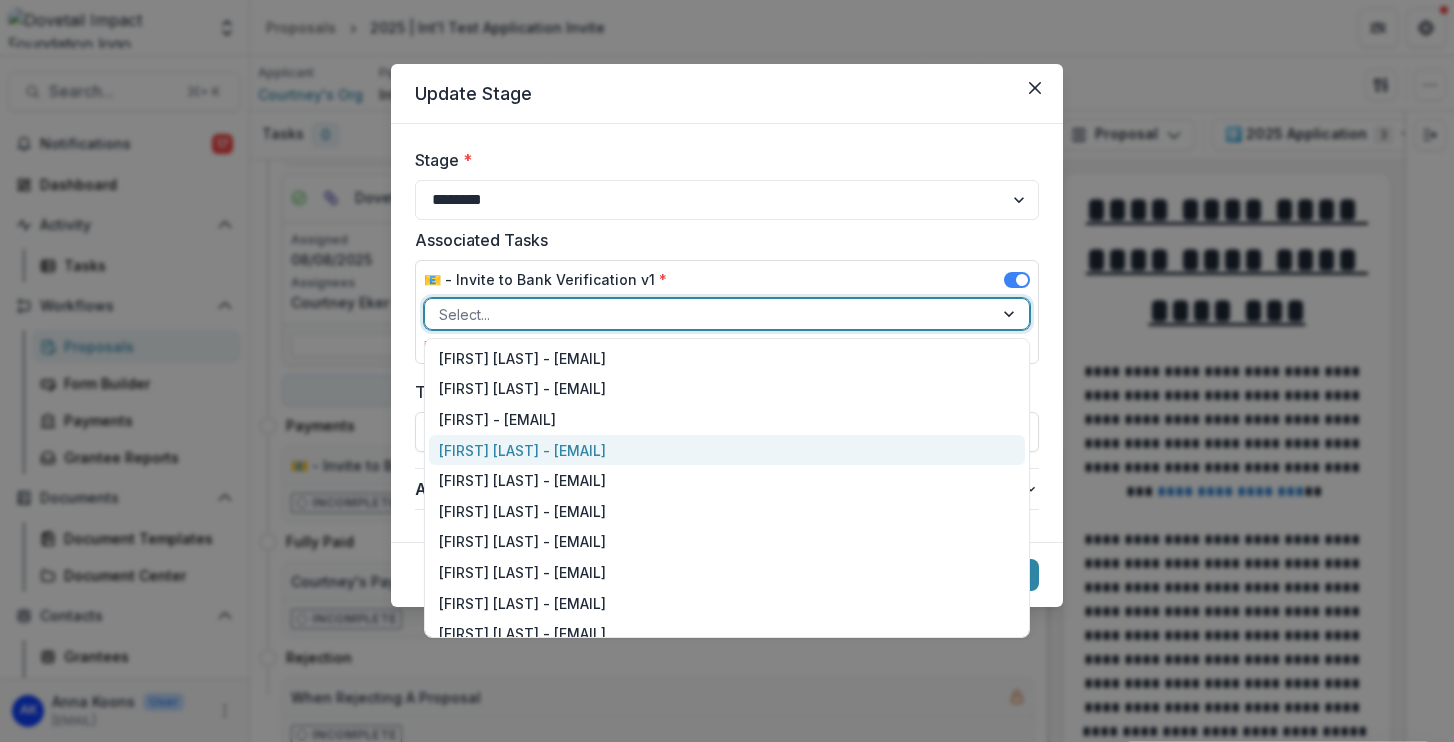 click on "[FIRST] [LAST] - [EMAIL]" at bounding box center (727, 450) 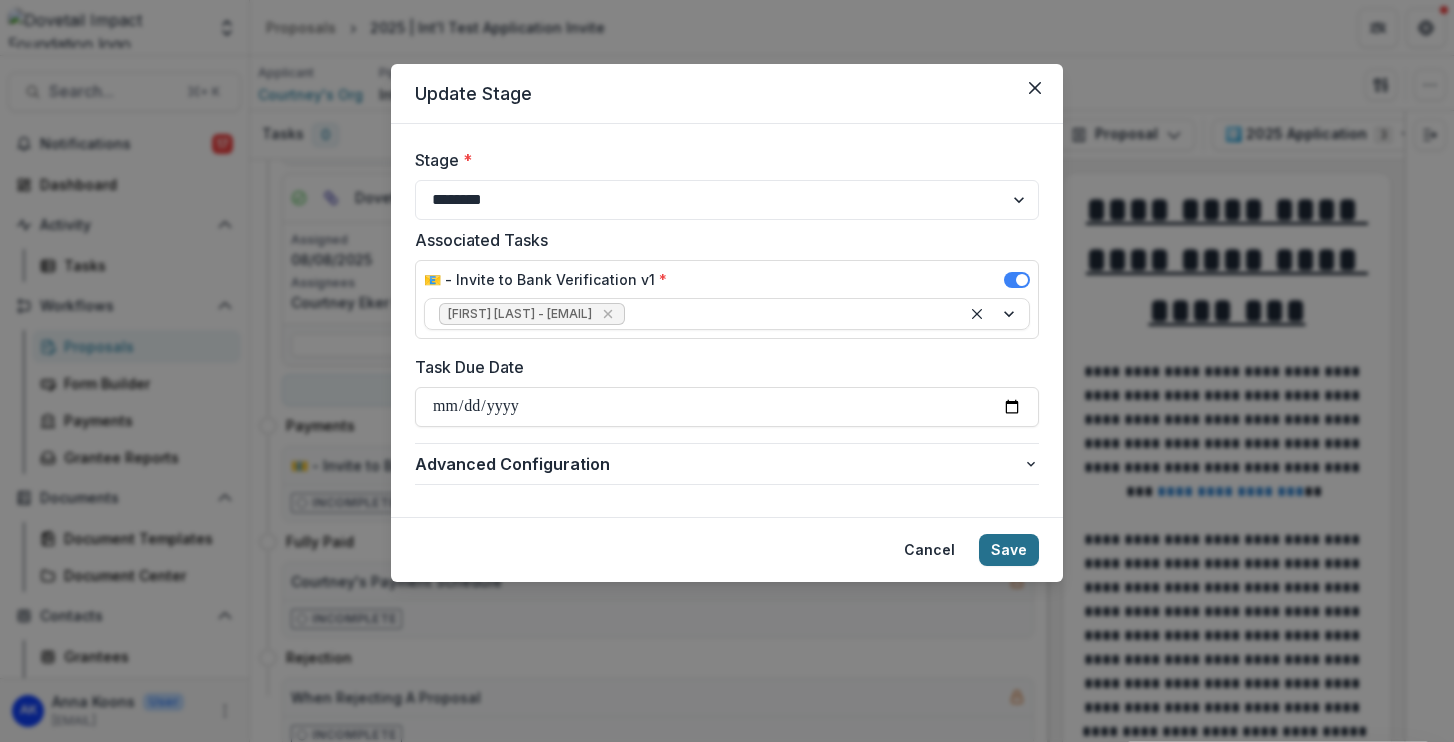 click on "Save" at bounding box center [1009, 550] 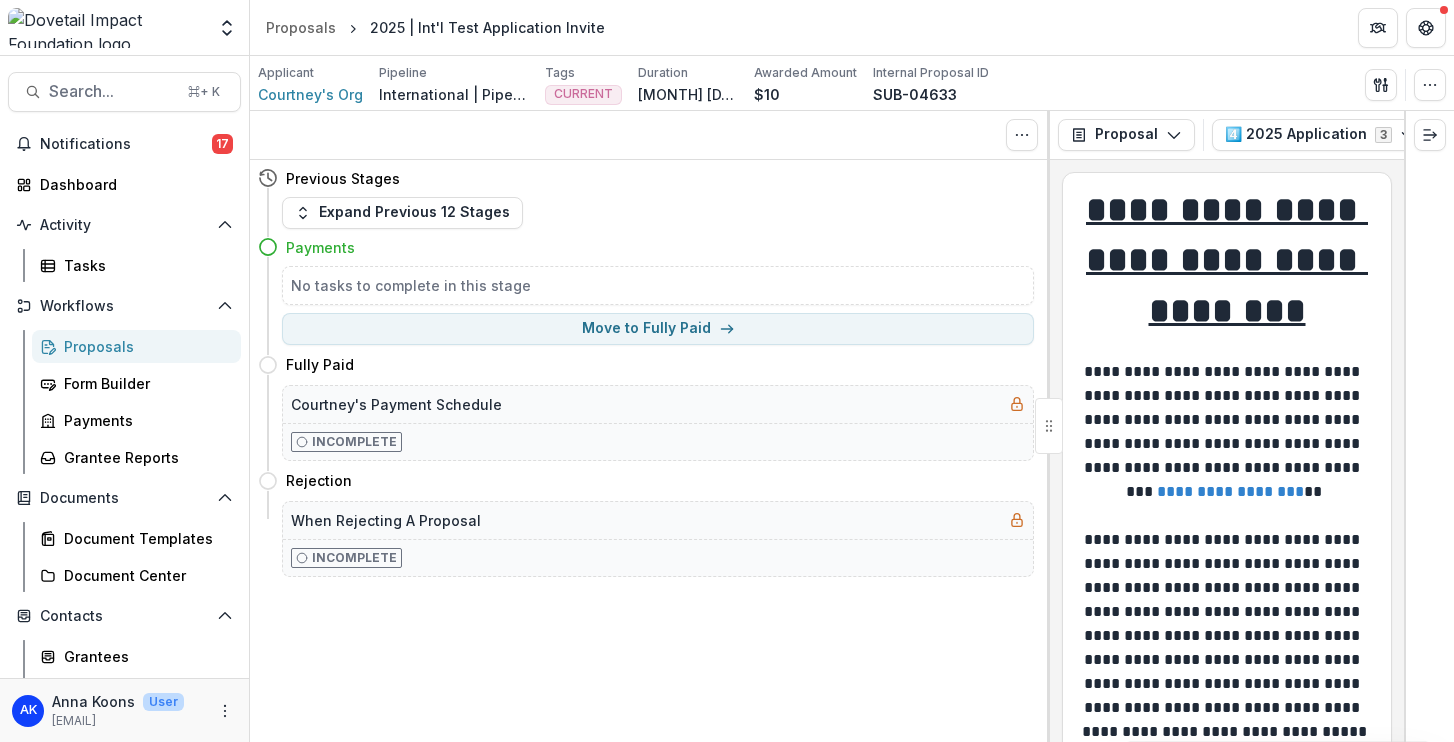 scroll, scrollTop: 0, scrollLeft: 0, axis: both 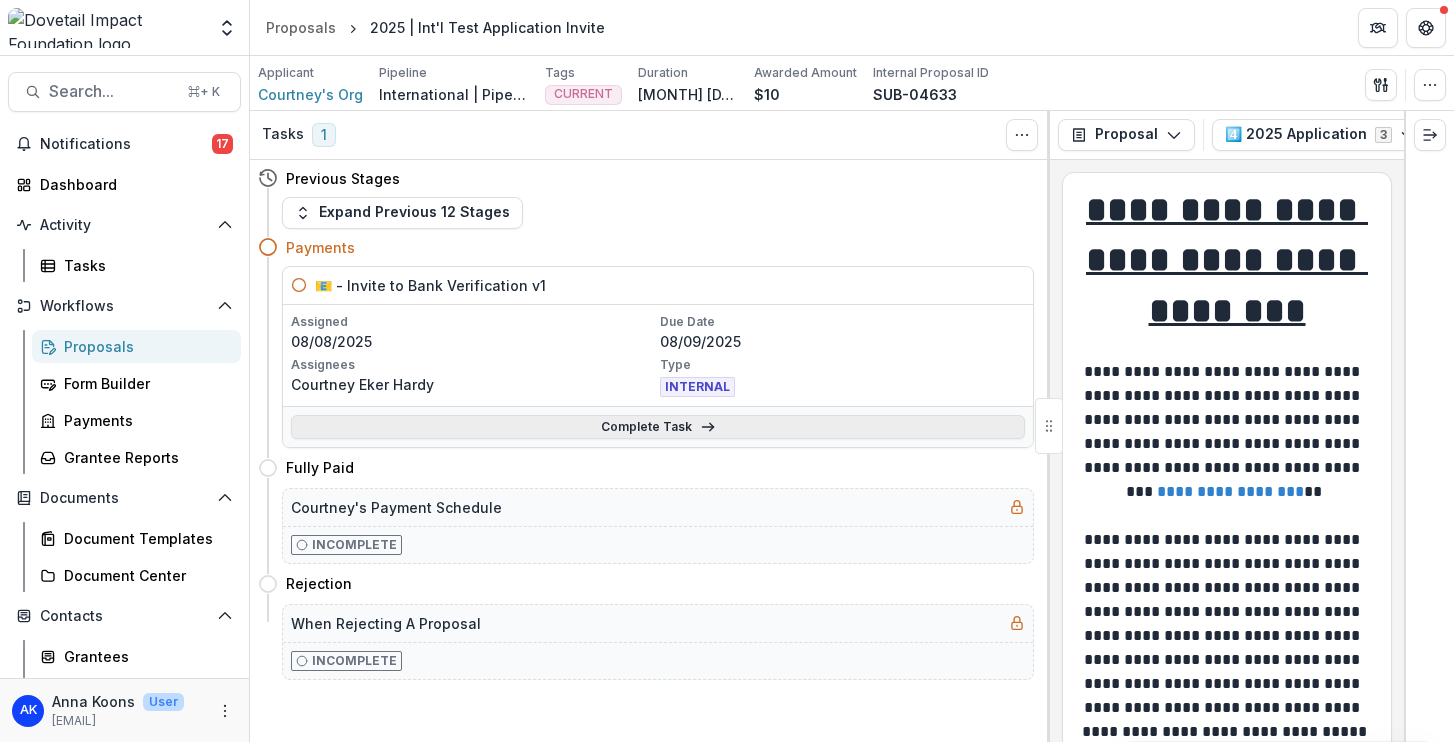click on "Complete Task" at bounding box center (658, 427) 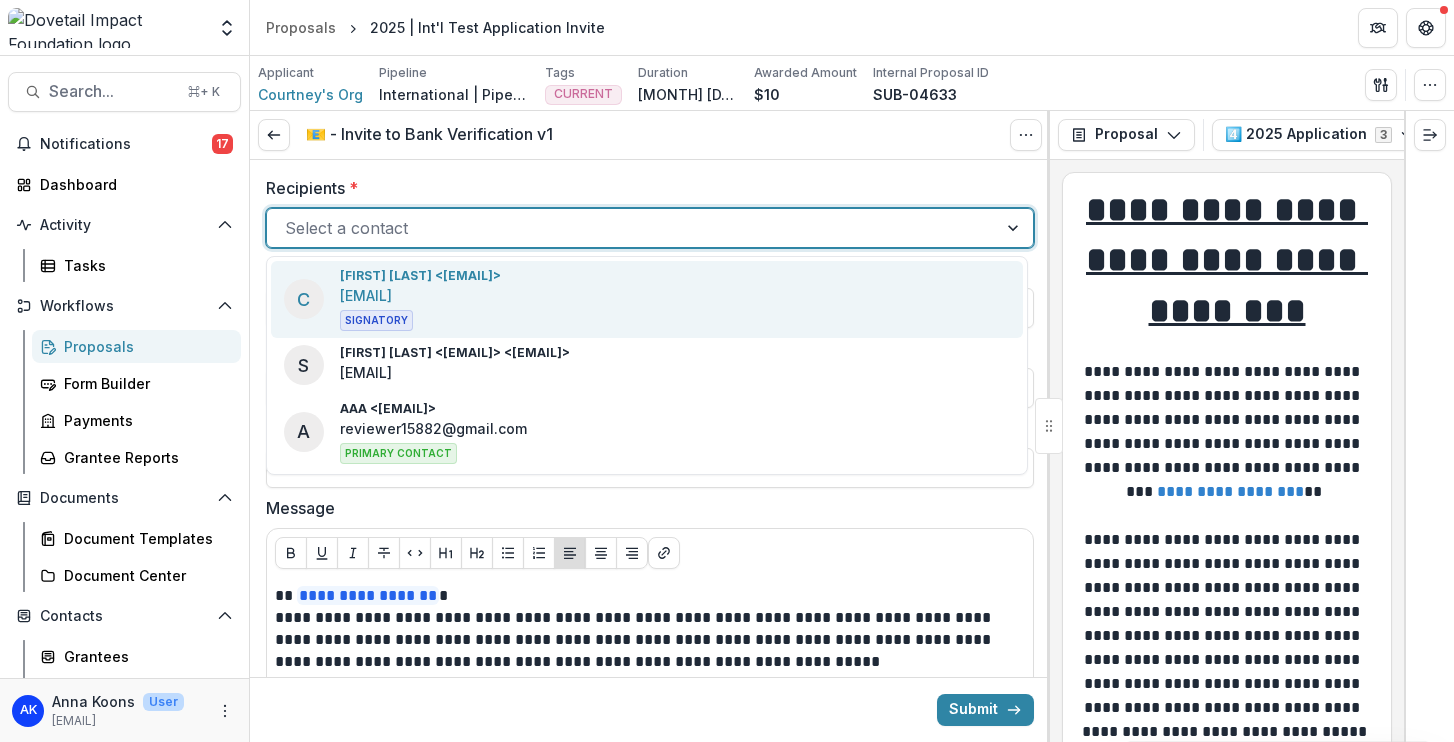 click at bounding box center [632, 228] 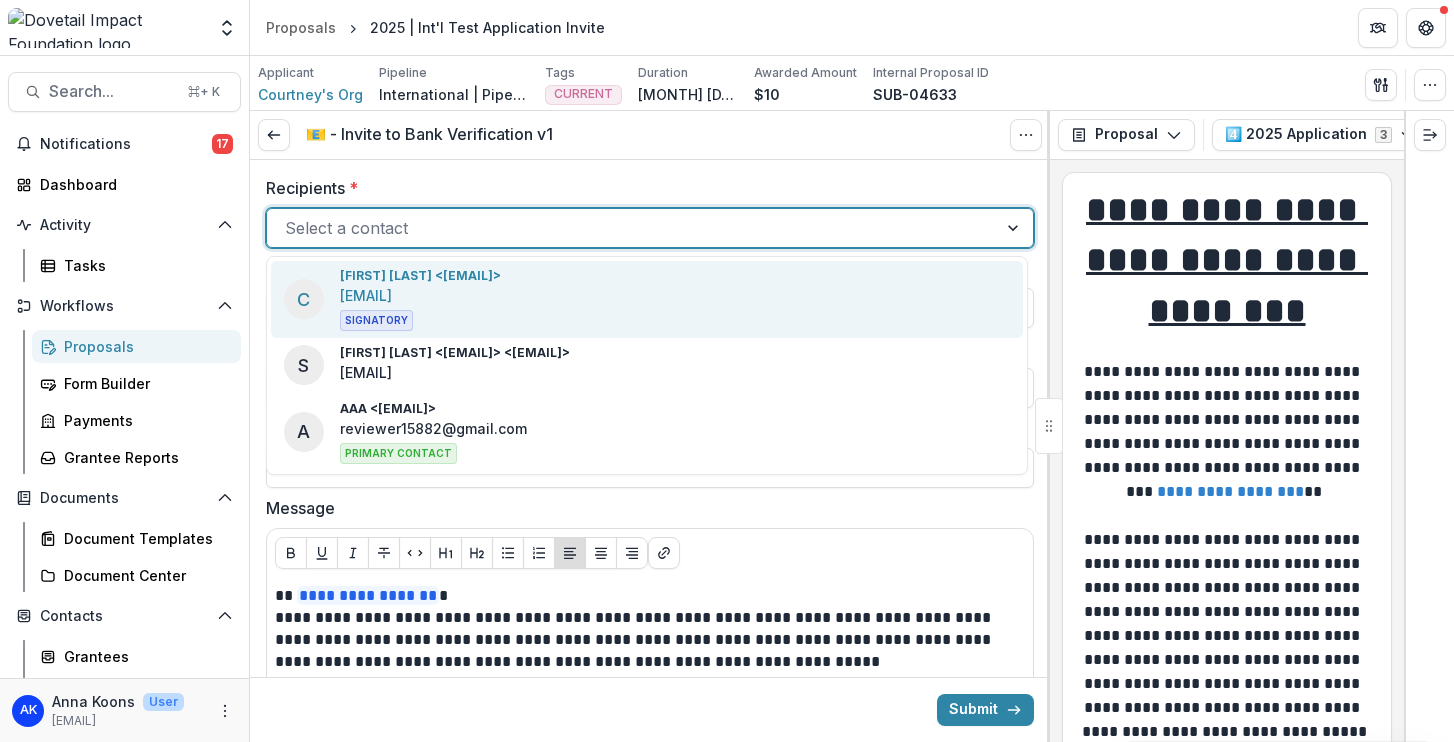 click on "[FIRST] [LAST] <[EMAIL]> [EMAIL] Signatory" at bounding box center (420, 299) 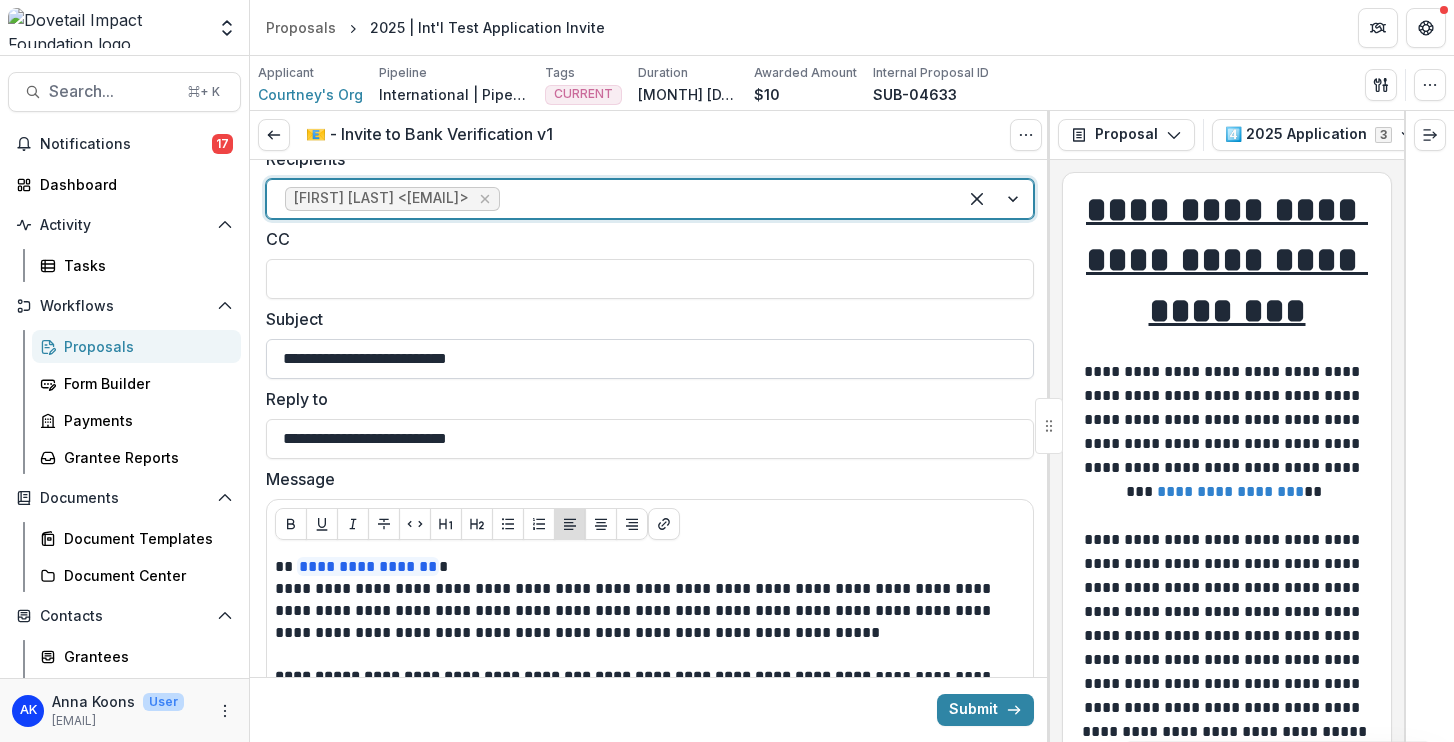 scroll, scrollTop: 0, scrollLeft: 0, axis: both 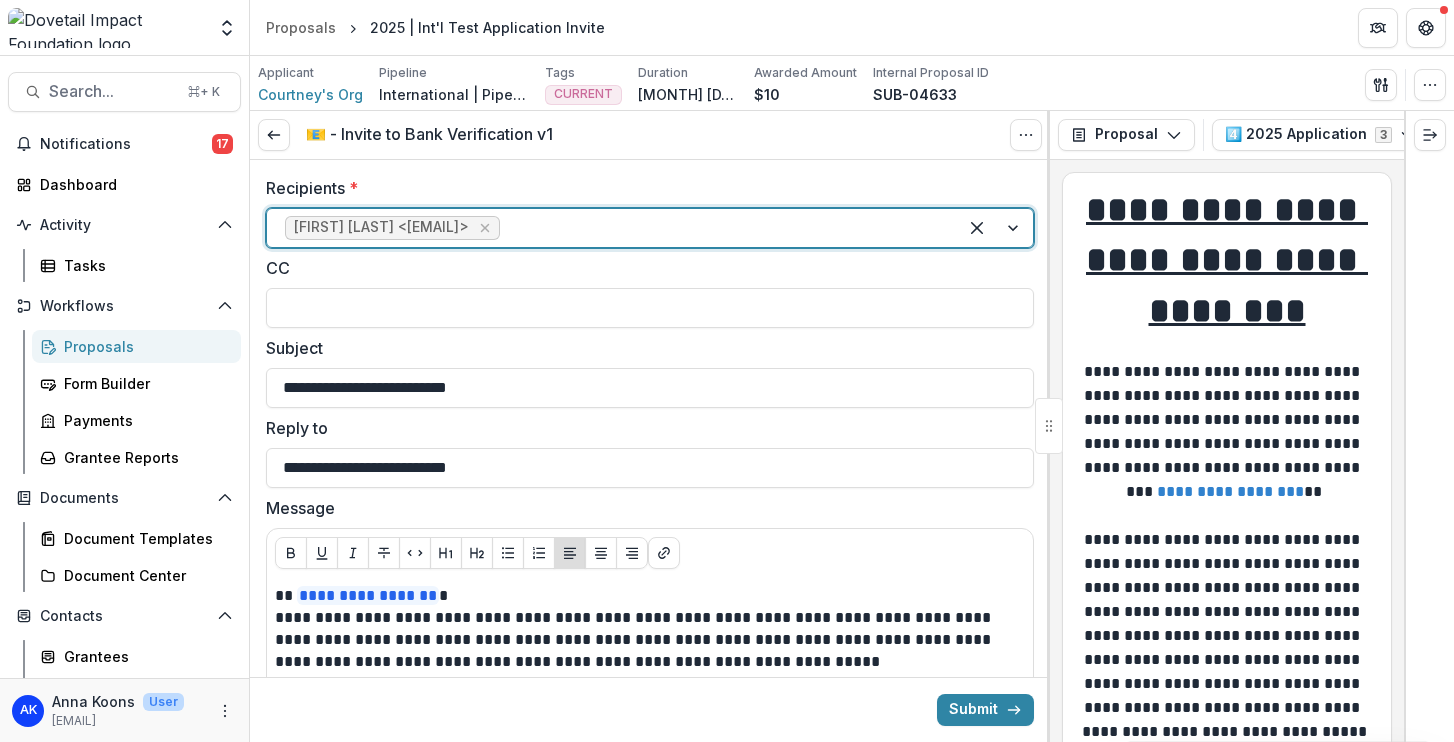 click at bounding box center (721, 228) 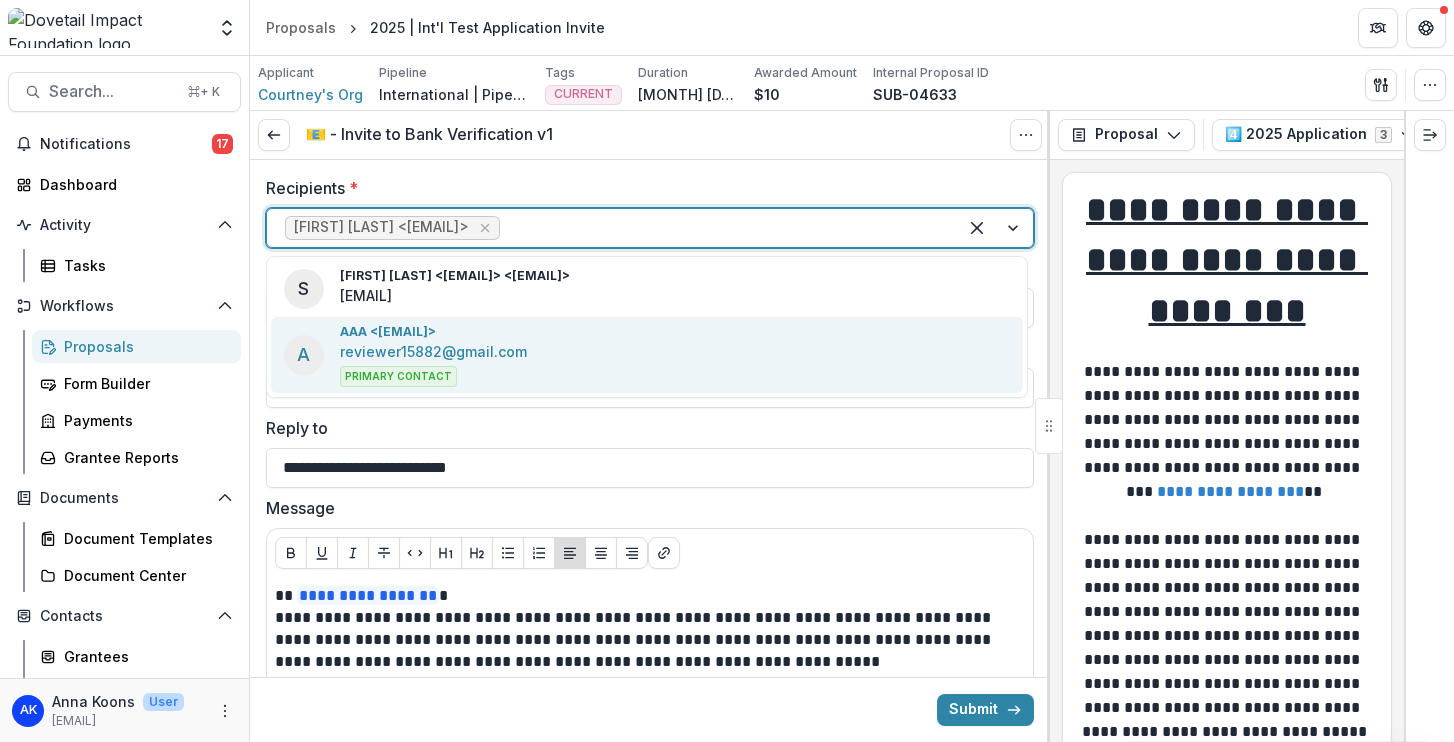 click on "A AAA <[EMAIL]> [EMAIL] Primary Contact" at bounding box center (647, 355) 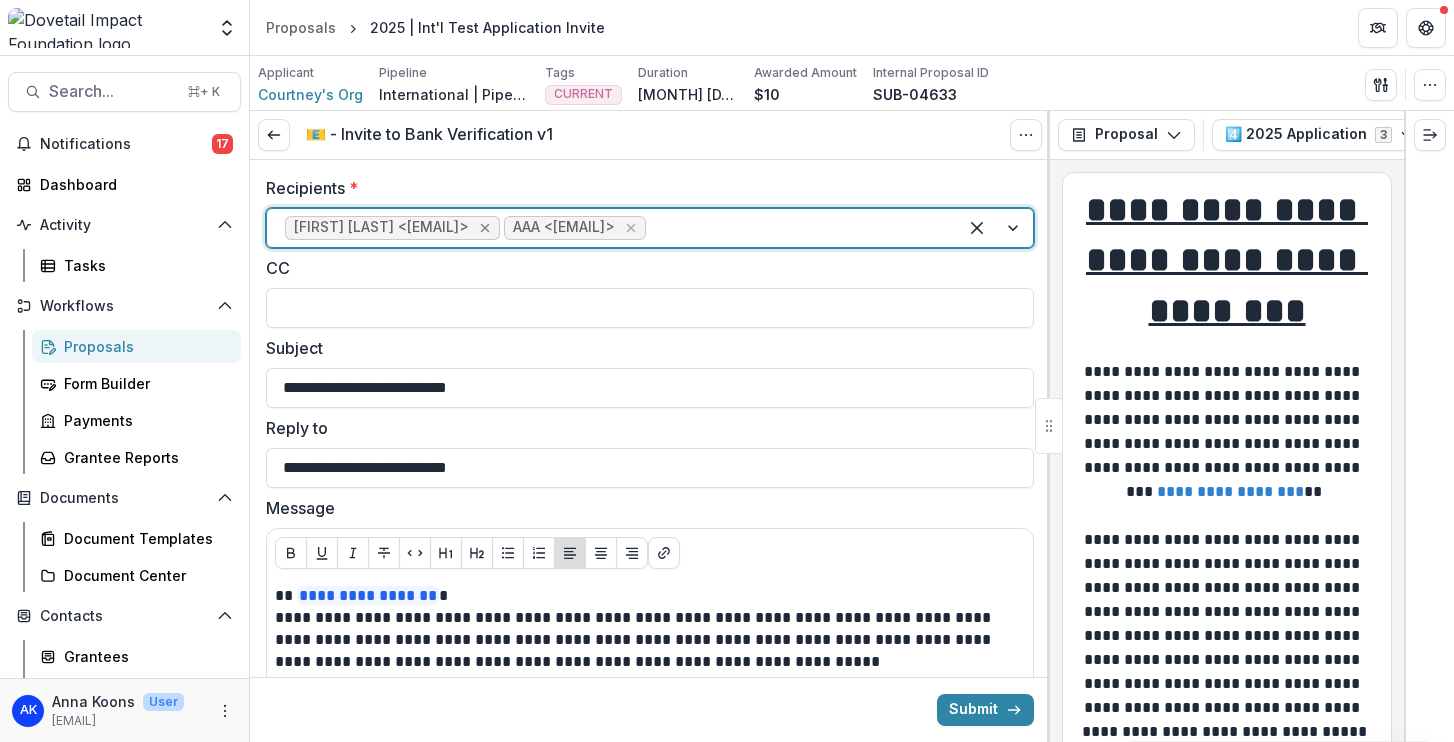click 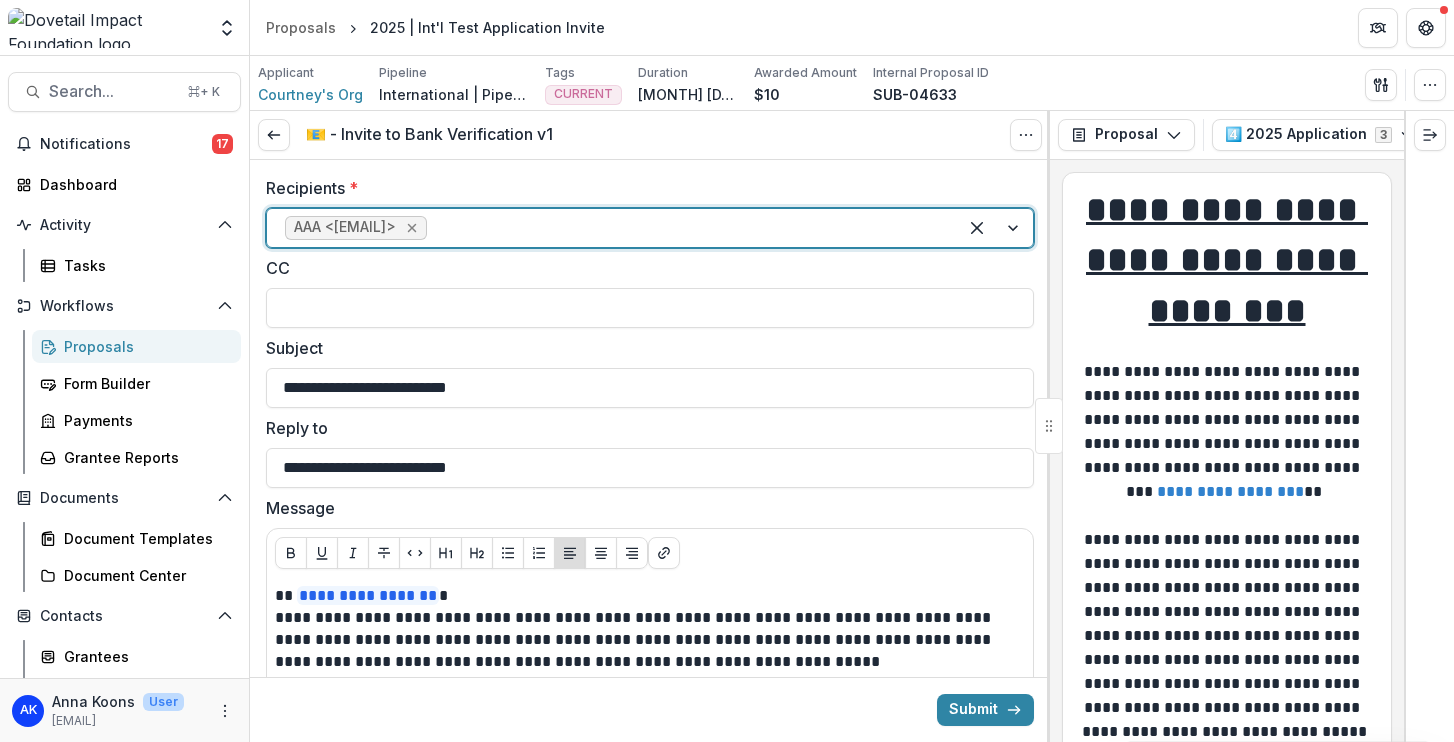 click 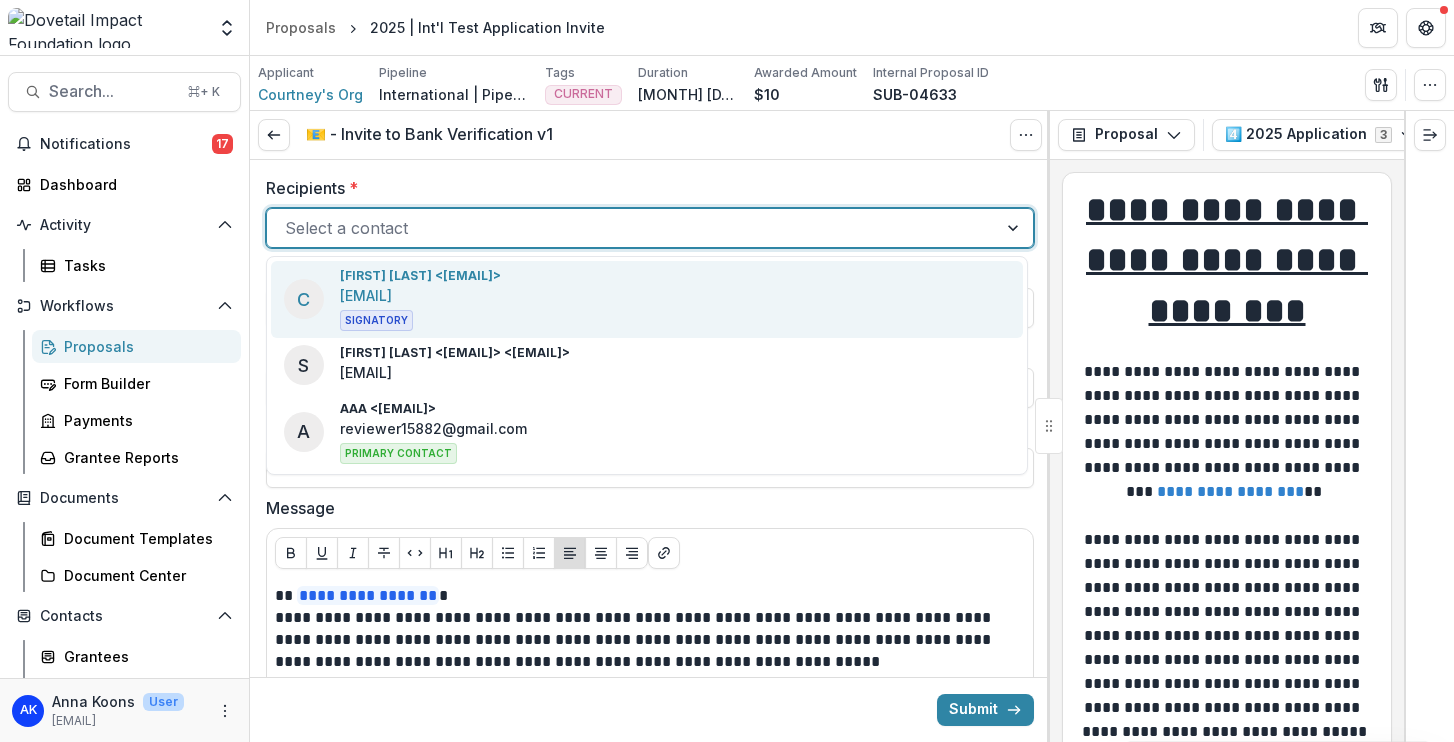click at bounding box center (632, 228) 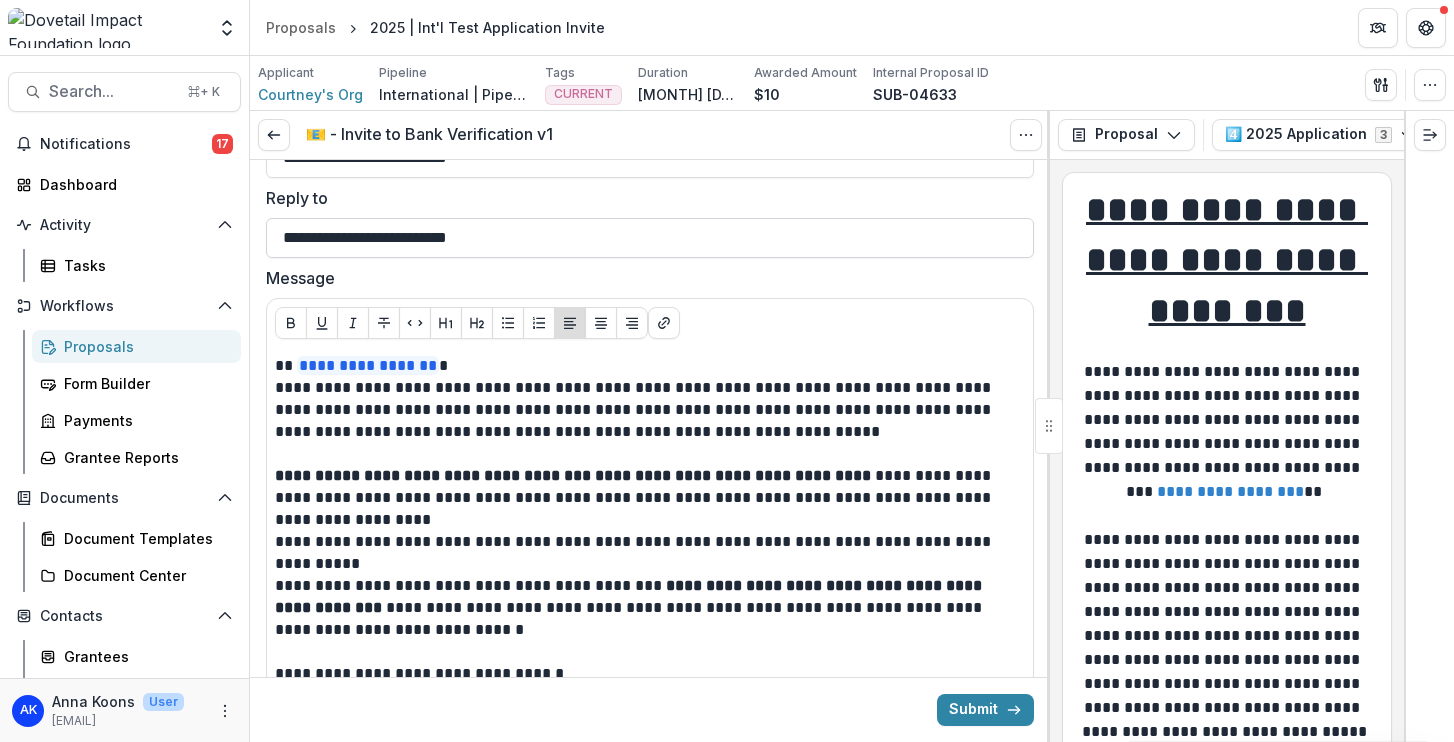 scroll, scrollTop: 233, scrollLeft: 0, axis: vertical 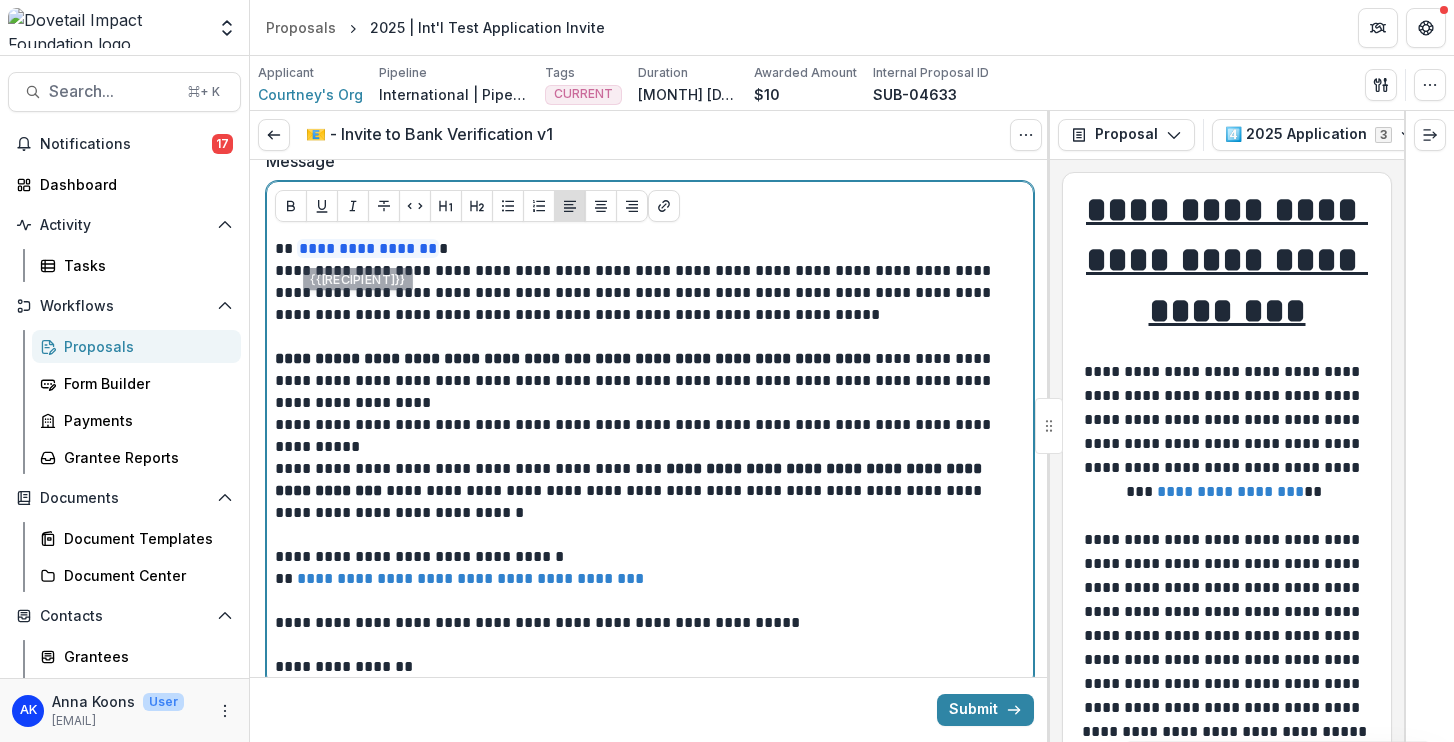 click on "**********" at bounding box center [650, 458] 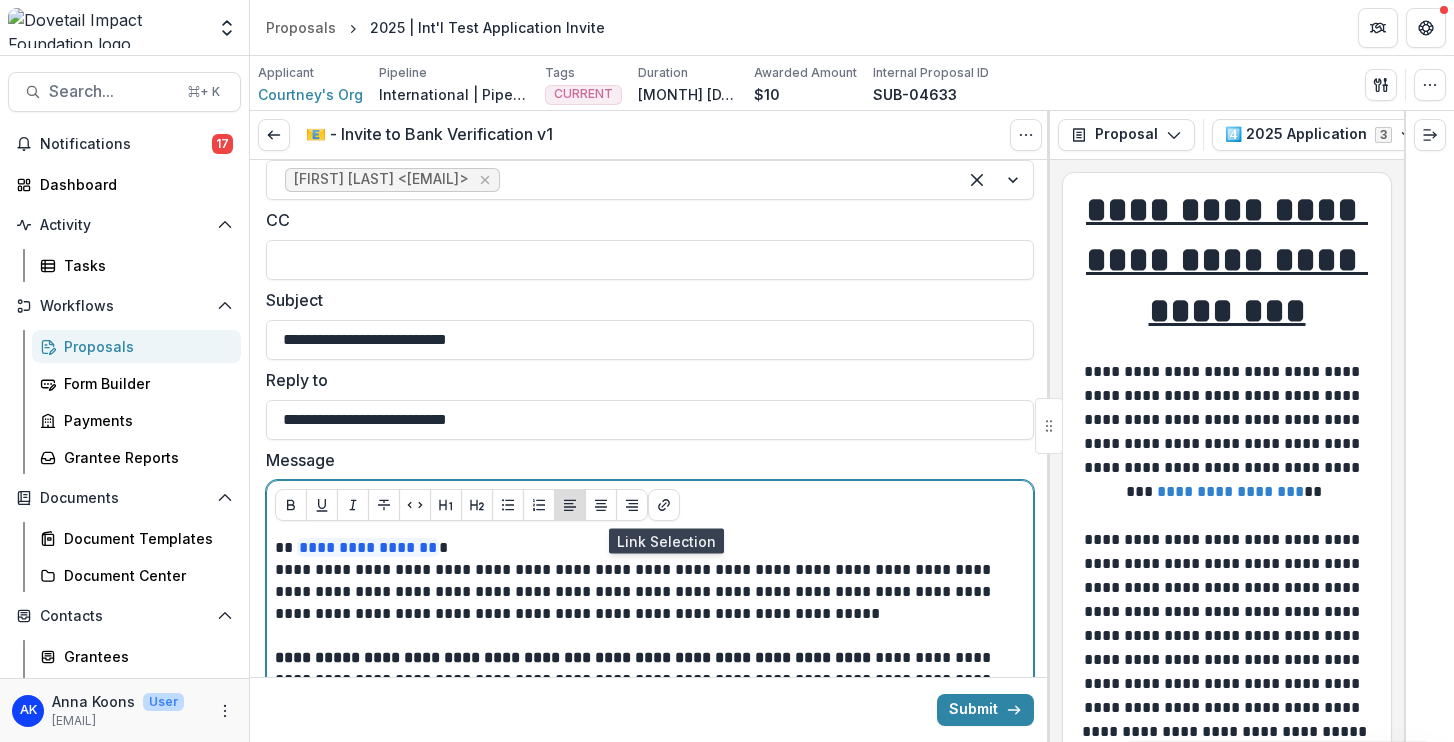 scroll, scrollTop: 0, scrollLeft: 0, axis: both 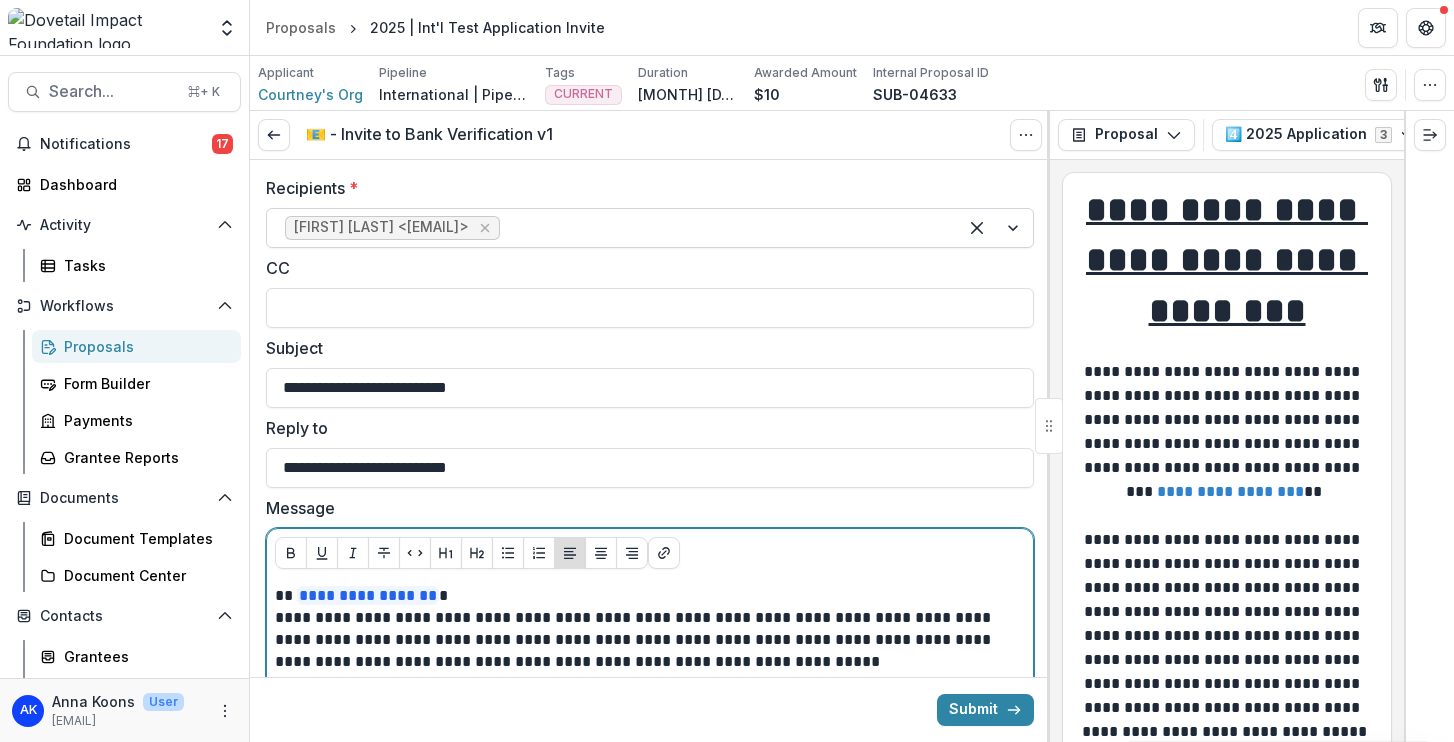 click at bounding box center [721, 228] 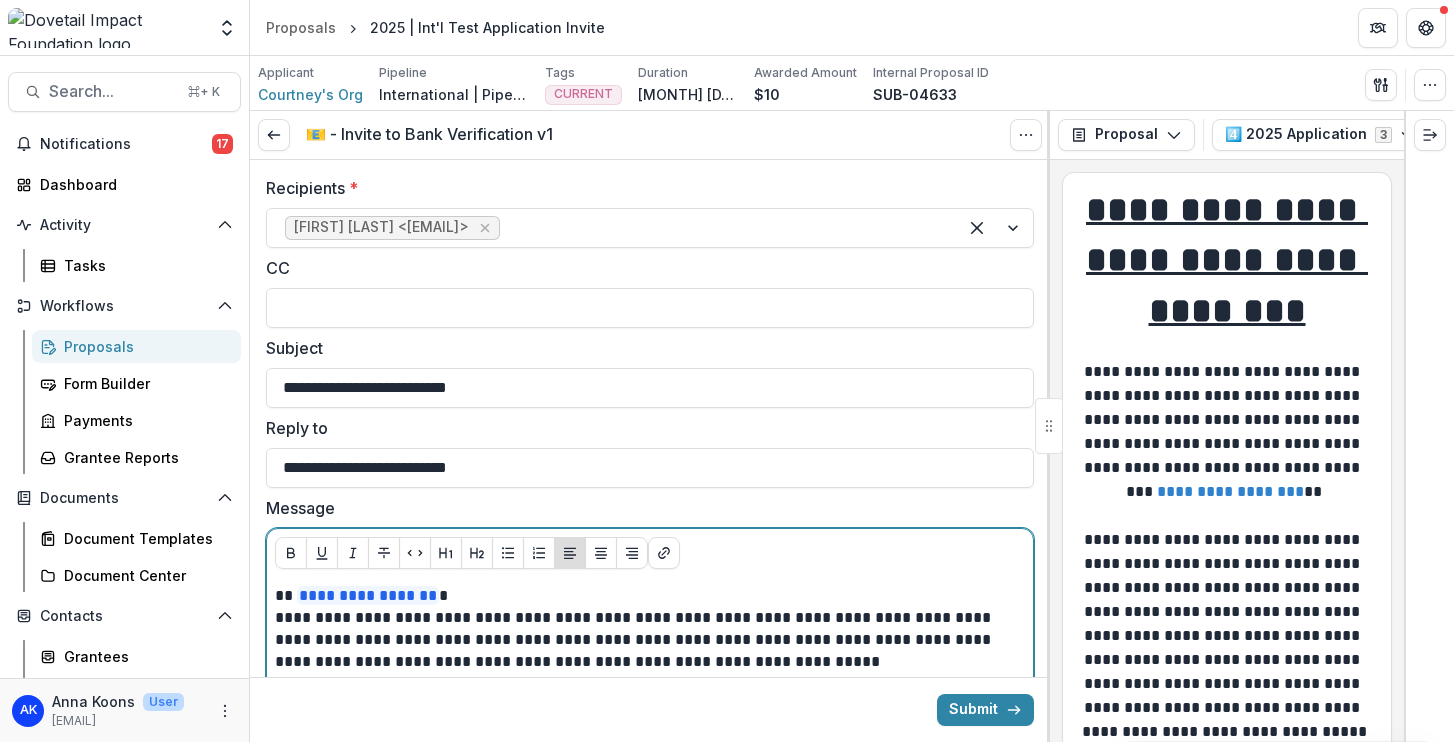 click on "**********" at bounding box center (650, 605) 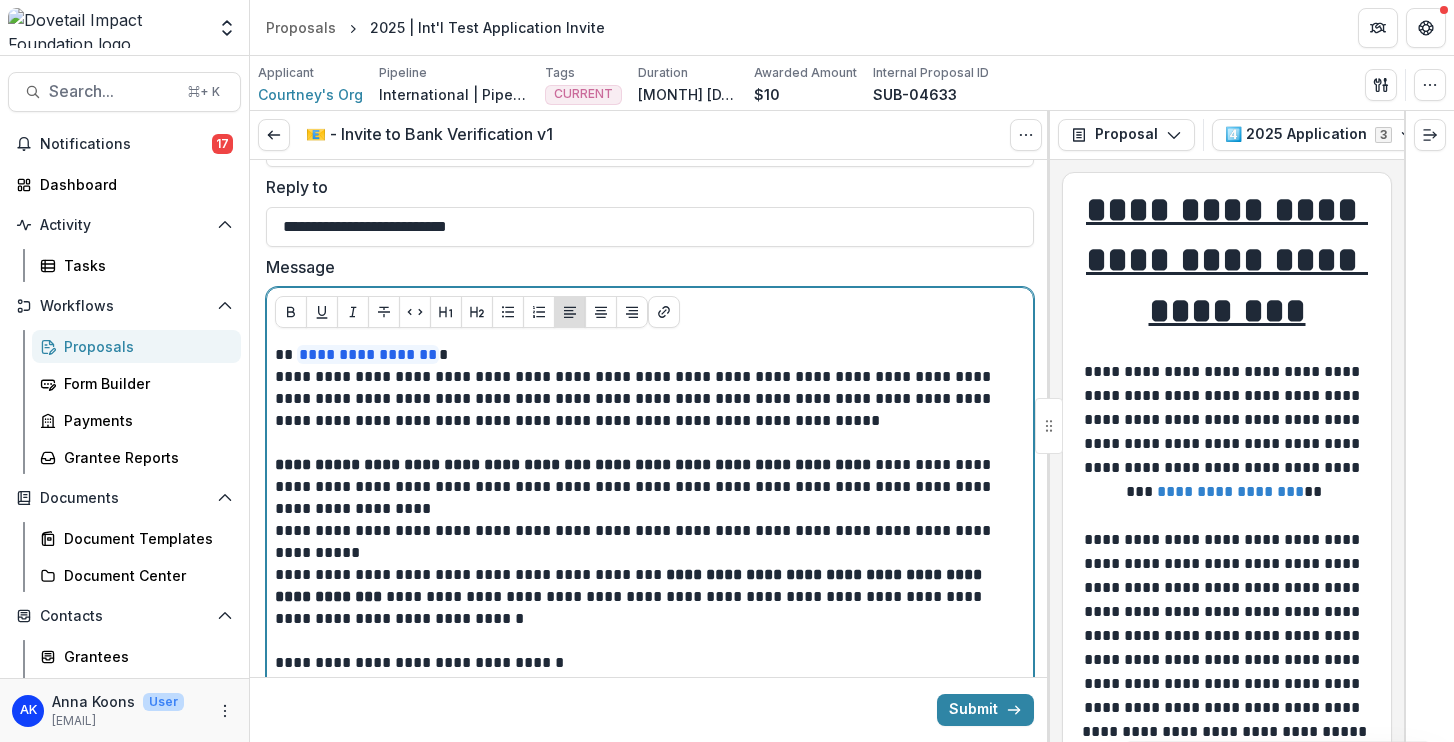 scroll, scrollTop: 404, scrollLeft: 0, axis: vertical 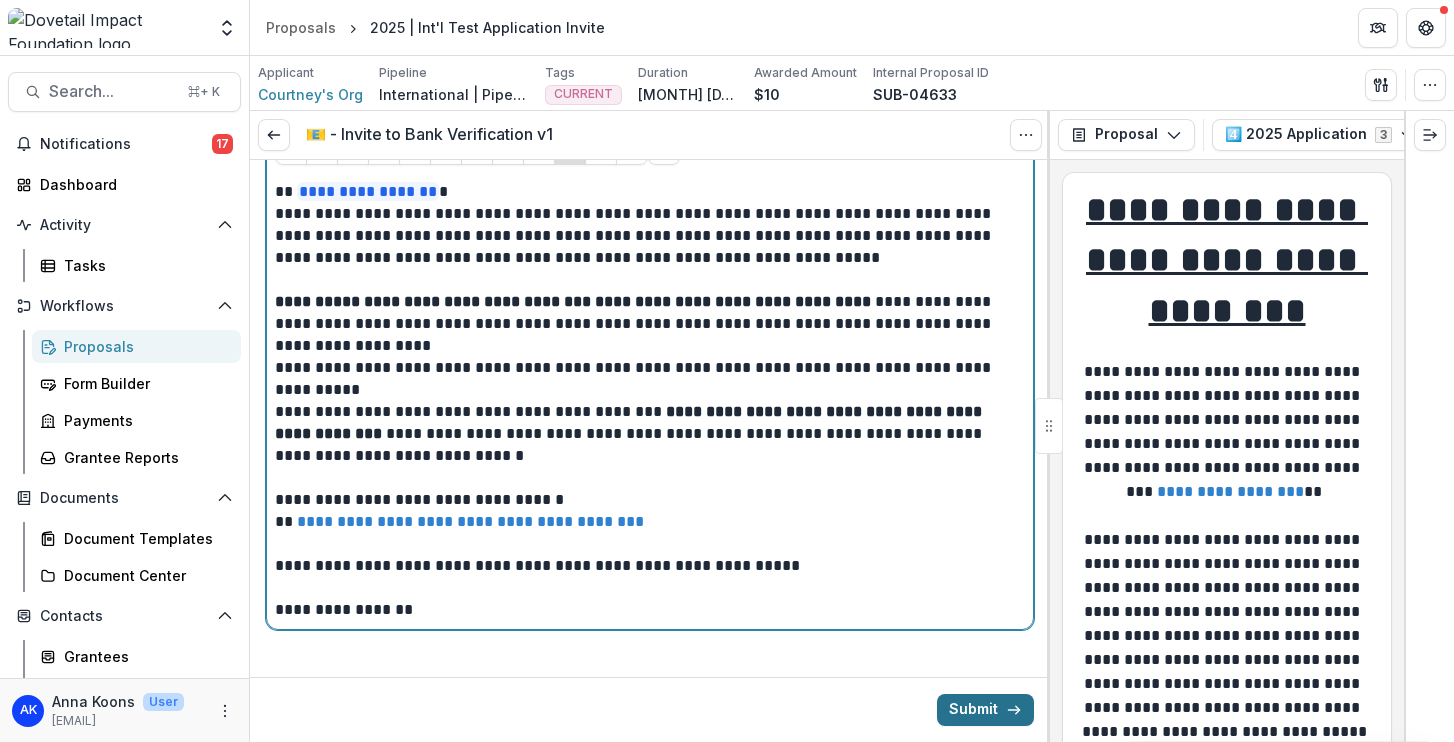 click on "Submit" at bounding box center [985, 710] 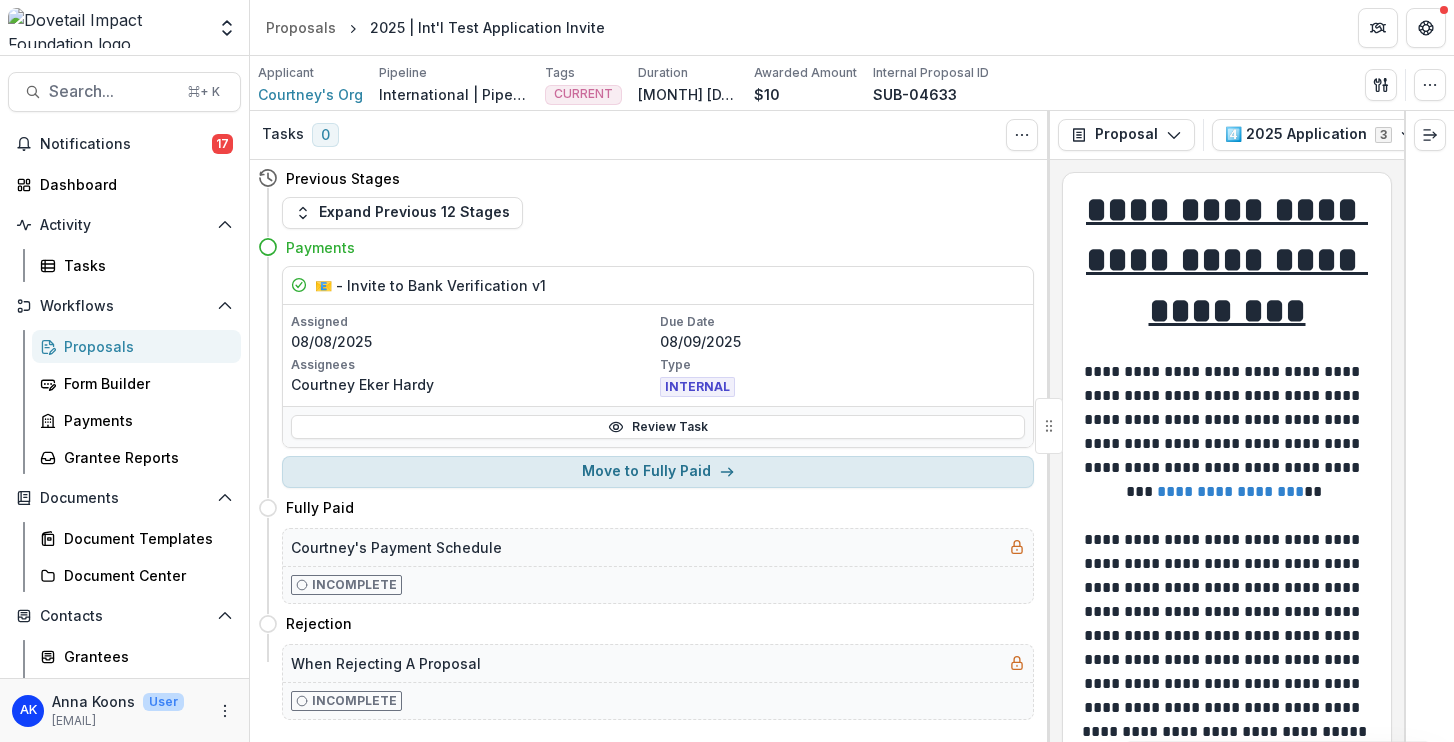 click on "Move to Fully Paid" at bounding box center (658, 472) 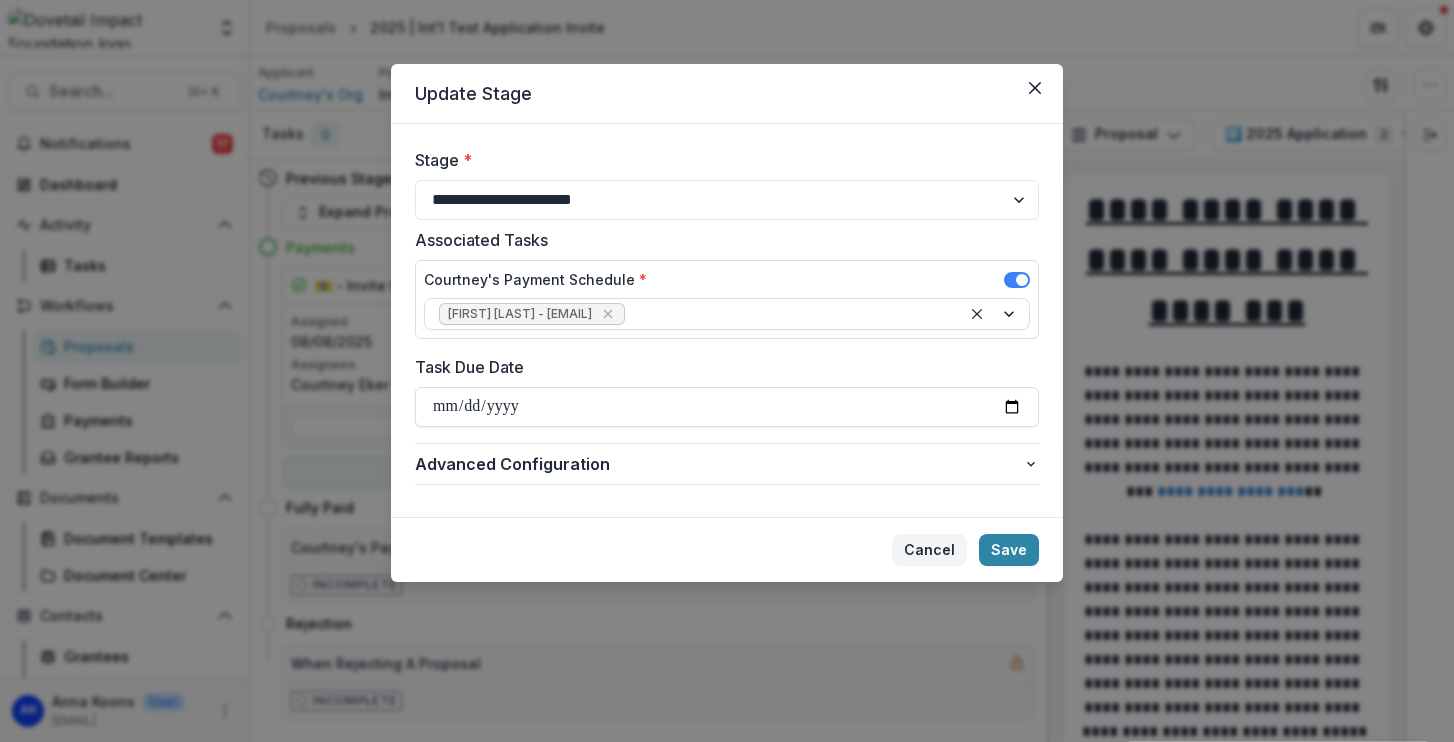 click on "Cancel" at bounding box center [929, 550] 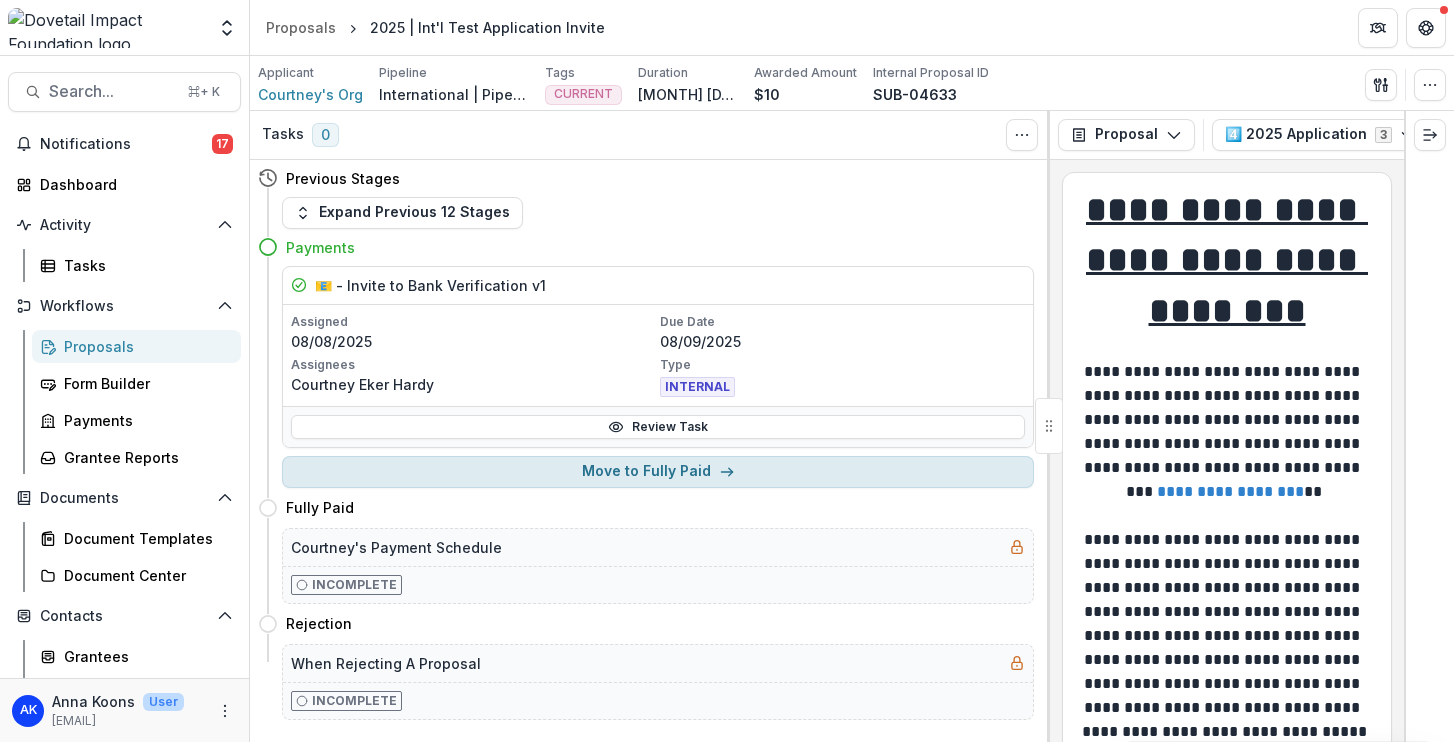 click on "Move to Fully Paid" at bounding box center (658, 472) 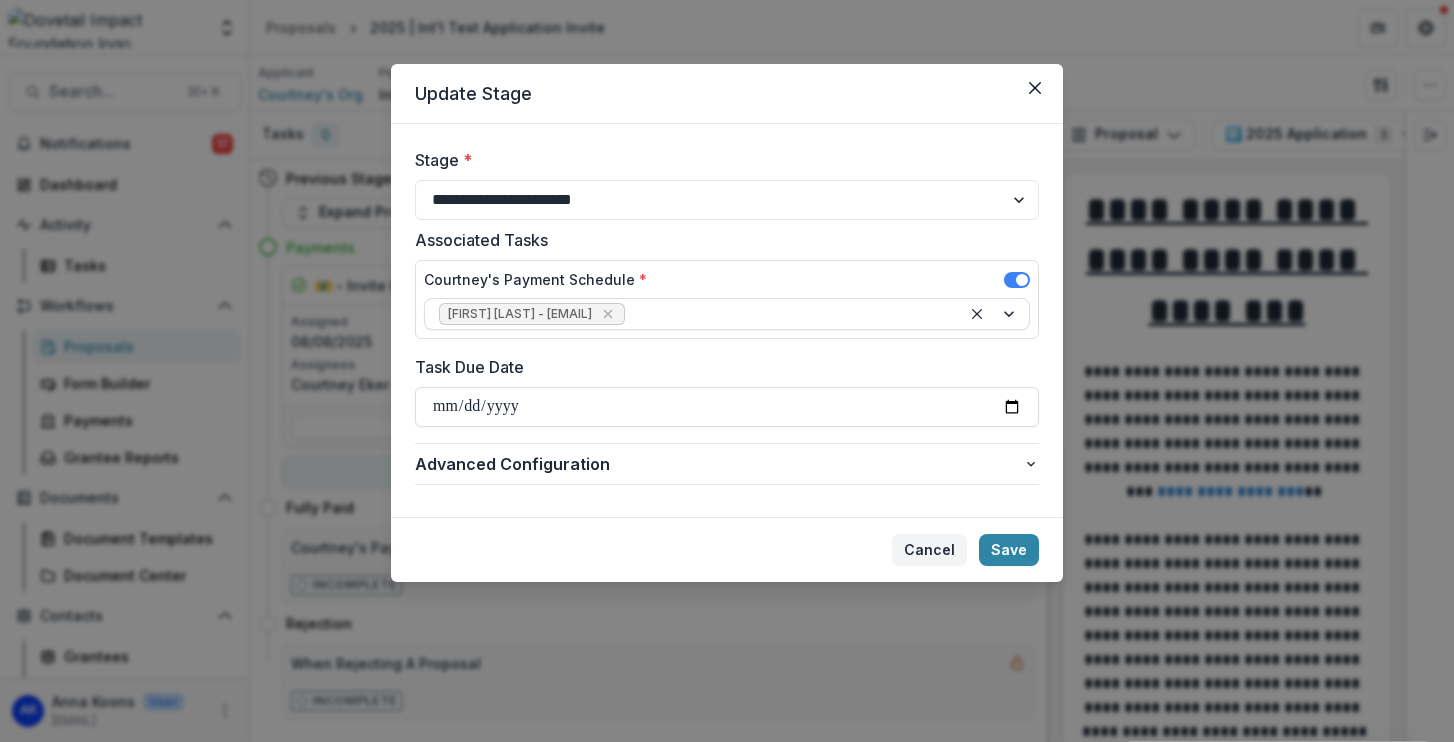 click on "Cancel" at bounding box center [929, 550] 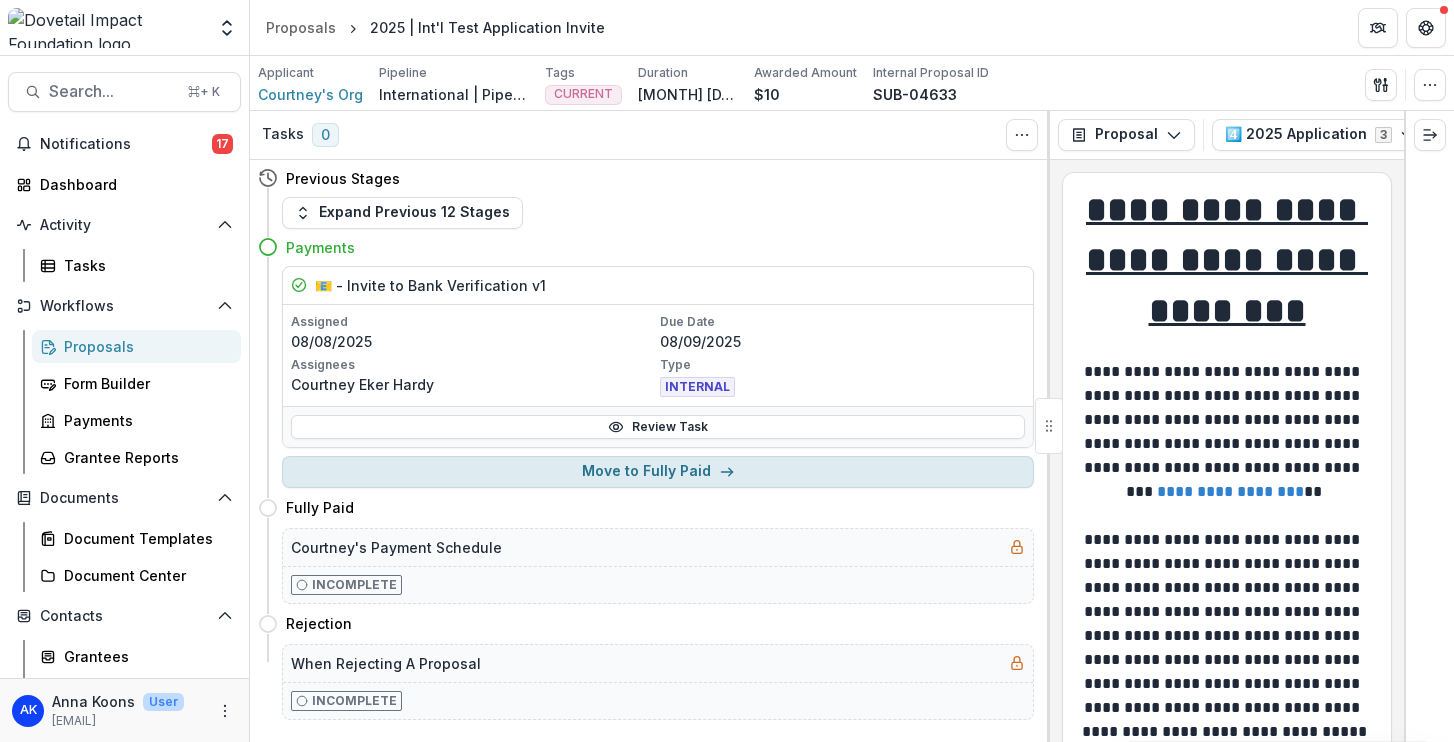 click on "Move to Fully Paid" at bounding box center [658, 472] 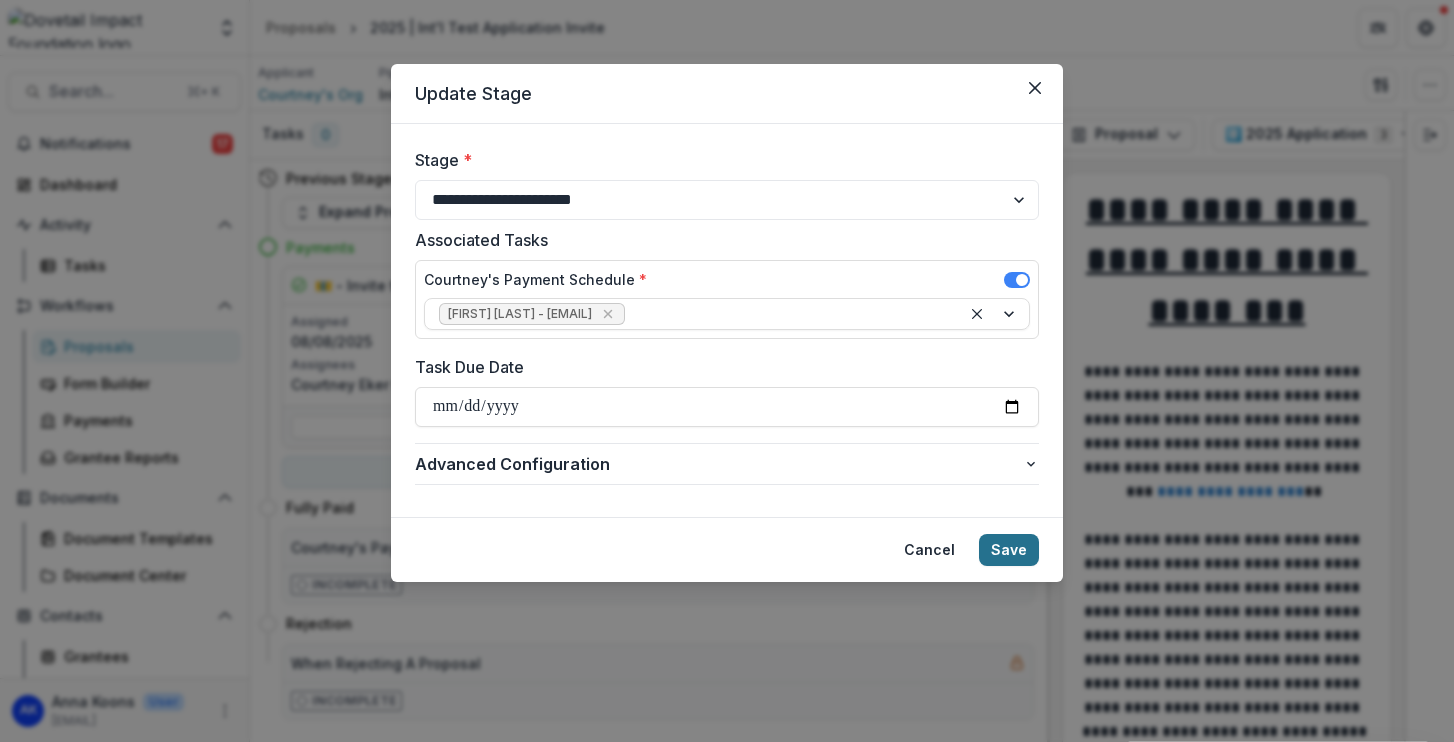 click on "Save" at bounding box center [1009, 550] 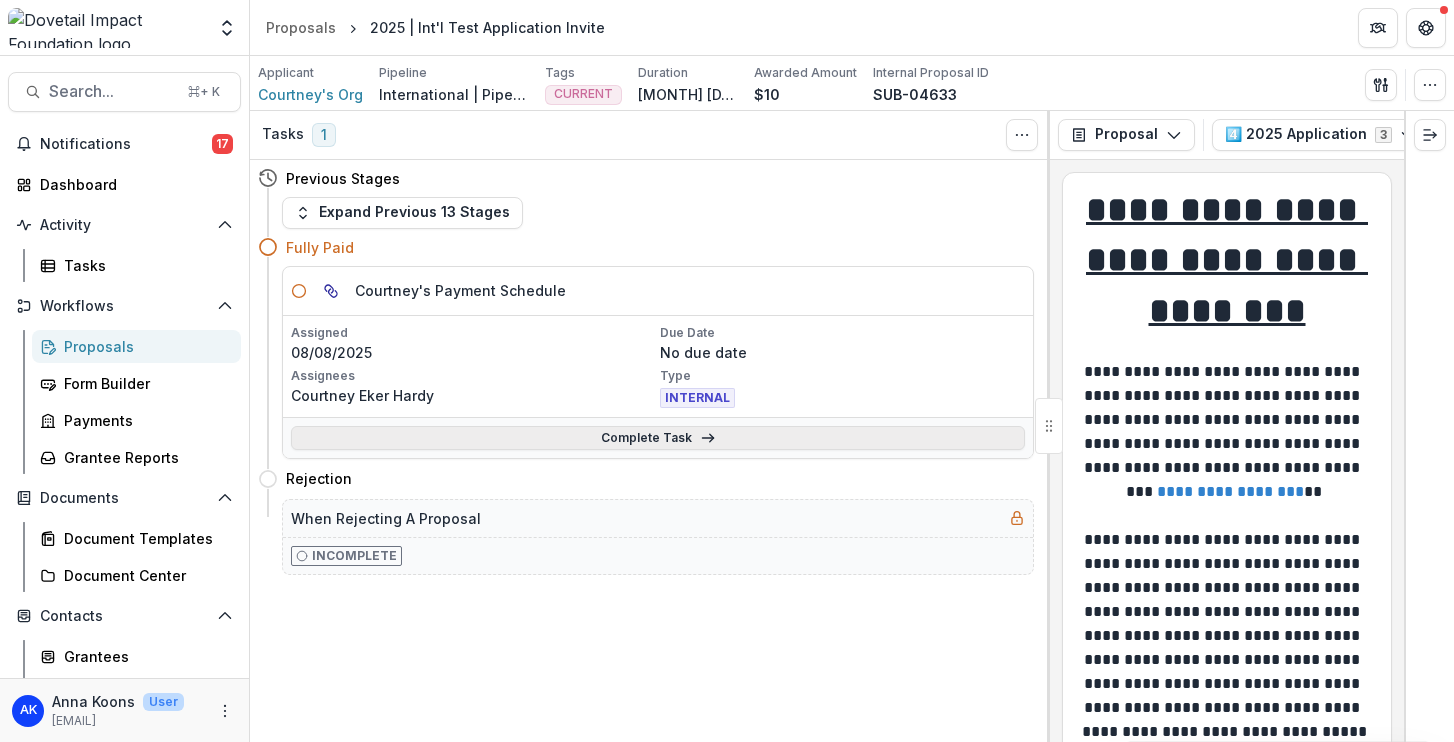 click on "Complete Task" at bounding box center [658, 438] 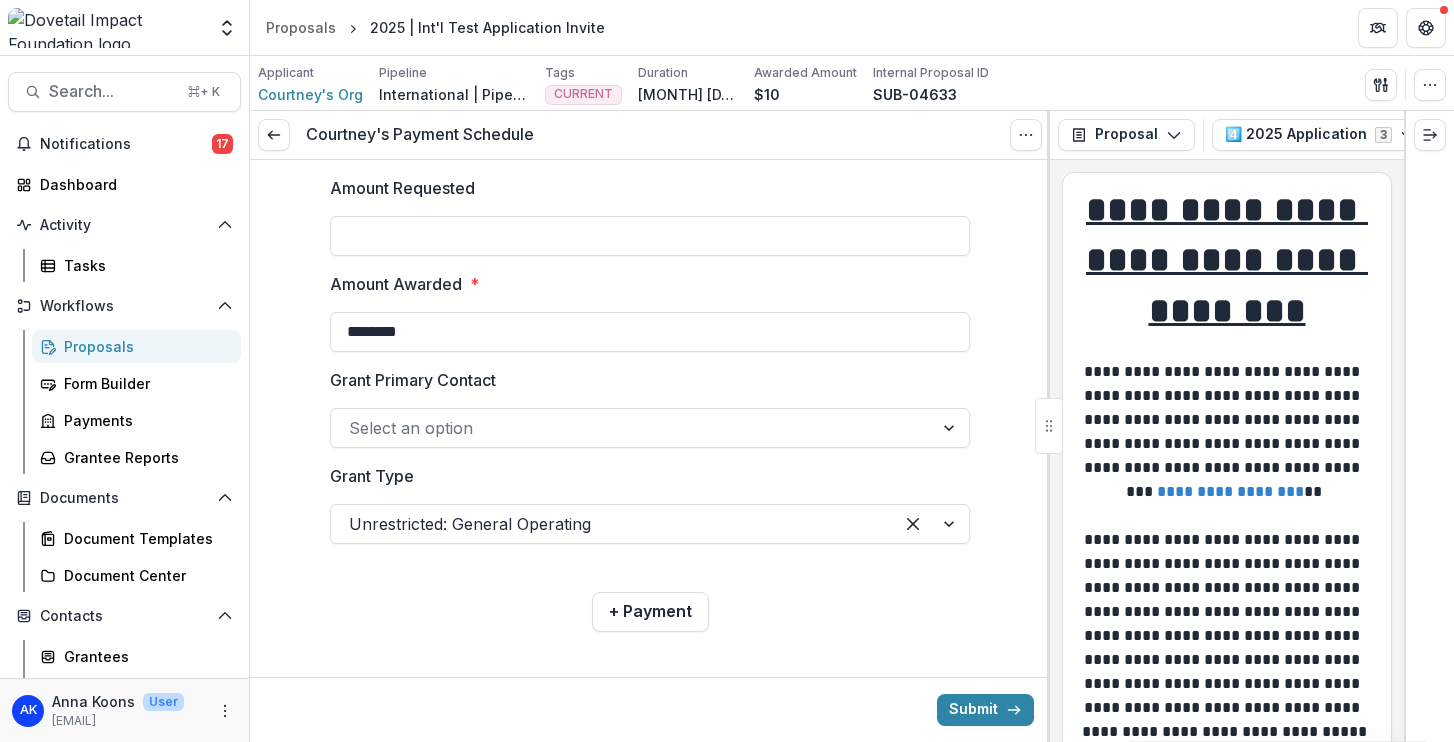 scroll, scrollTop: 2, scrollLeft: 0, axis: vertical 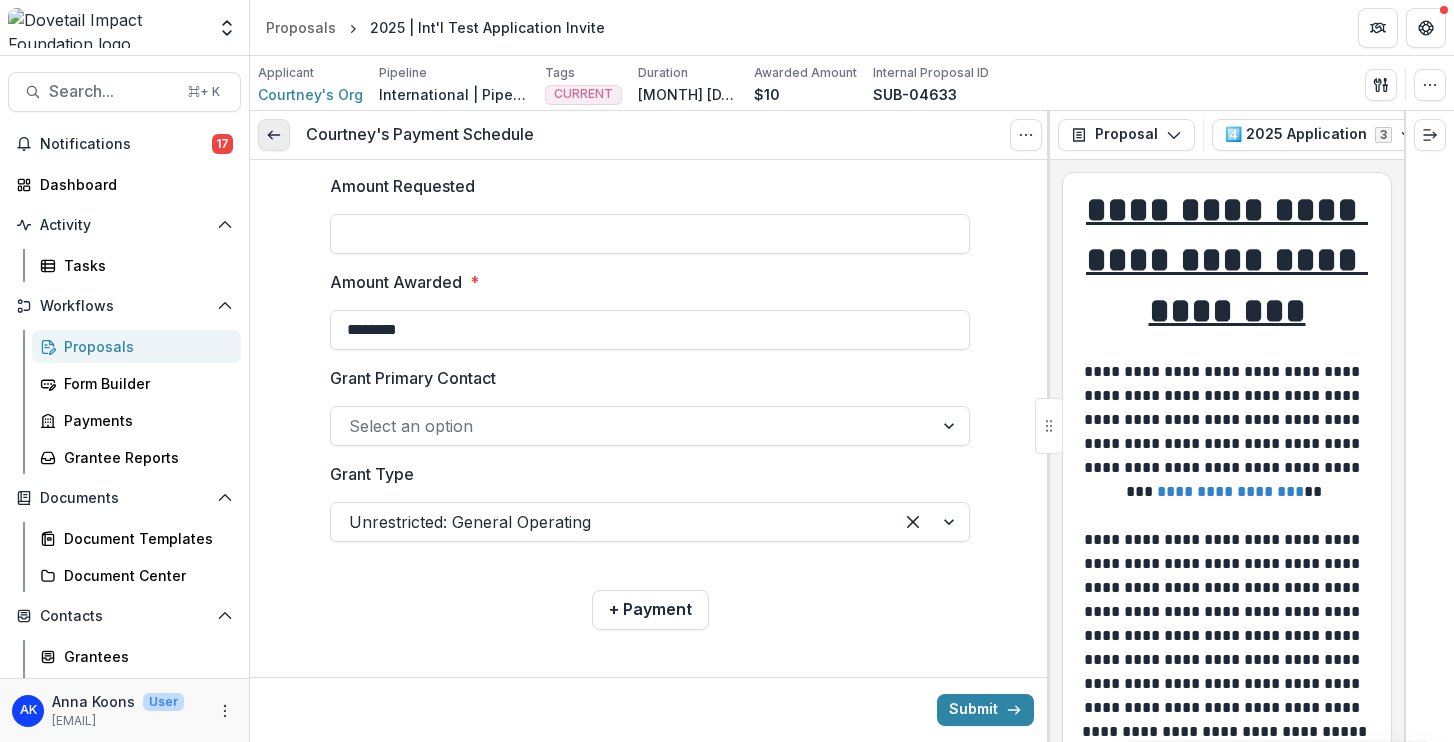 click 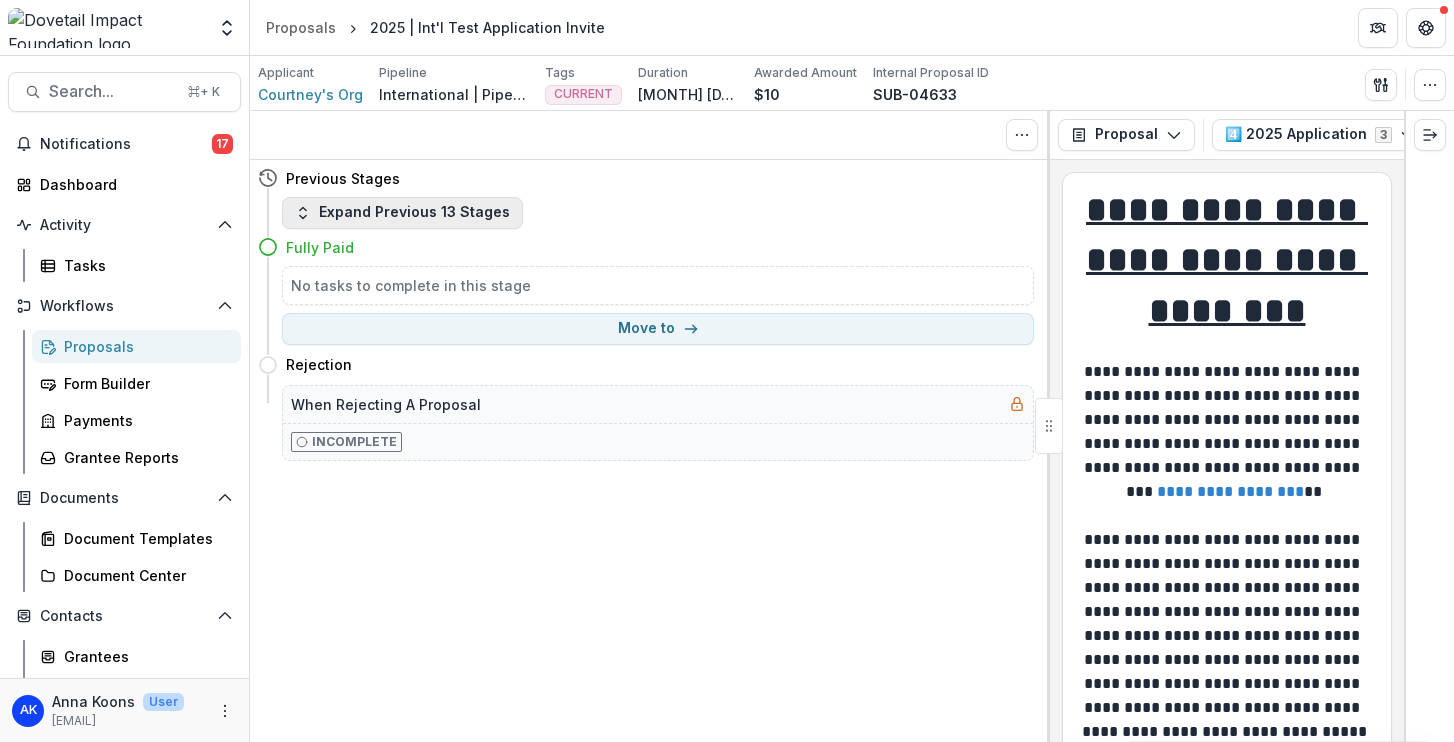 click on "Expand Previous 13 Stages" at bounding box center (402, 213) 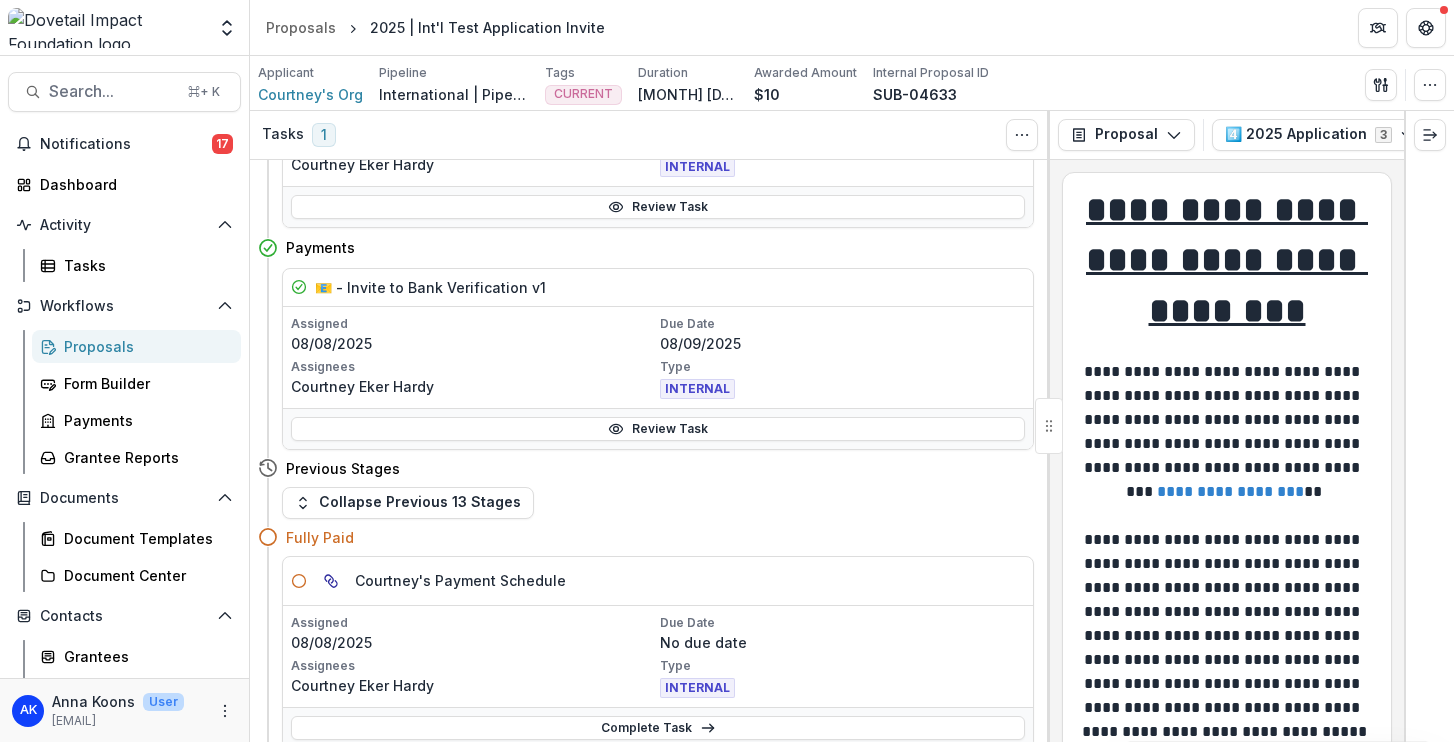 scroll, scrollTop: 2858, scrollLeft: 0, axis: vertical 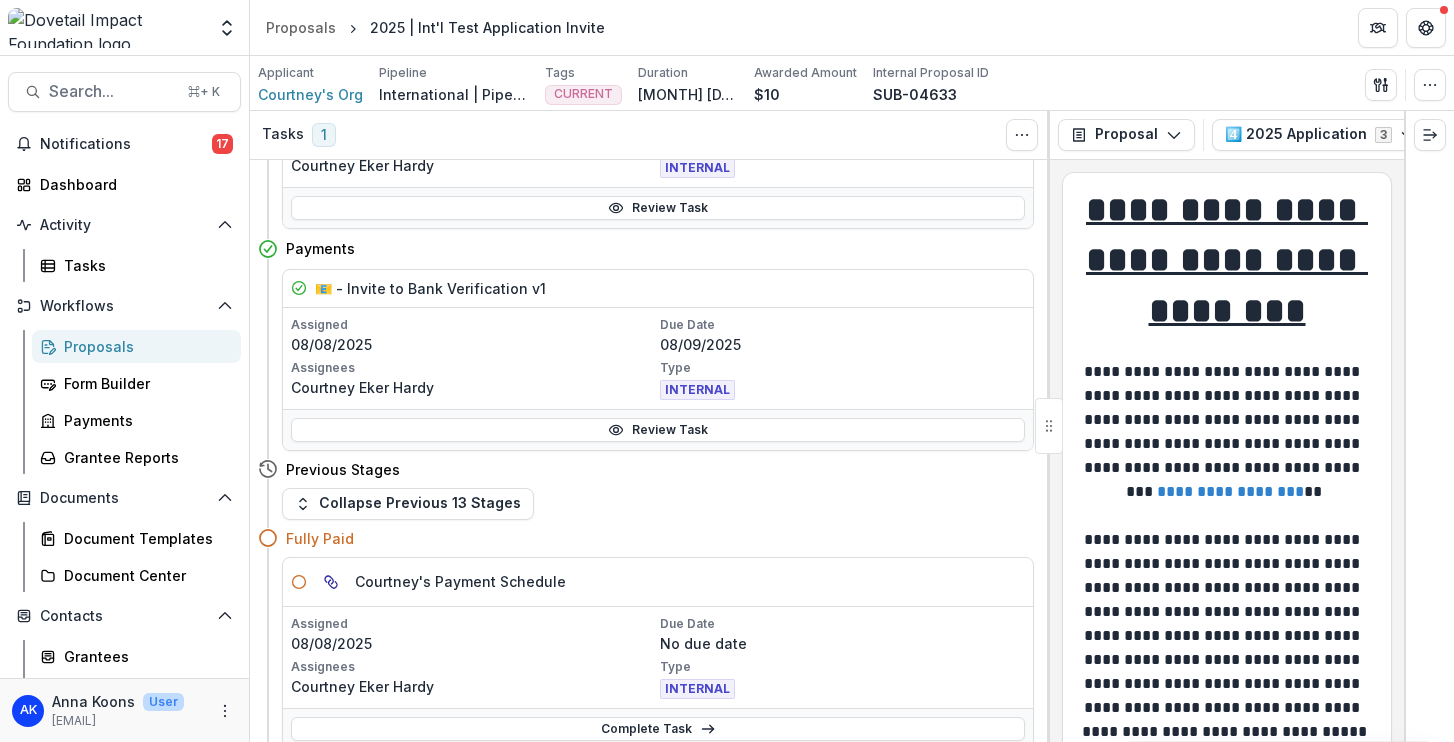 click on "Collapse Previous 13 Stages" at bounding box center [408, 504] 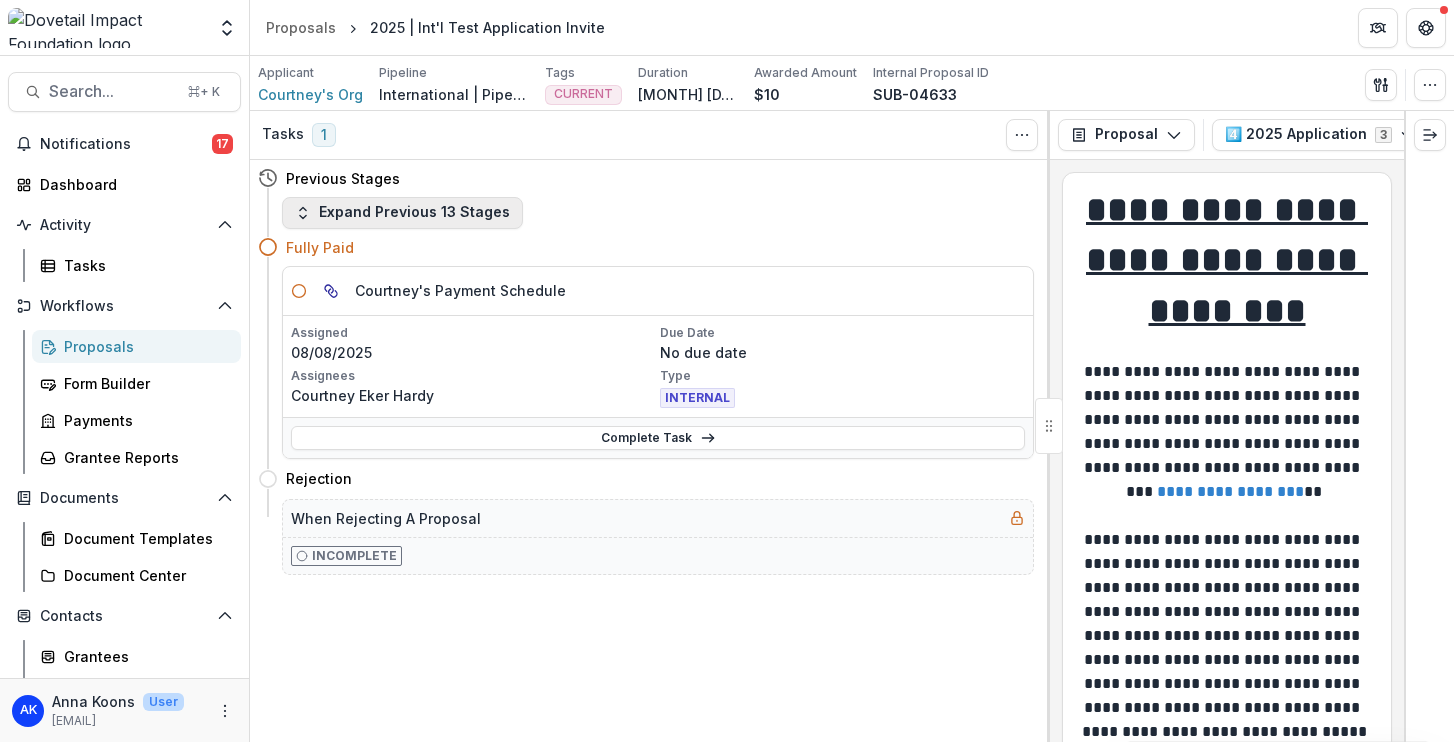click on "Expand Previous 13 Stages" at bounding box center [402, 213] 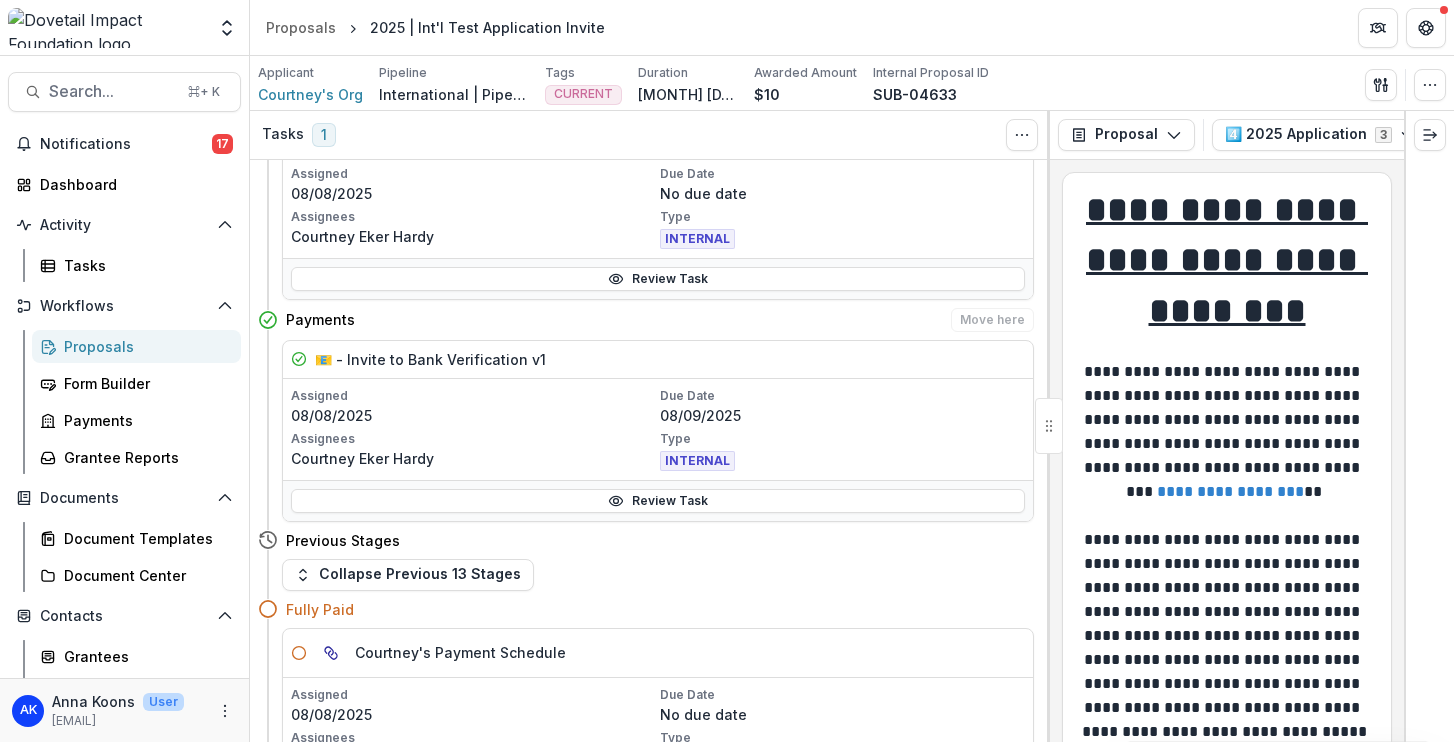 scroll, scrollTop: 2784, scrollLeft: 0, axis: vertical 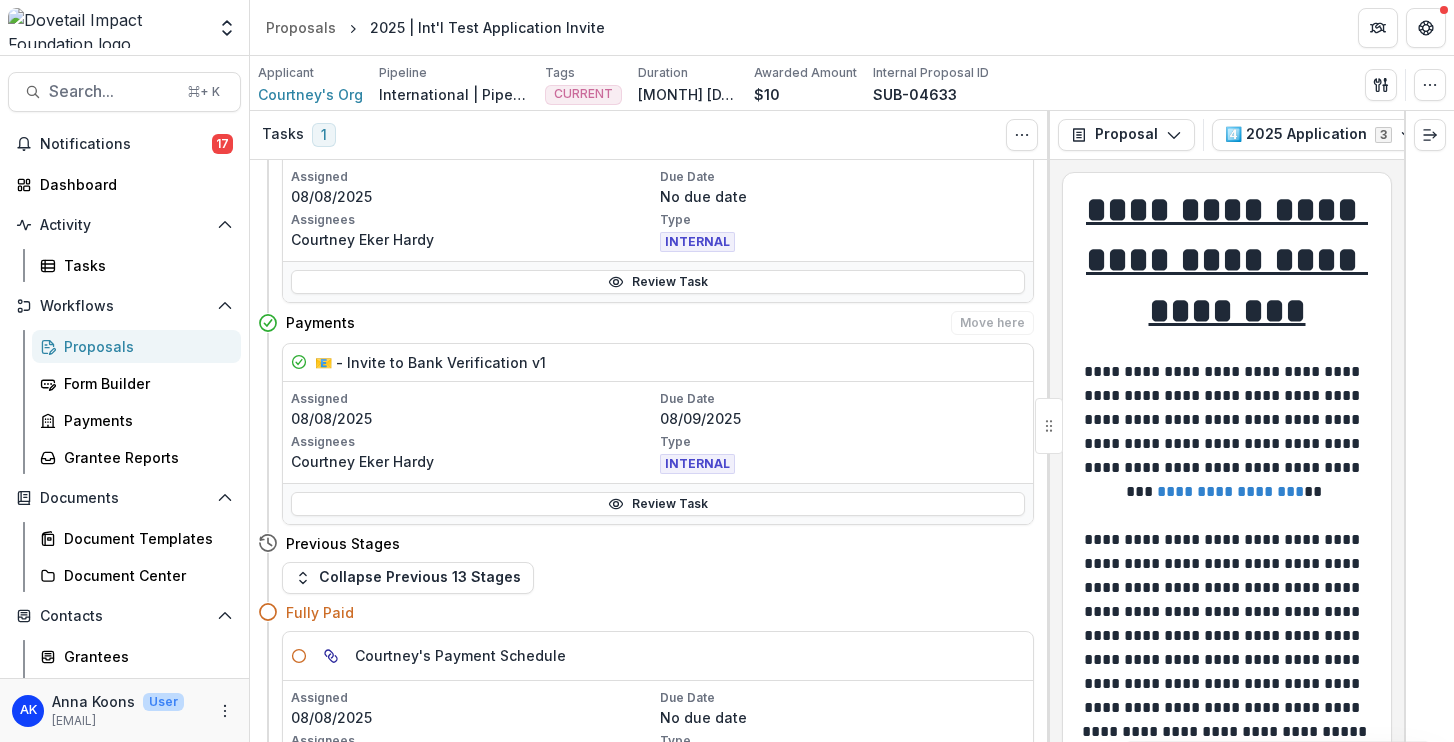 click on "Payments" at bounding box center (320, 322) 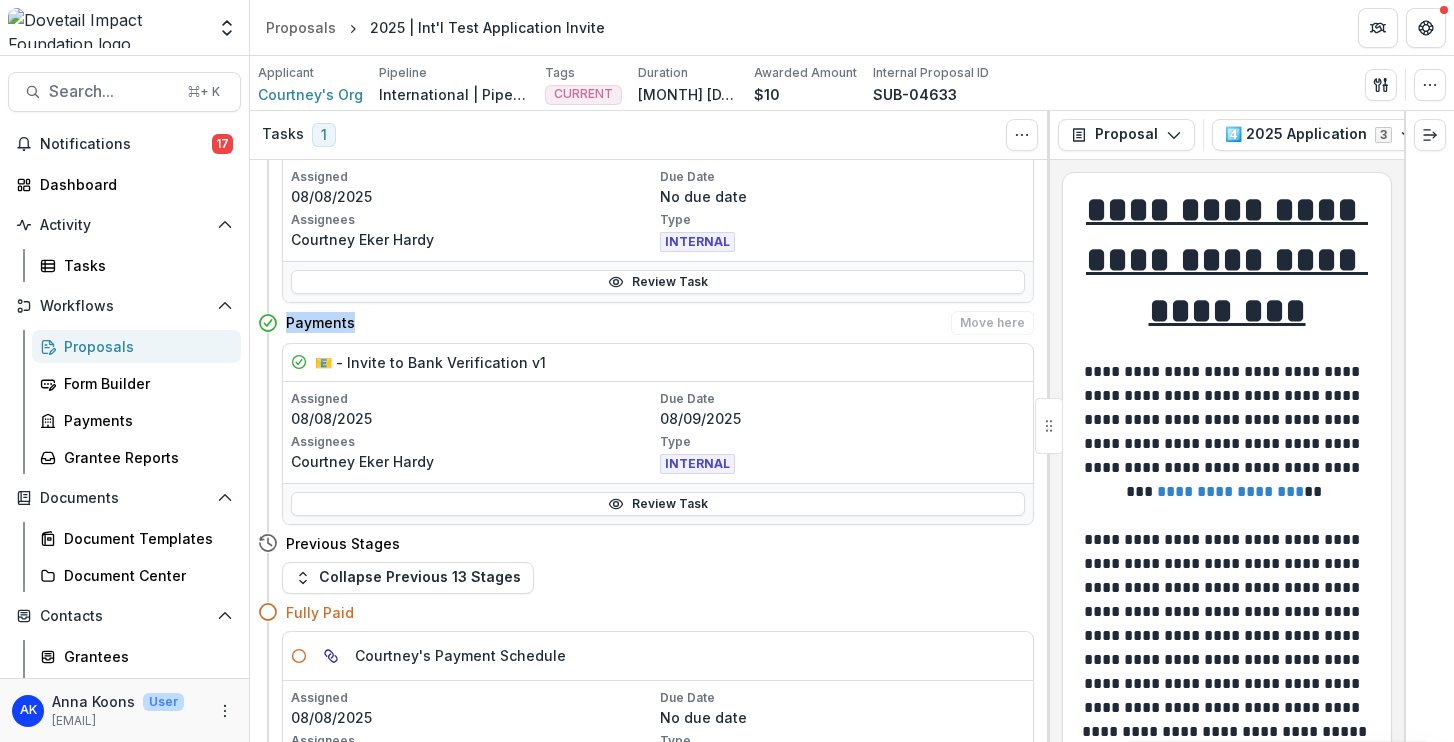 click on "Payments" at bounding box center (320, 322) 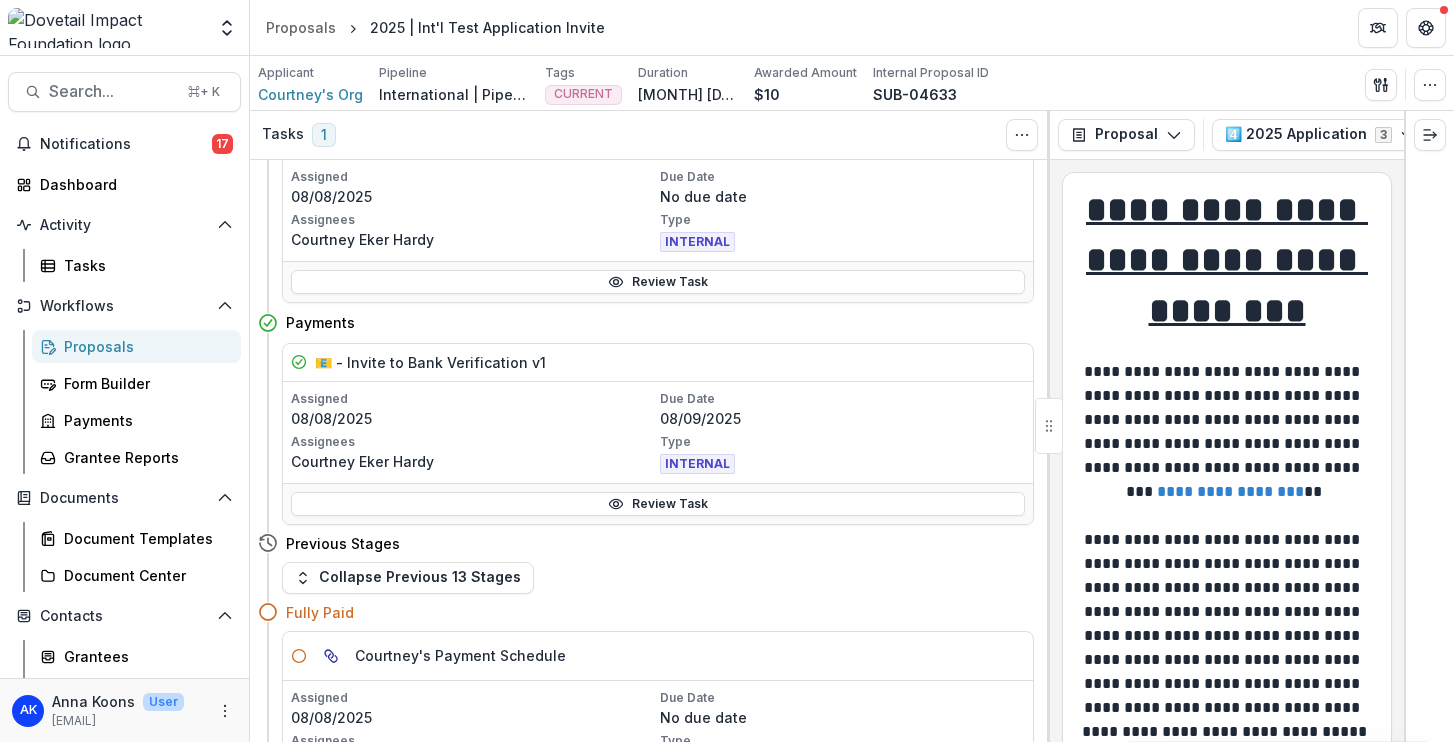 click on "Fully Paid" at bounding box center (320, 612) 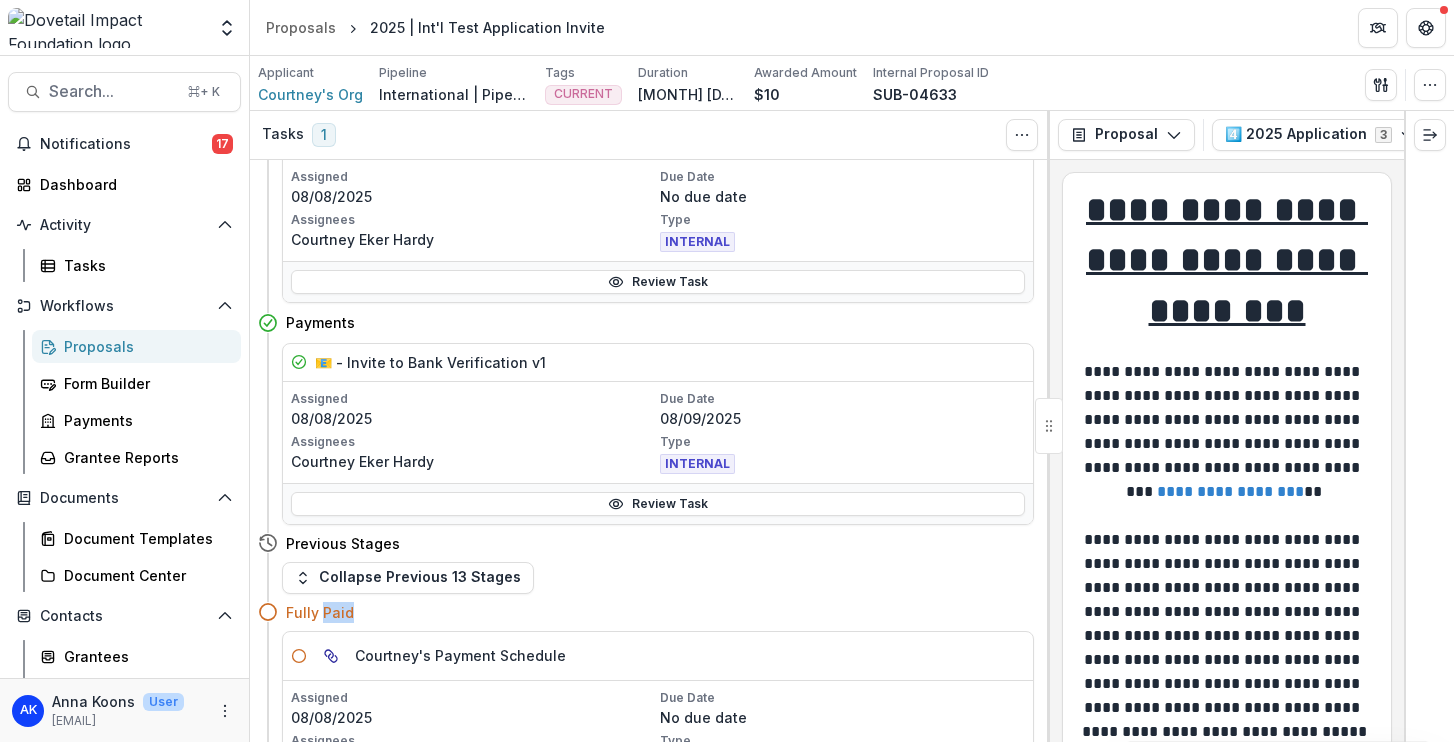 click on "Fully Paid" at bounding box center (320, 612) 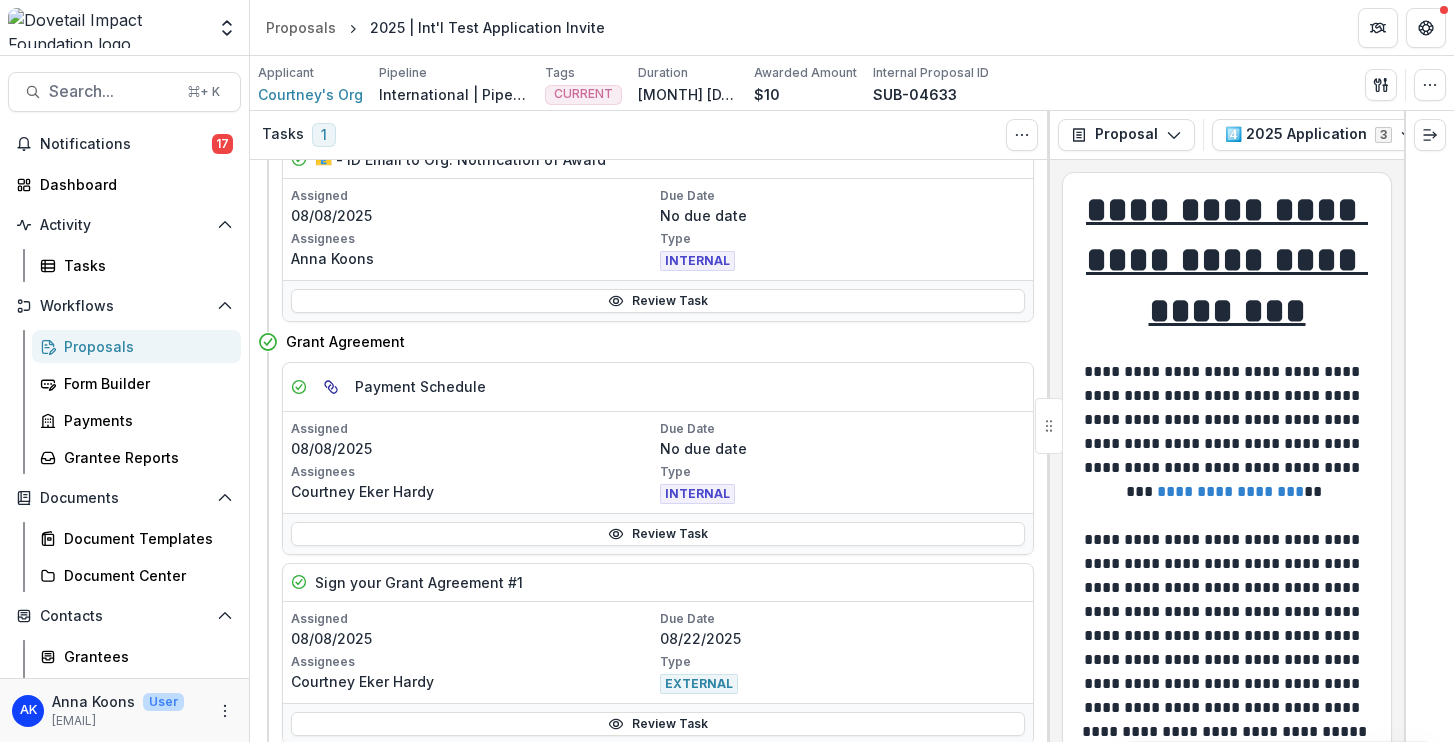 scroll, scrollTop: 1949, scrollLeft: 0, axis: vertical 